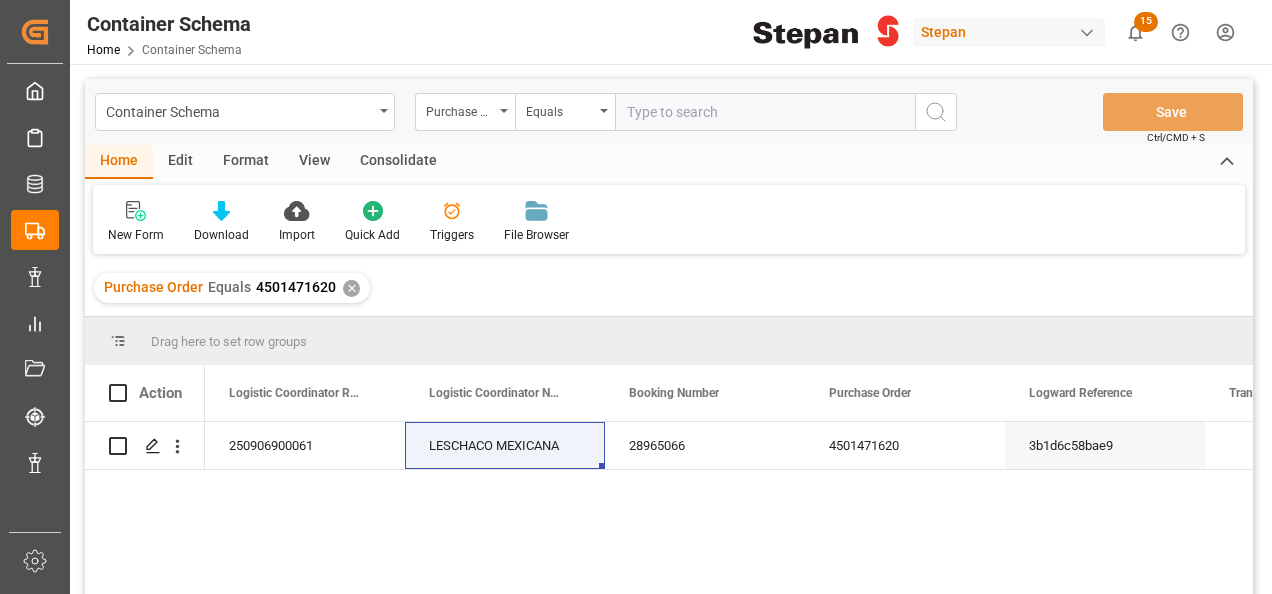 scroll, scrollTop: 0, scrollLeft: 0, axis: both 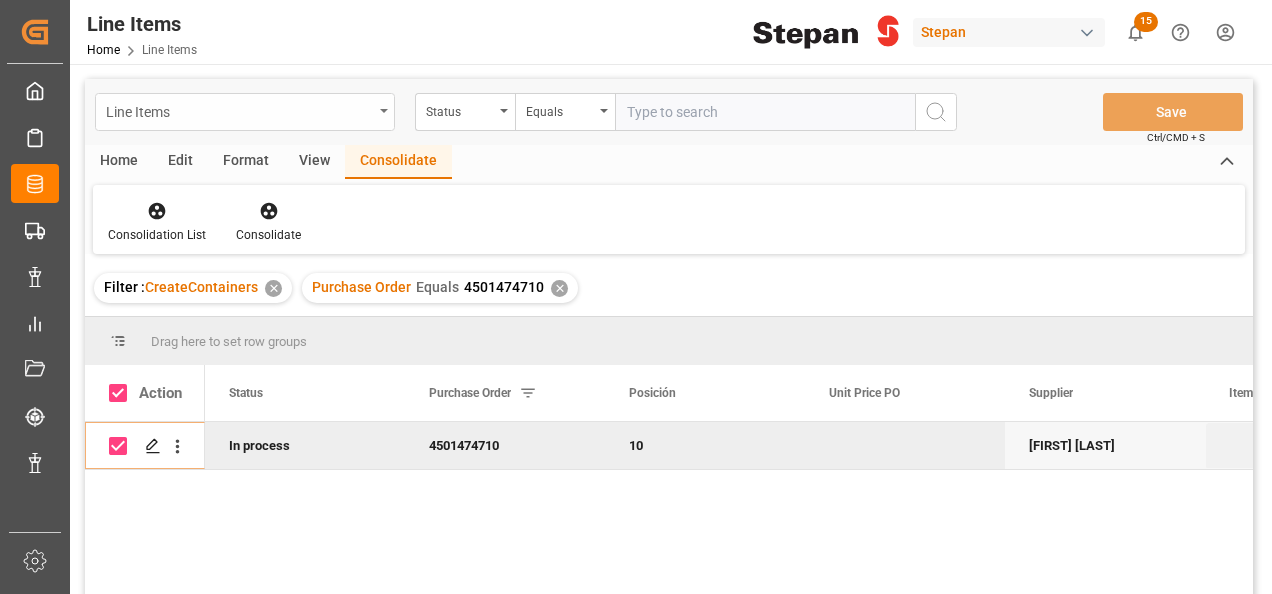 click at bounding box center [384, 111] 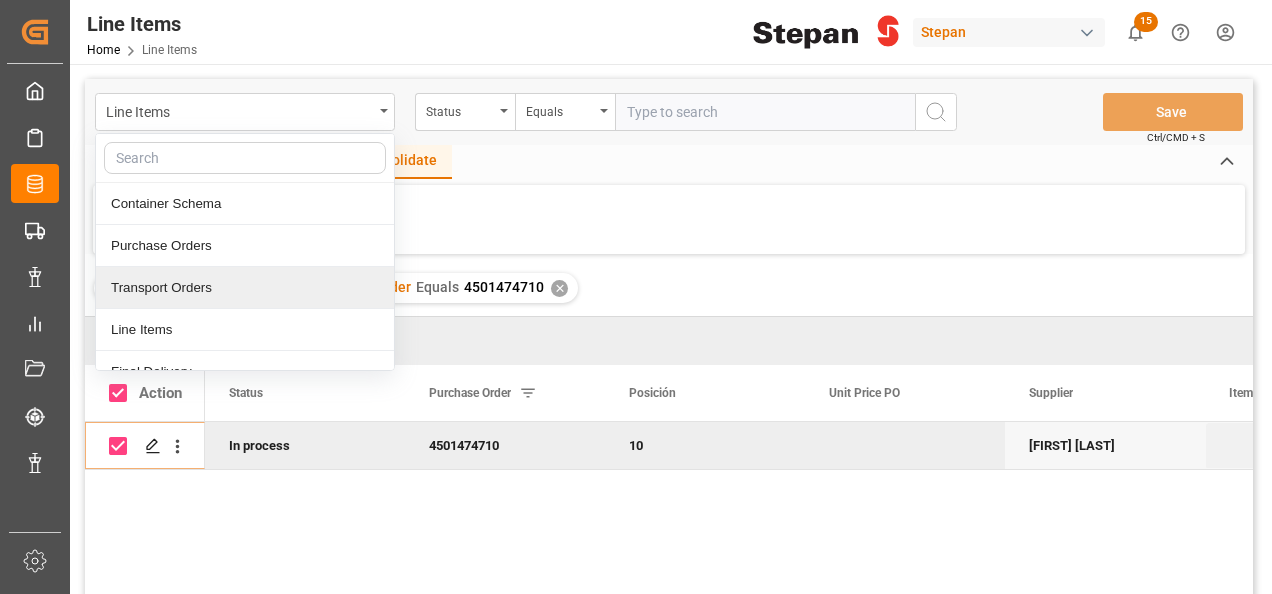 scroll, scrollTop: 100, scrollLeft: 0, axis: vertical 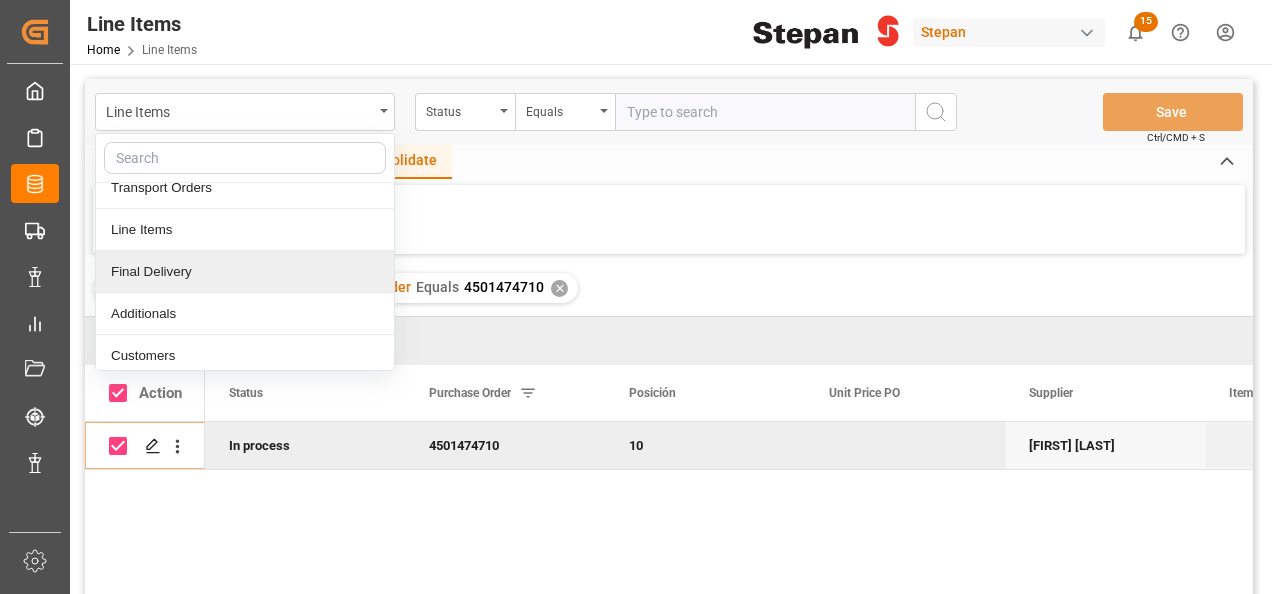 click on "Final Delivery" at bounding box center [245, 272] 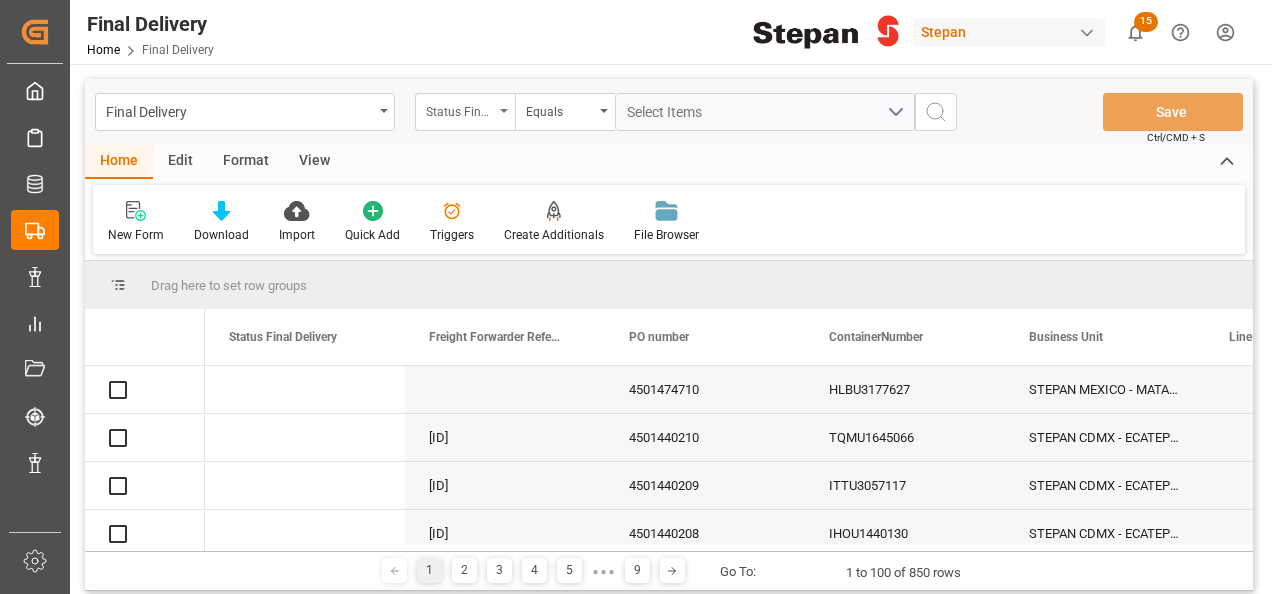 click at bounding box center [504, 111] 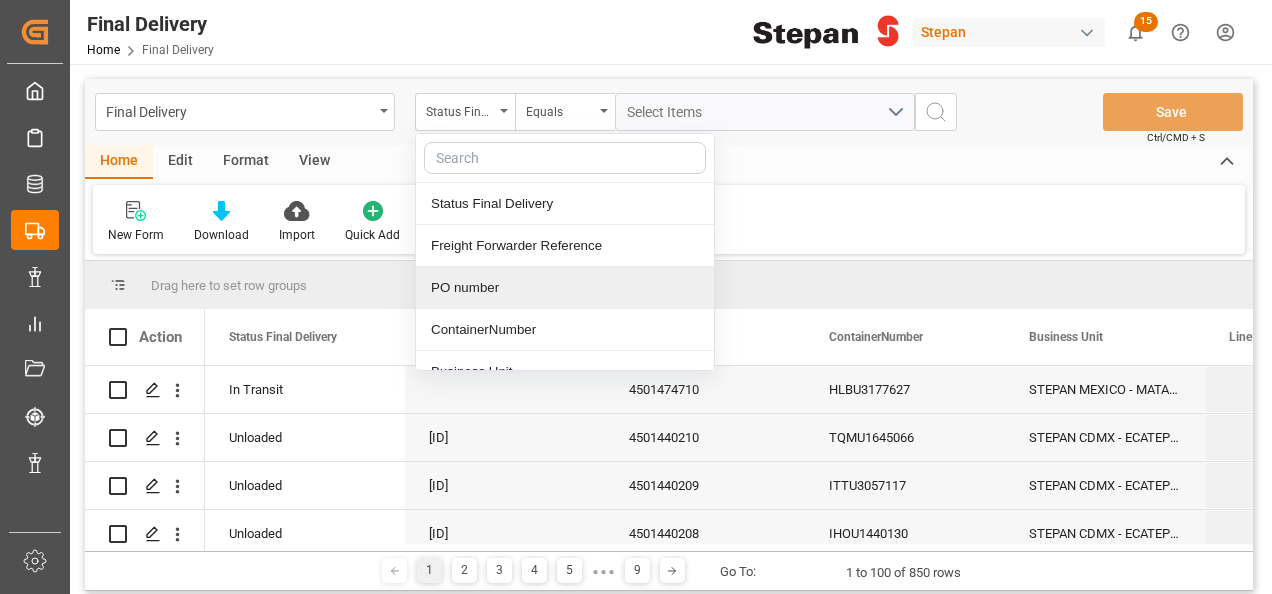 click on "PO number" at bounding box center (565, 288) 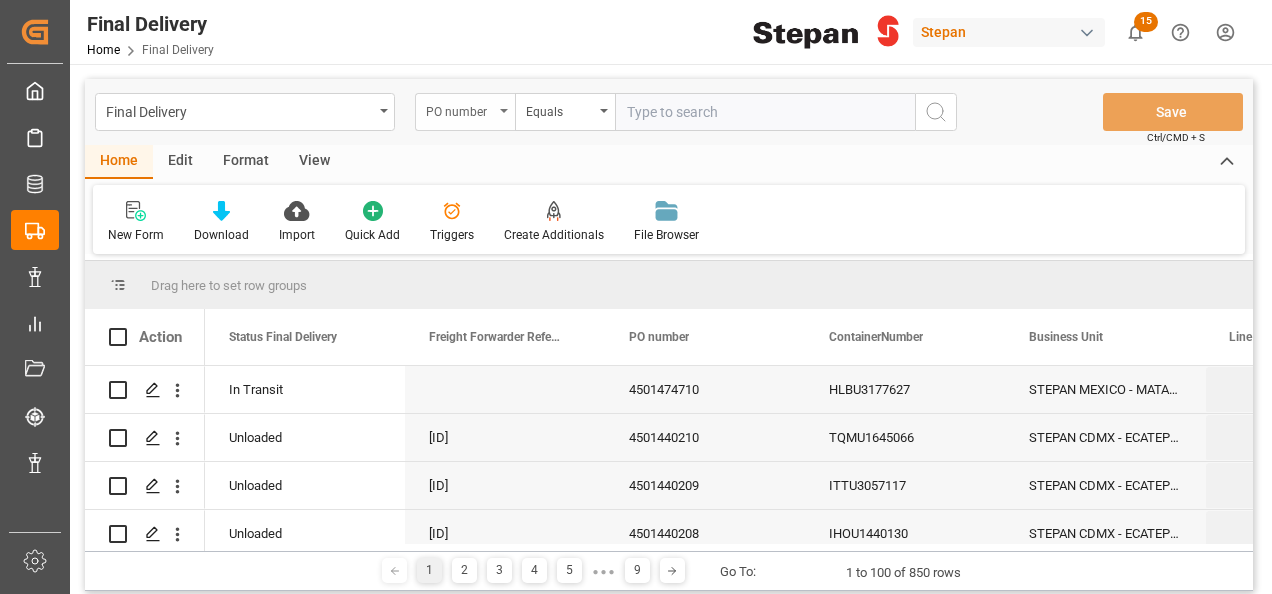 click on "PO number" at bounding box center (460, 109) 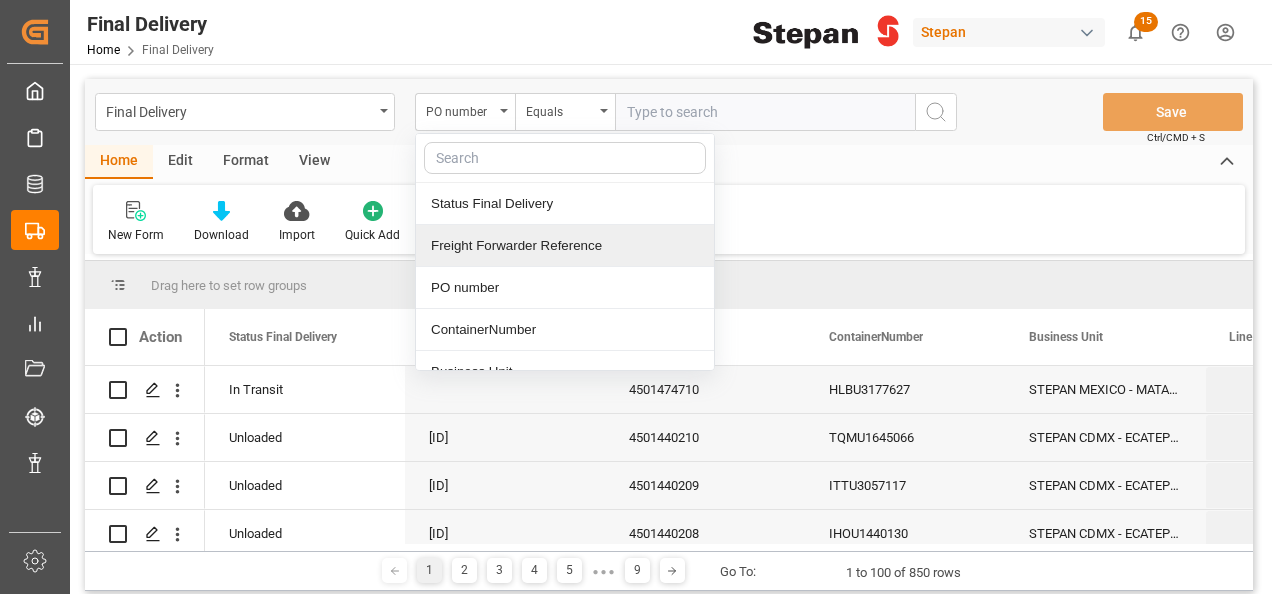 click on "Freight Forwarder Reference" at bounding box center [565, 246] 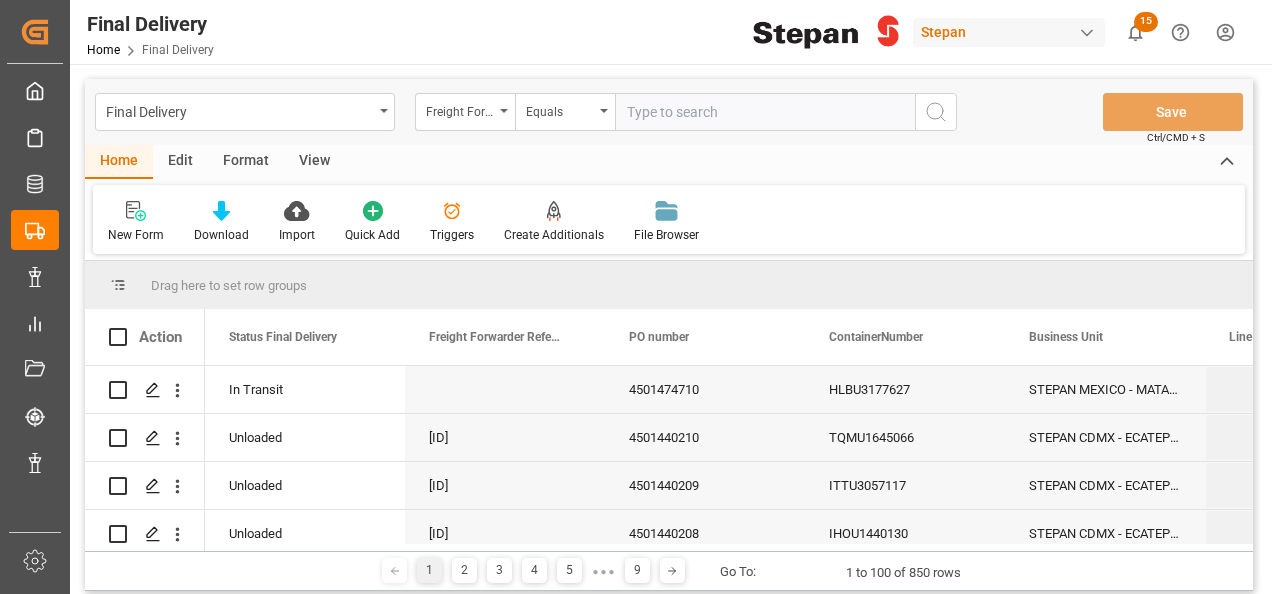 click at bounding box center [765, 112] 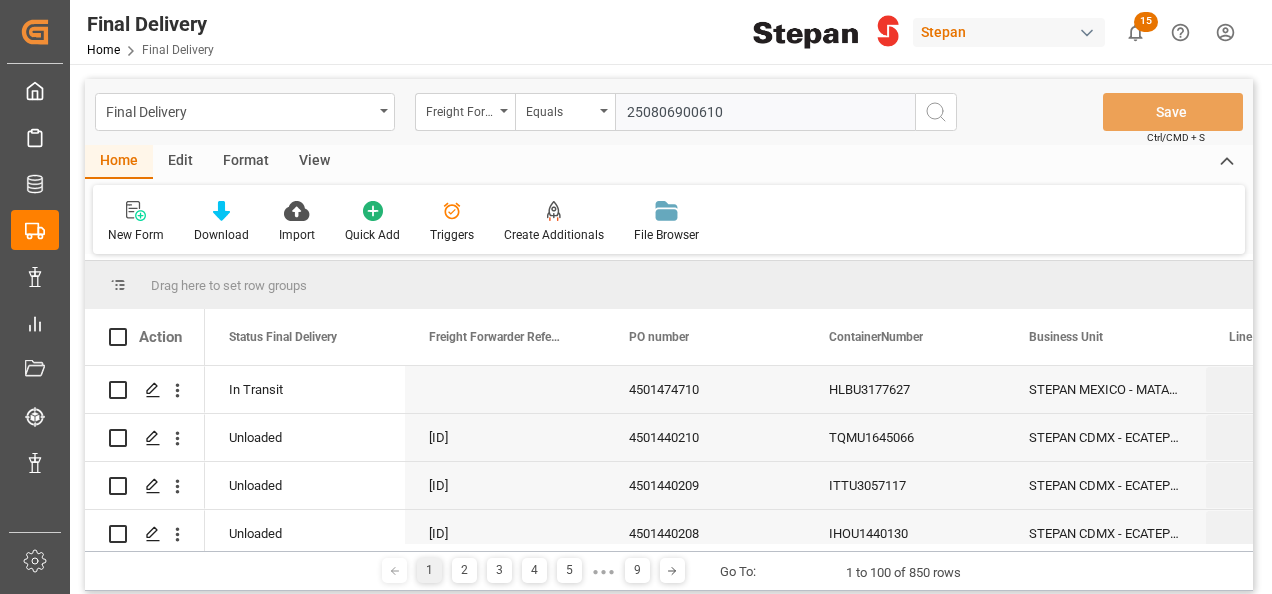 type on "250806900610" 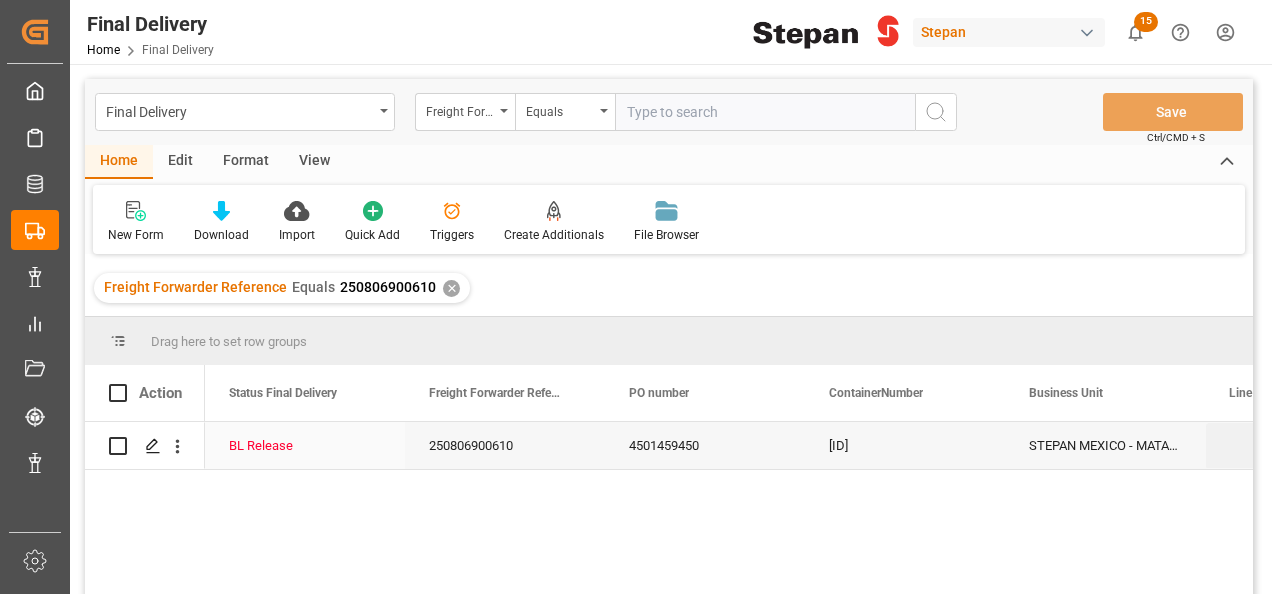 click on "250806900610" at bounding box center (505, 445) 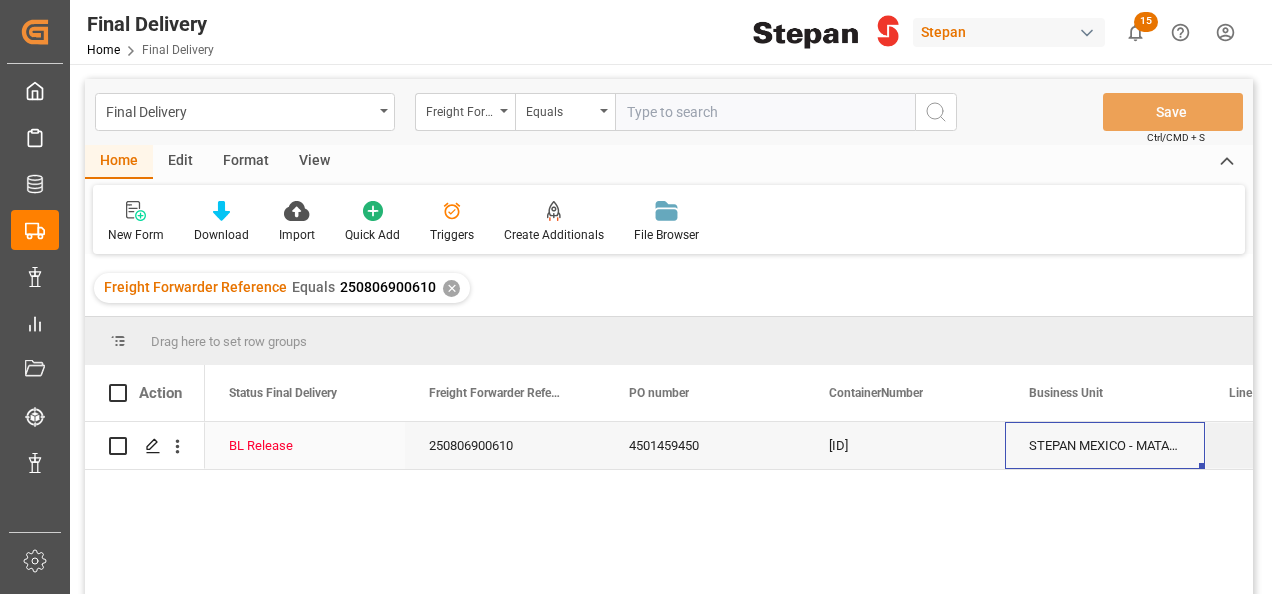 scroll, scrollTop: 0, scrollLeft: 158, axis: horizontal 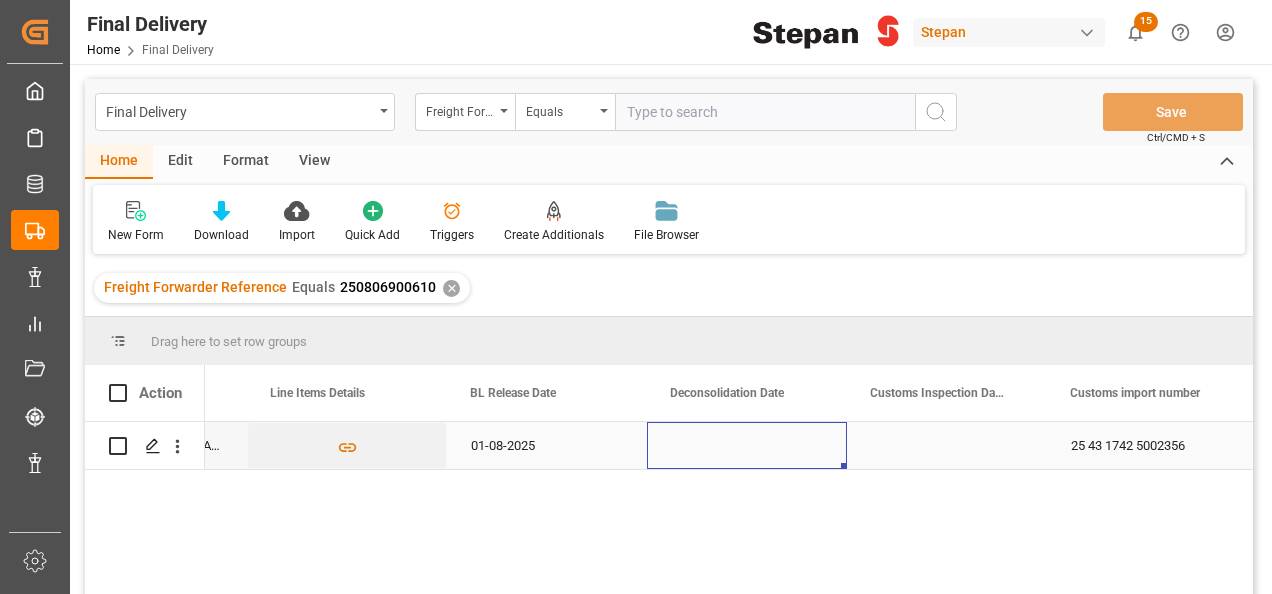 click at bounding box center (947, 445) 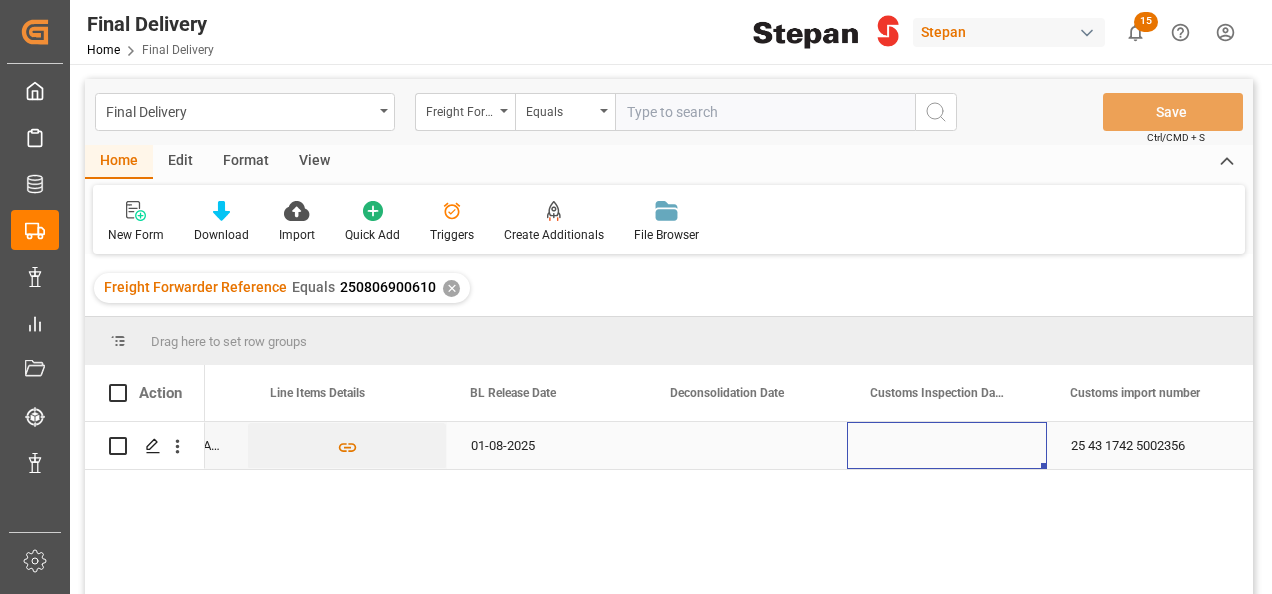 click at bounding box center [947, 445] 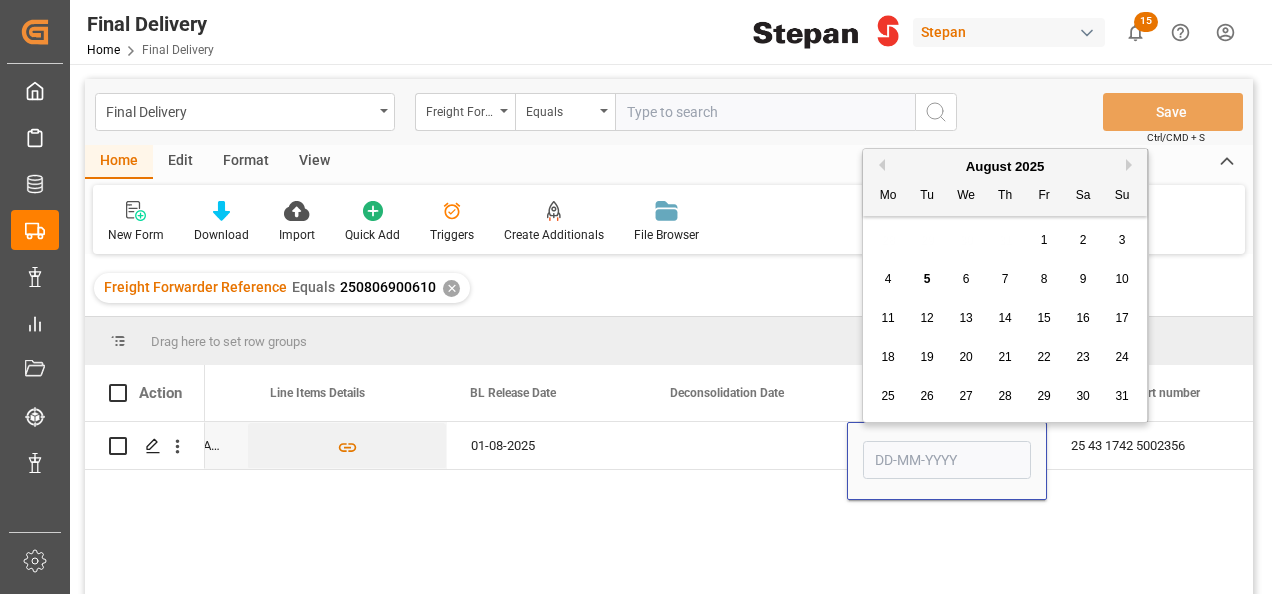 click on "5" at bounding box center (927, 280) 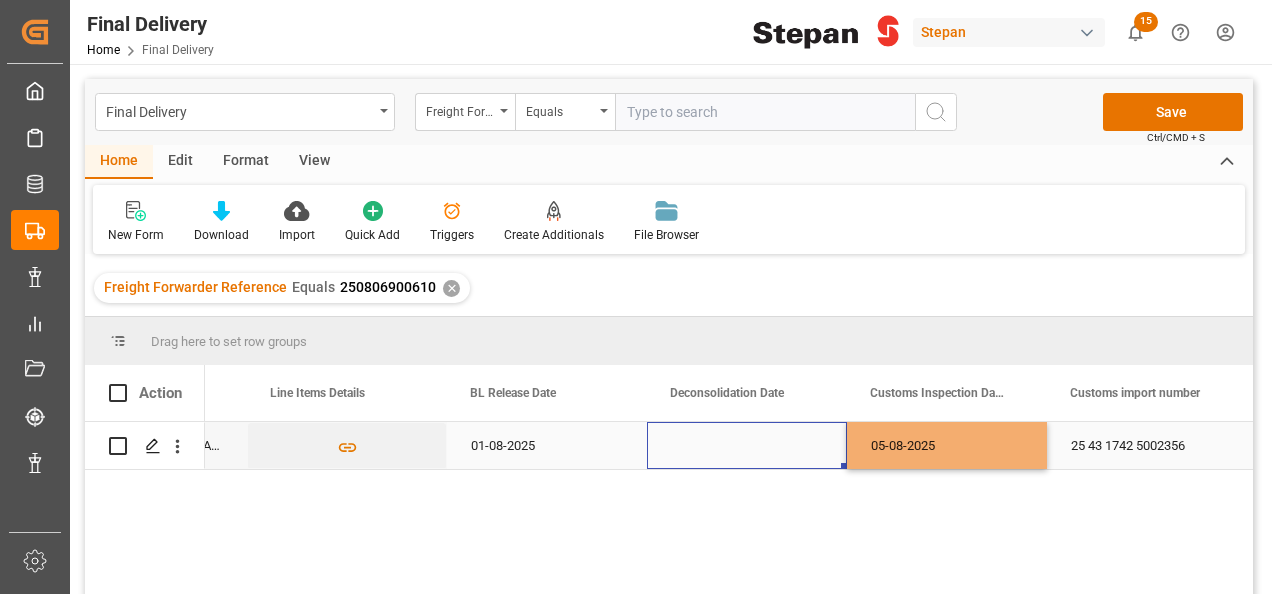 click at bounding box center [747, 445] 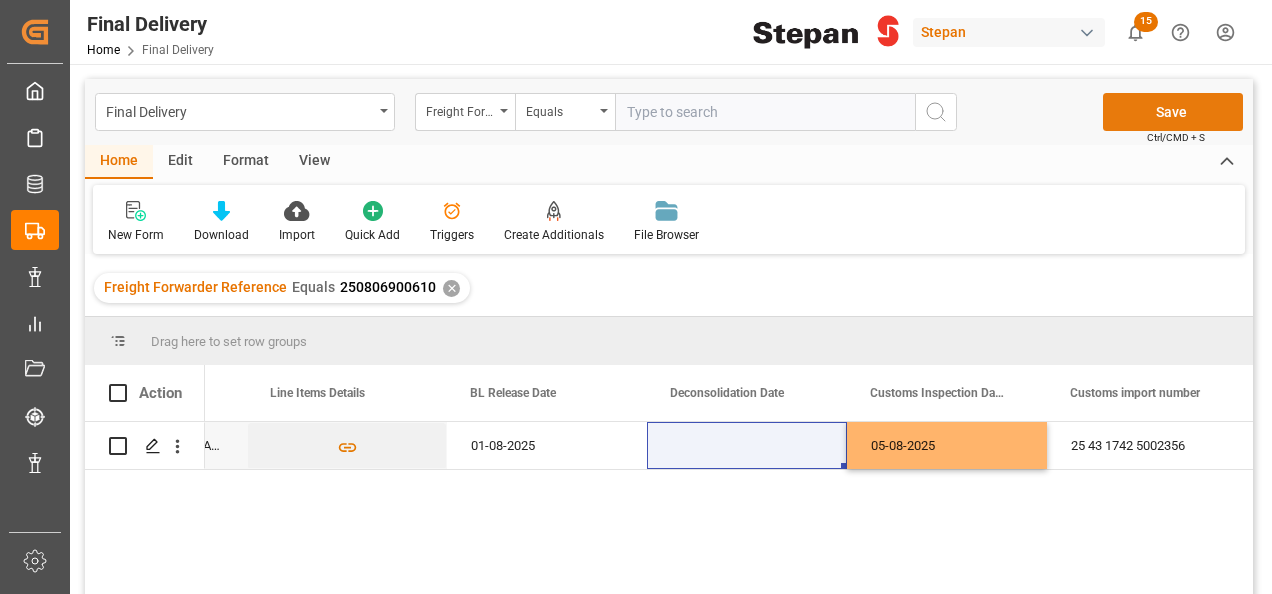 click on "Save" at bounding box center [1173, 112] 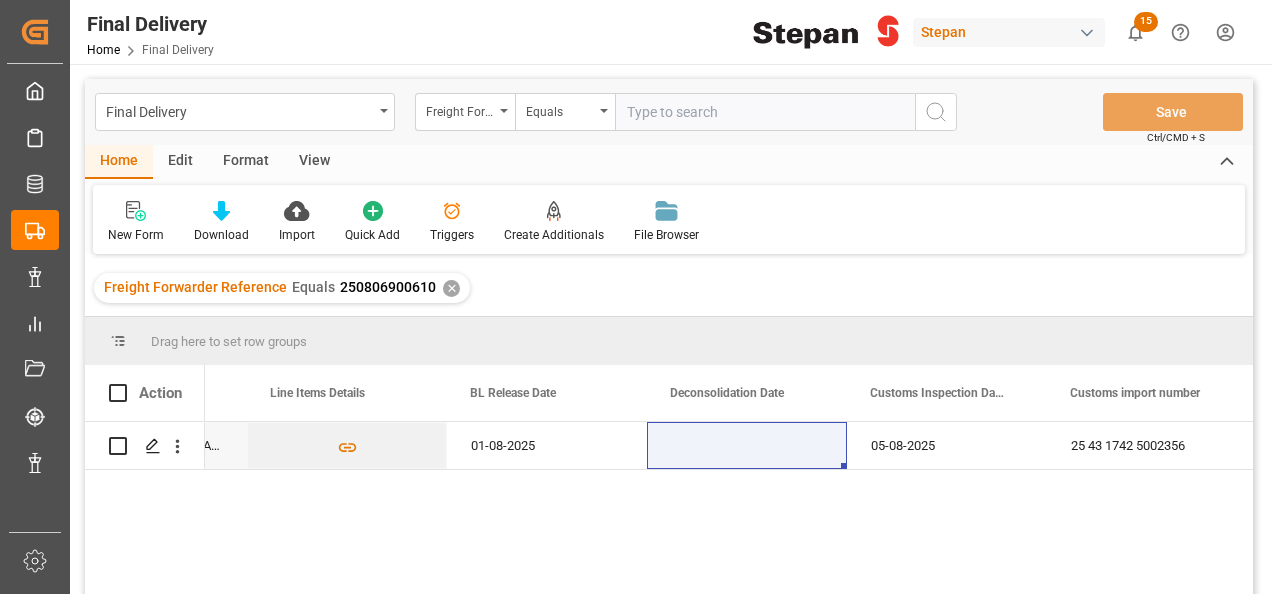 click on "✕" at bounding box center [451, 288] 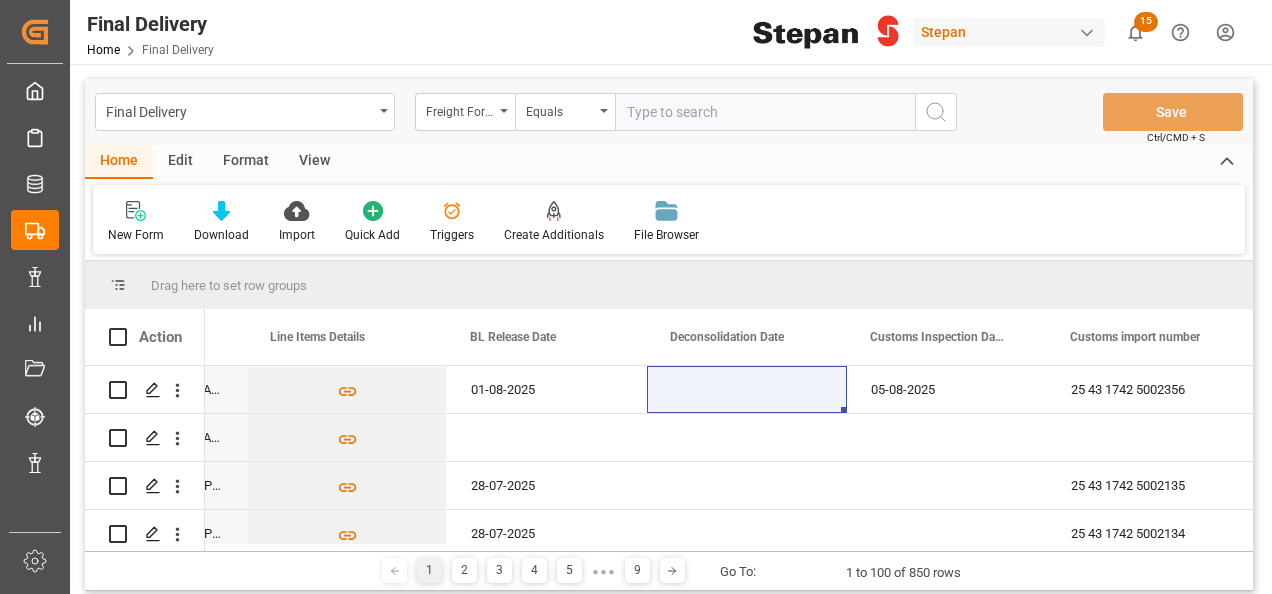 scroll, scrollTop: 0, scrollLeft: 959, axis: horizontal 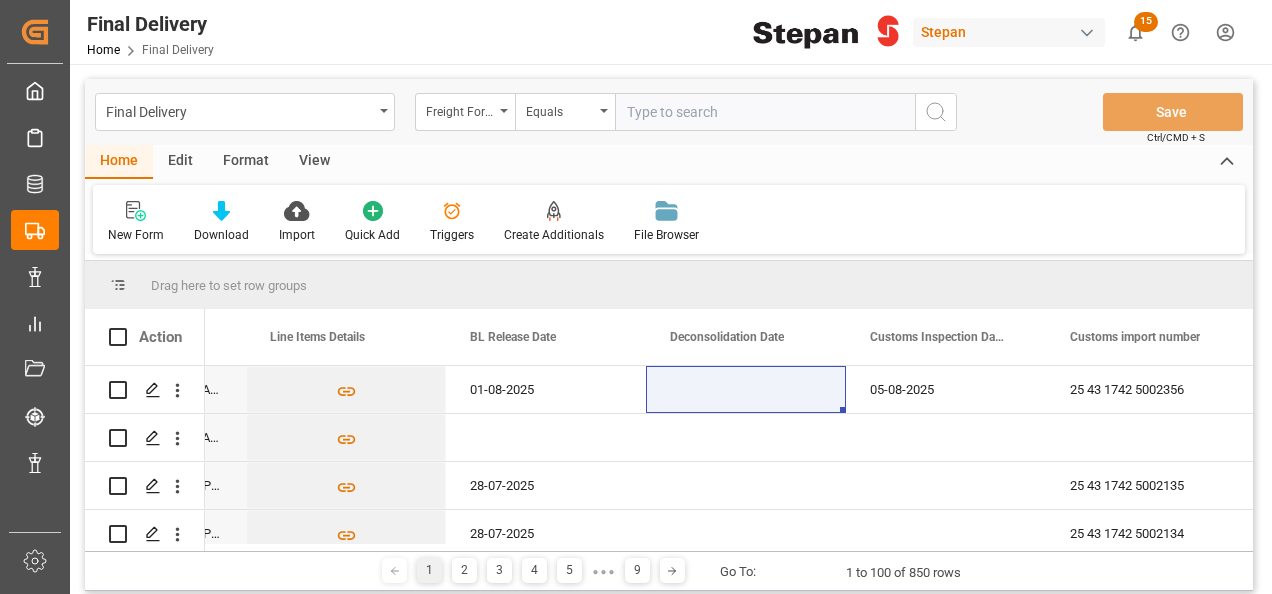 click at bounding box center [504, 111] 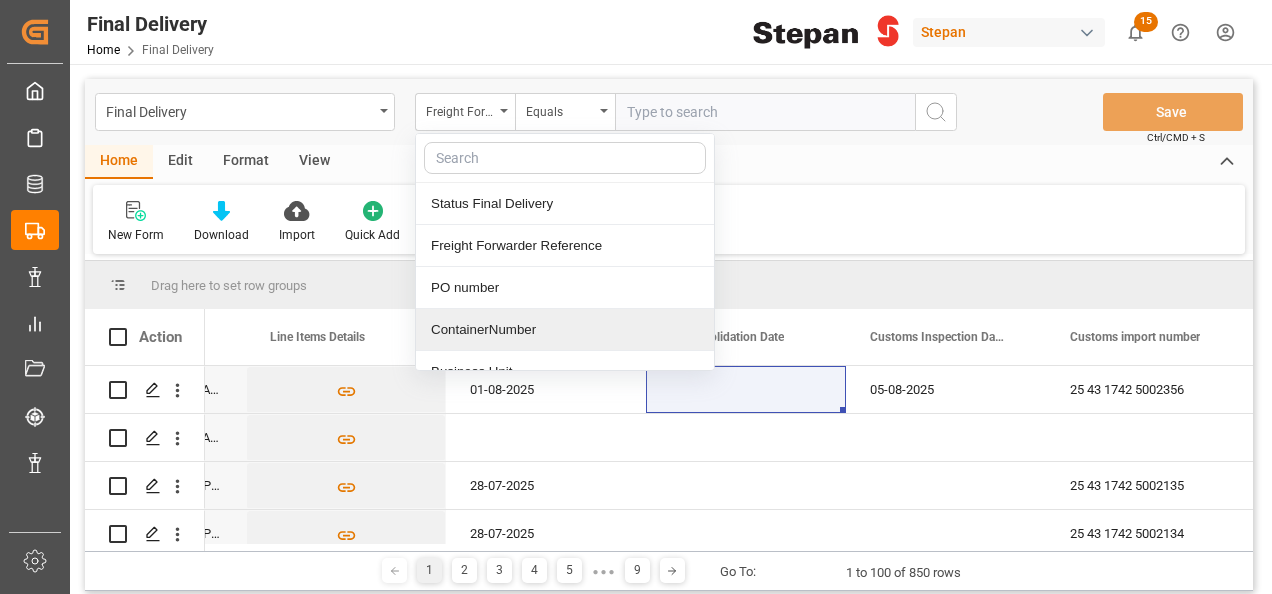 drag, startPoint x: 460, startPoint y: 328, endPoint x: 553, endPoint y: 257, distance: 117.00427 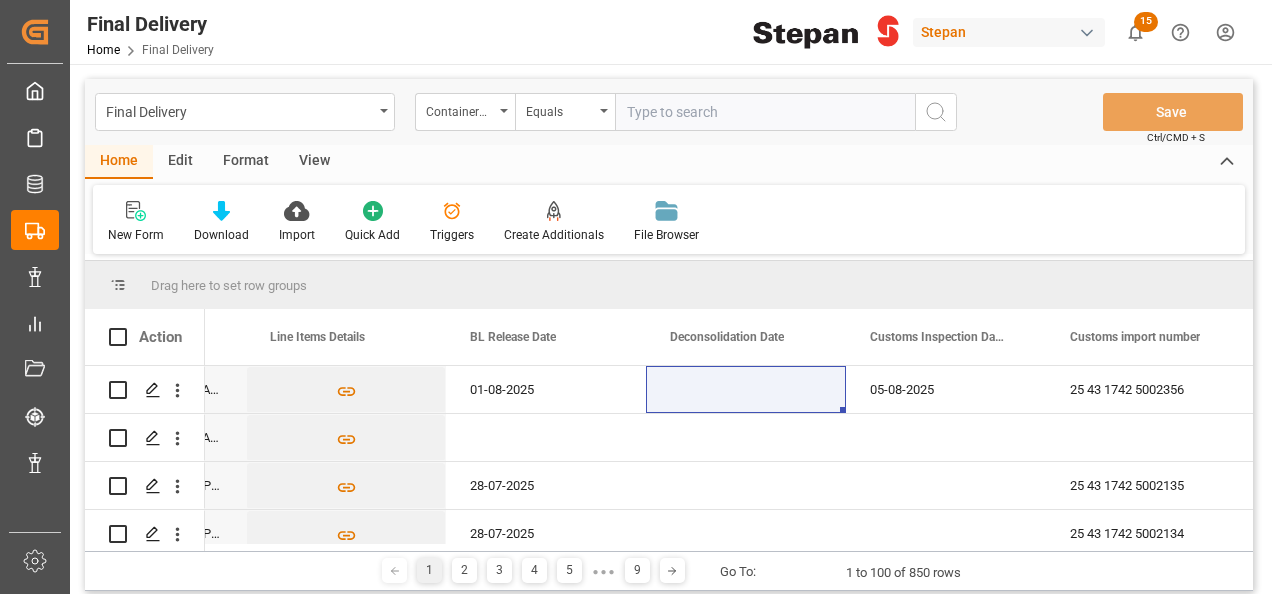 click at bounding box center (765, 112) 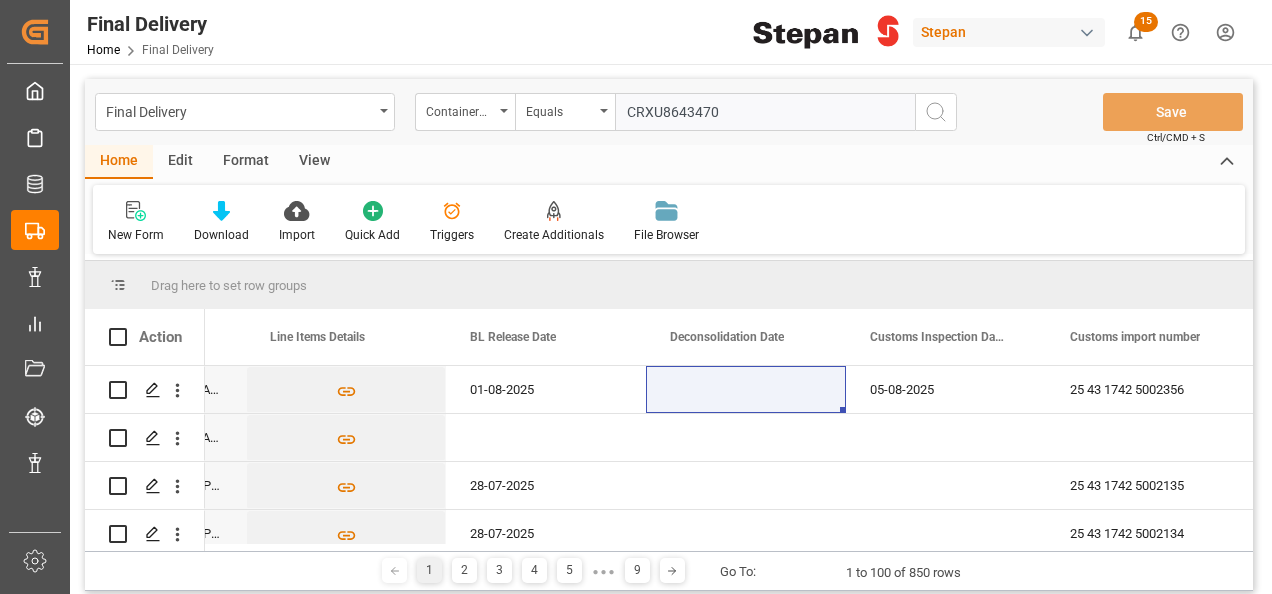 type on "CRXU8643470" 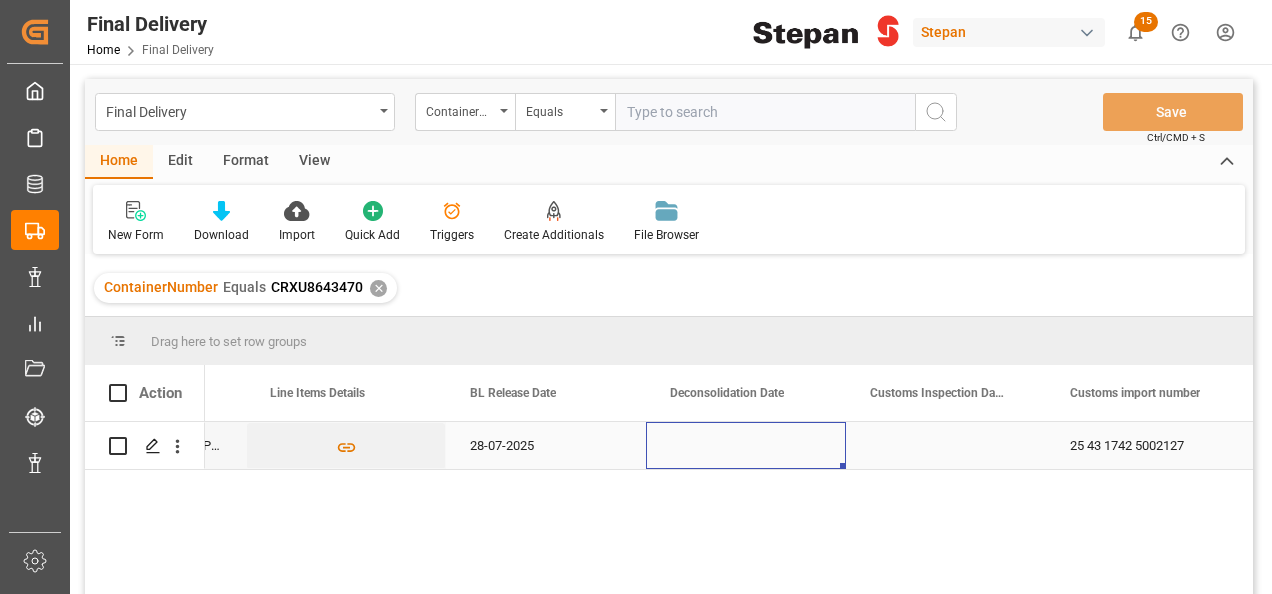 click at bounding box center [746, 445] 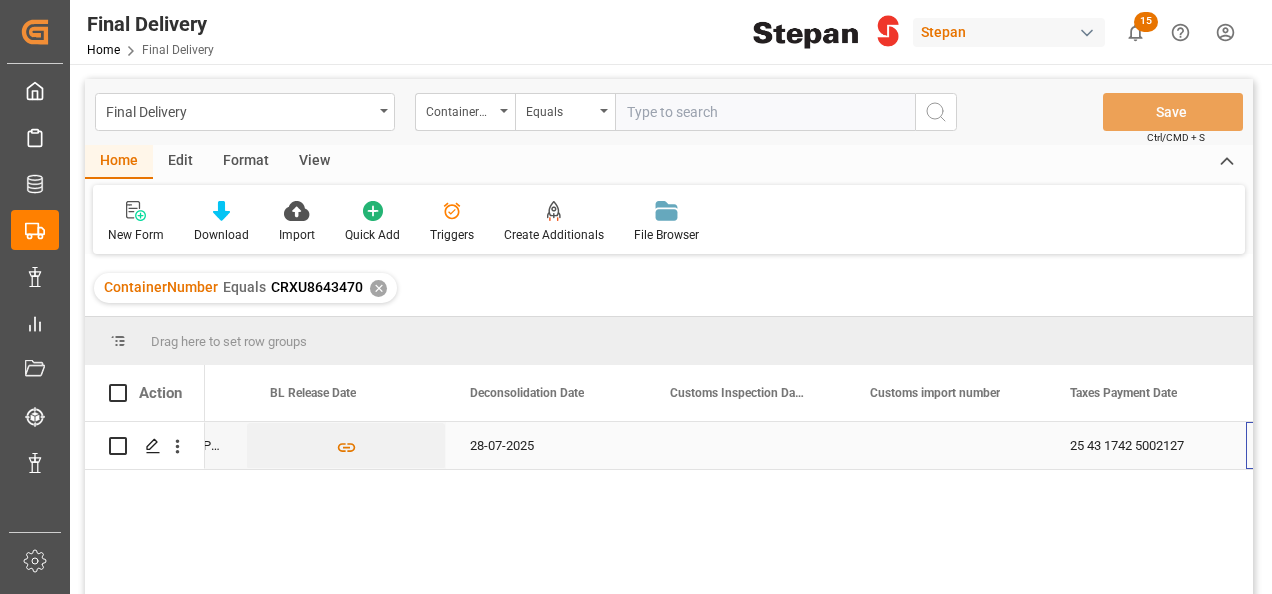 scroll, scrollTop: 0, scrollLeft: 1358, axis: horizontal 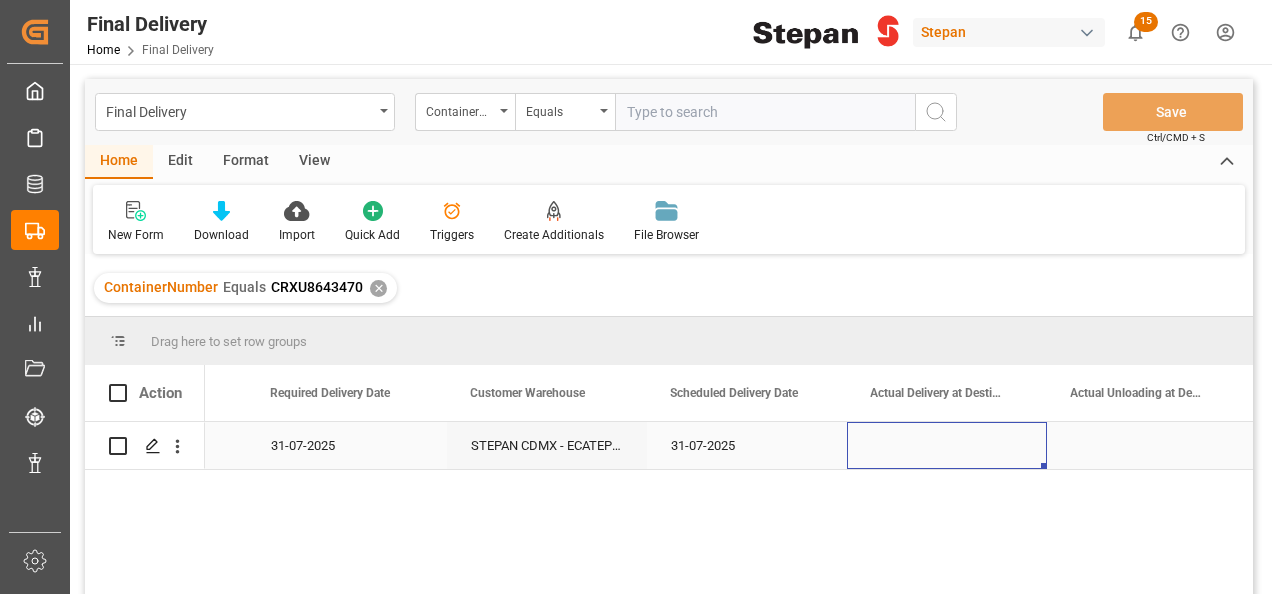 click at bounding box center (947, 445) 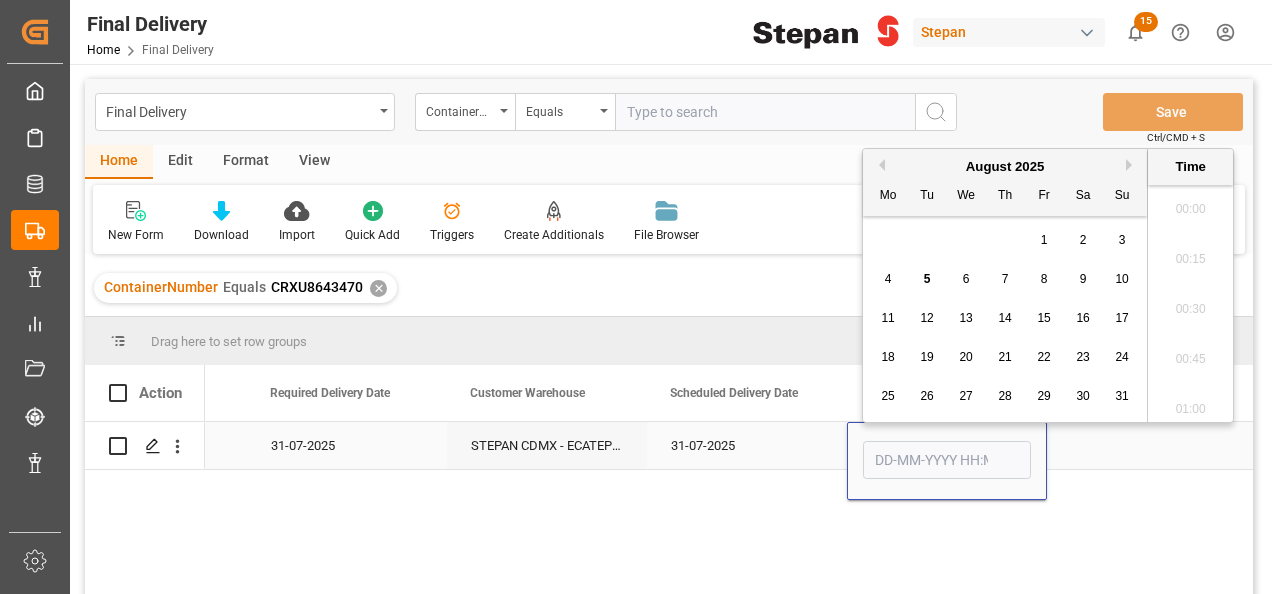 scroll, scrollTop: 2306, scrollLeft: 0, axis: vertical 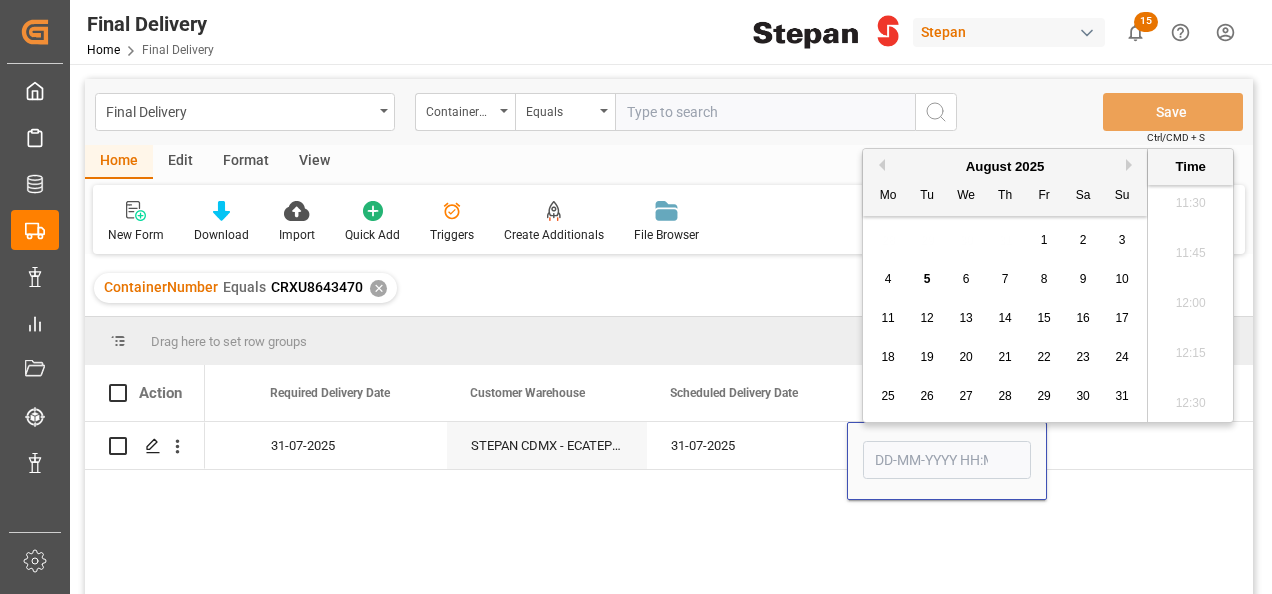 click on "Previous Month" at bounding box center (879, 165) 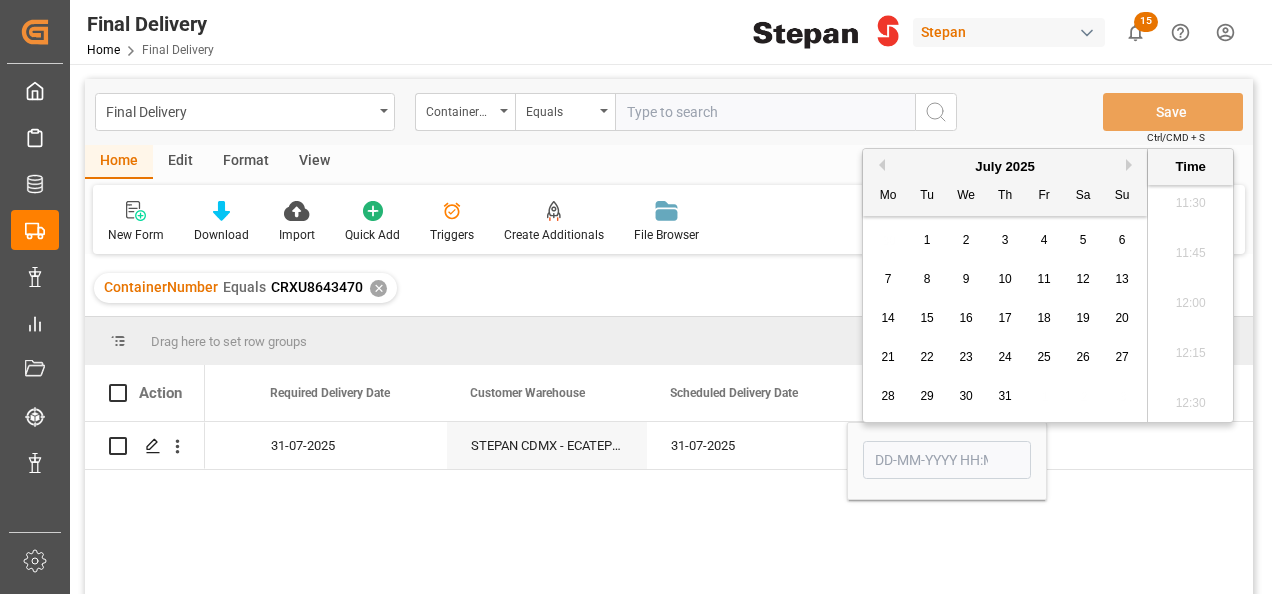 click on "31" at bounding box center [1004, 396] 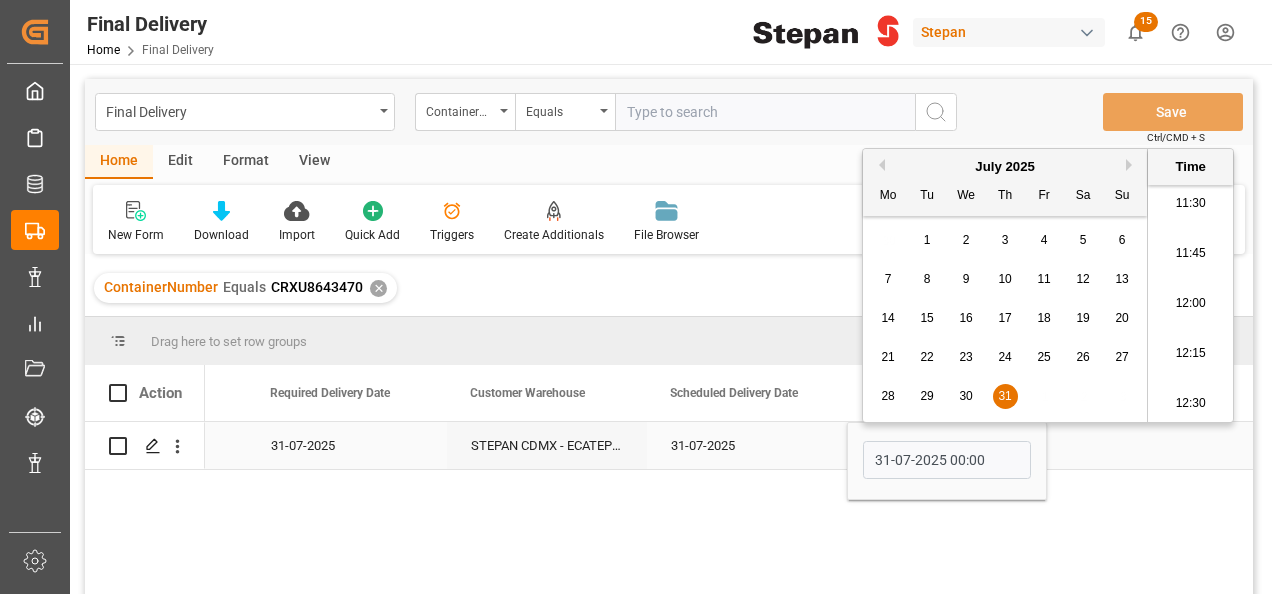 click on "31-07-2025" at bounding box center (747, 445) 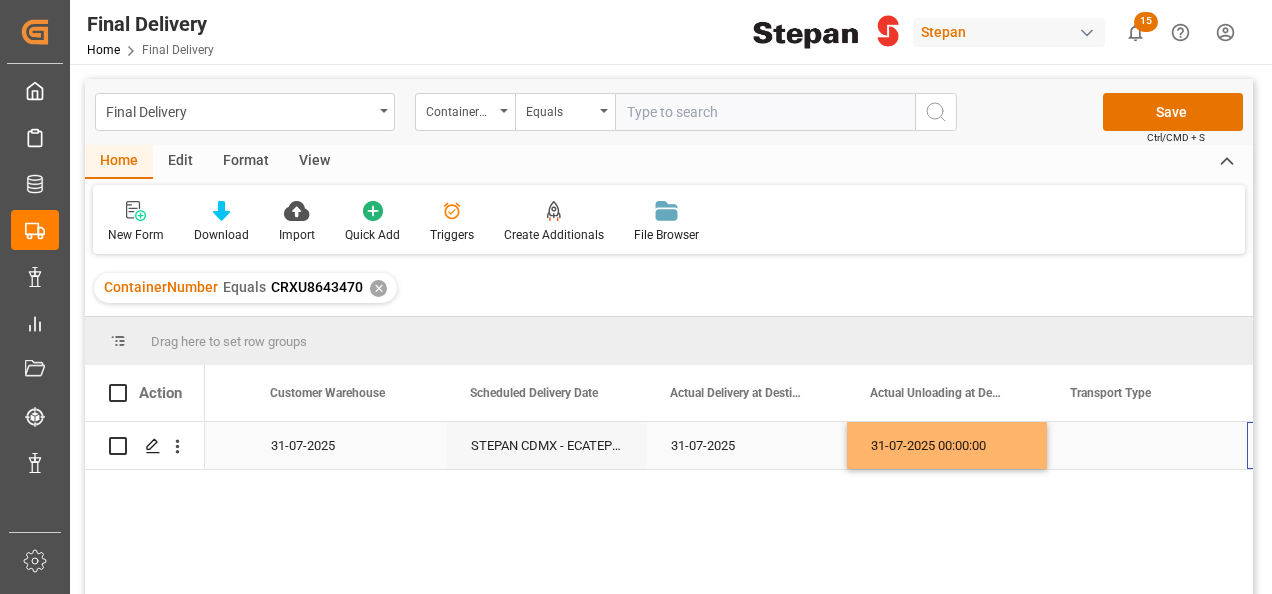 scroll, scrollTop: 0, scrollLeft: 2758, axis: horizontal 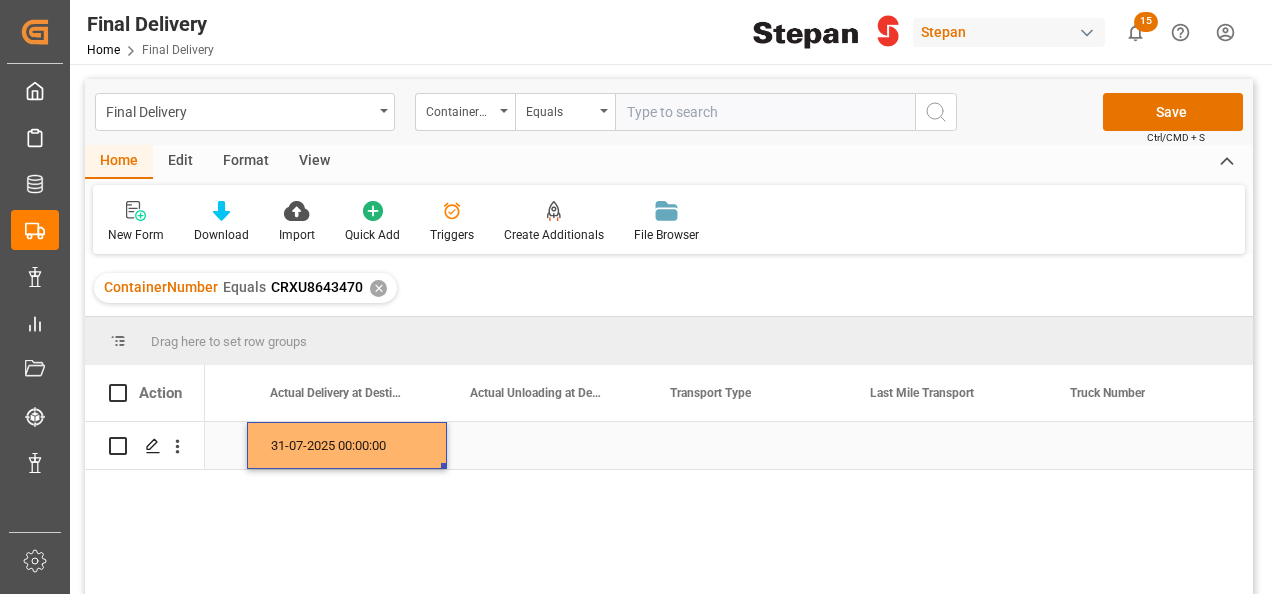 click on "31-07-2025 00:00:00" at bounding box center [347, 445] 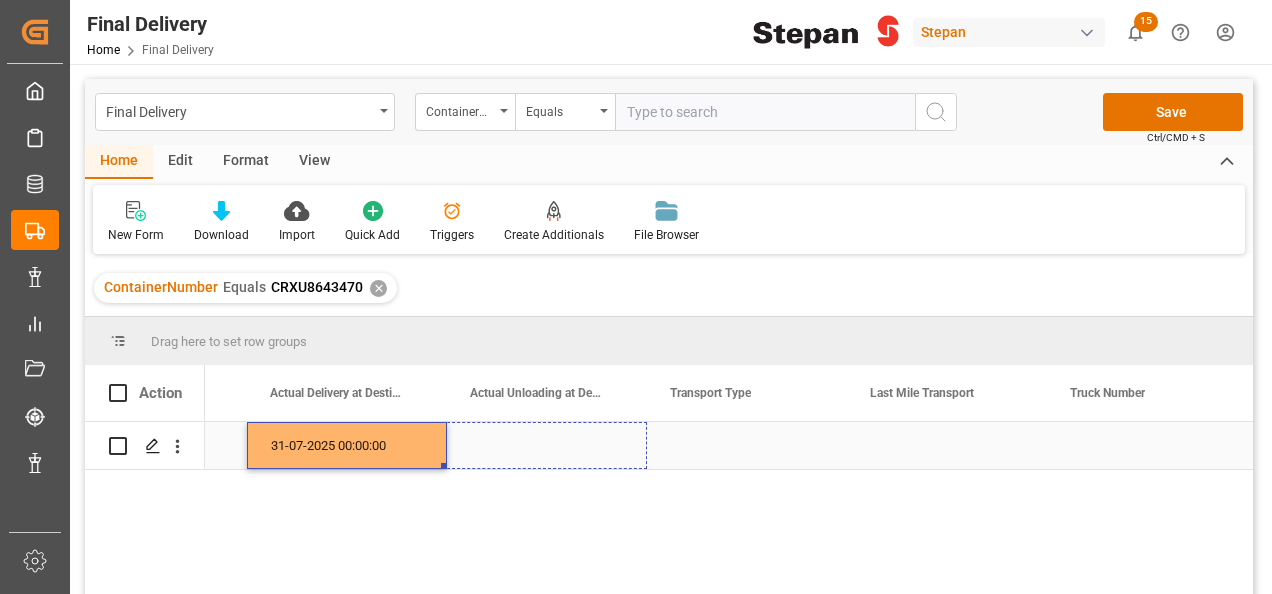 drag, startPoint x: 444, startPoint y: 466, endPoint x: 558, endPoint y: 455, distance: 114.52947 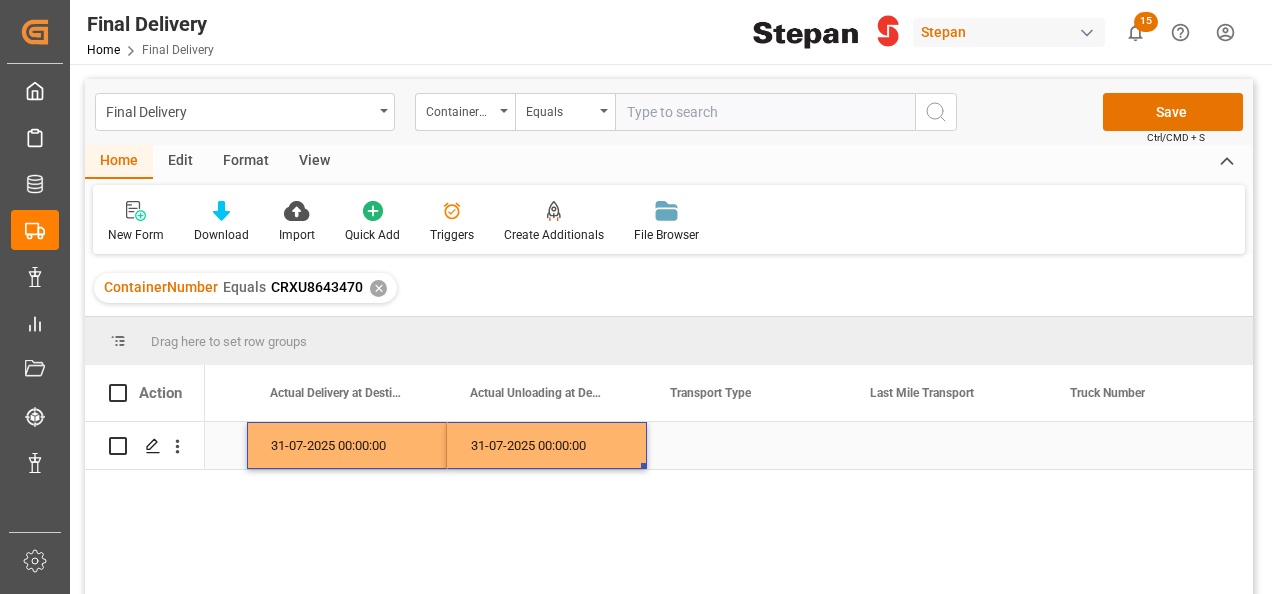click at bounding box center [747, 445] 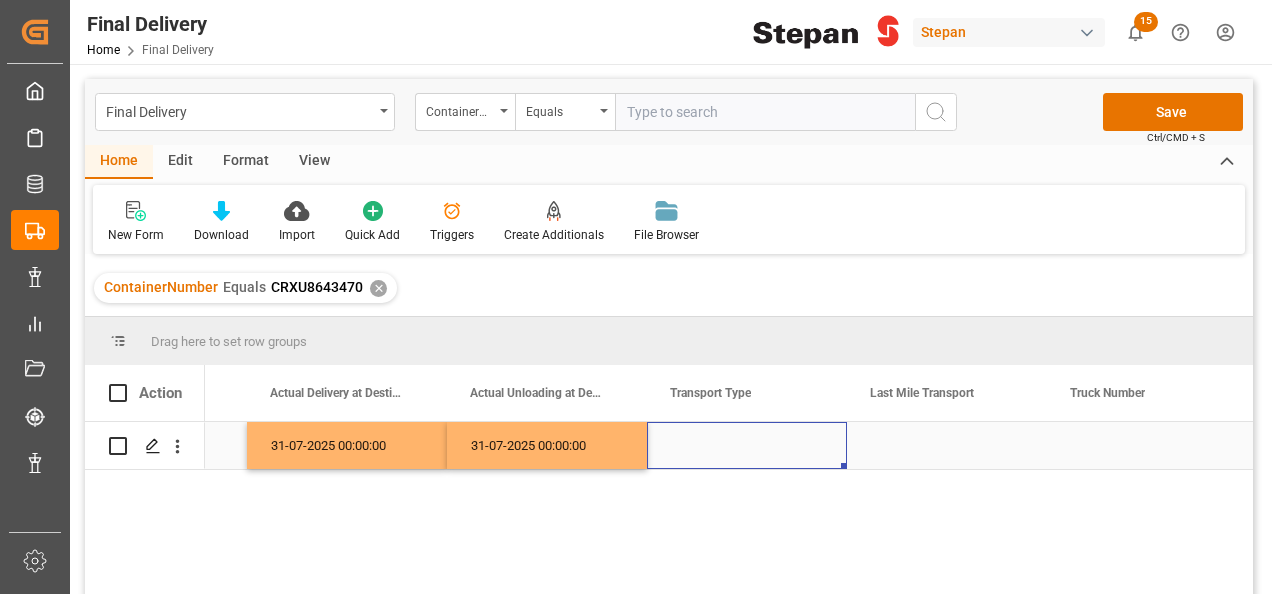 click at bounding box center (747, 445) 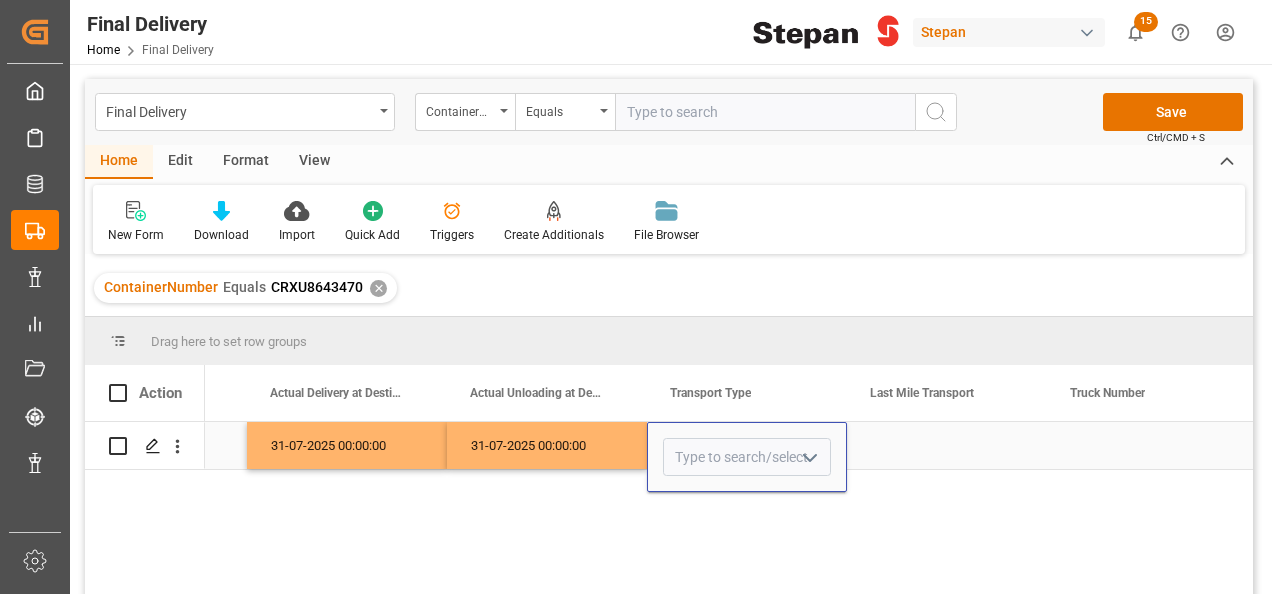 click 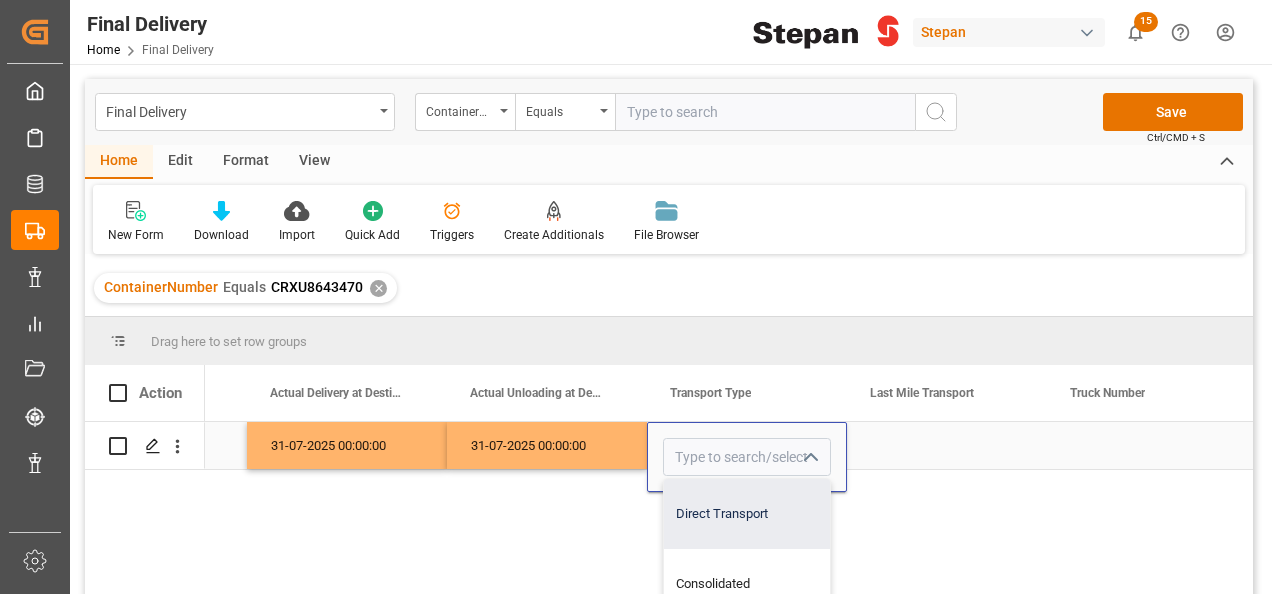 click on "Direct Transport" at bounding box center (747, 514) 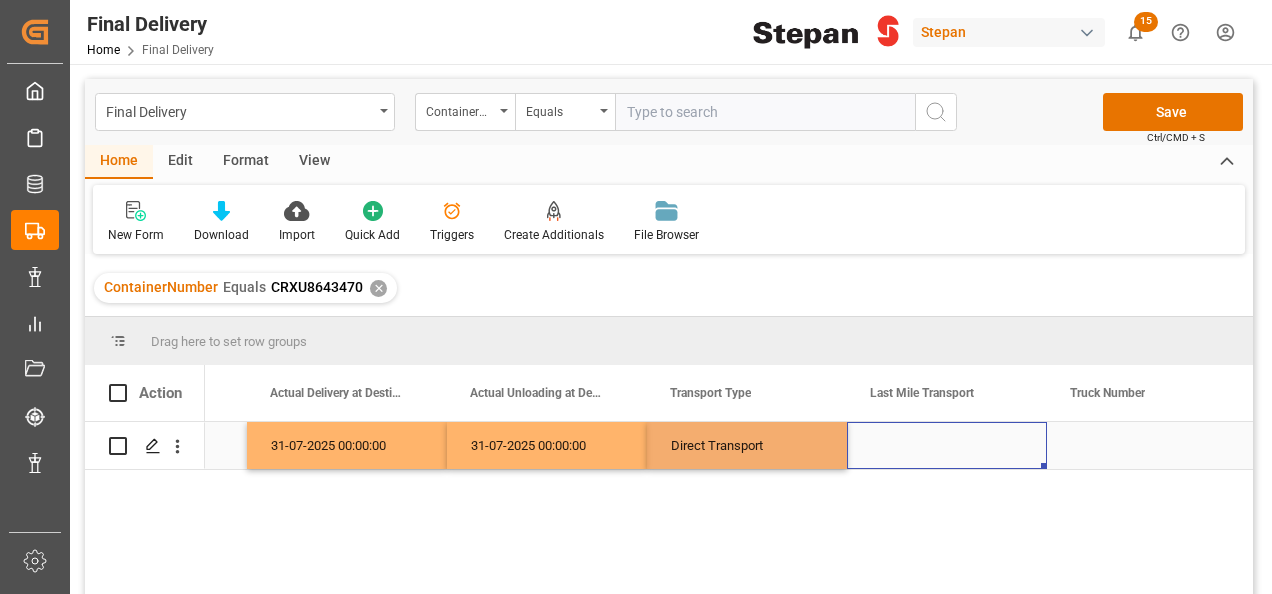click at bounding box center [947, 445] 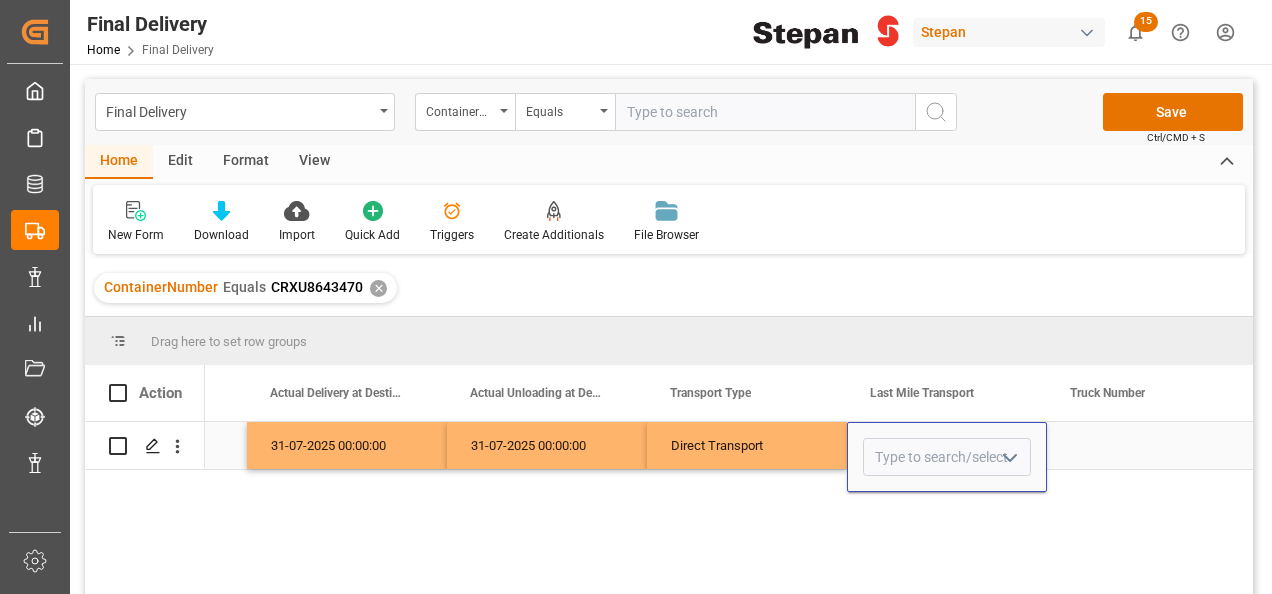 click 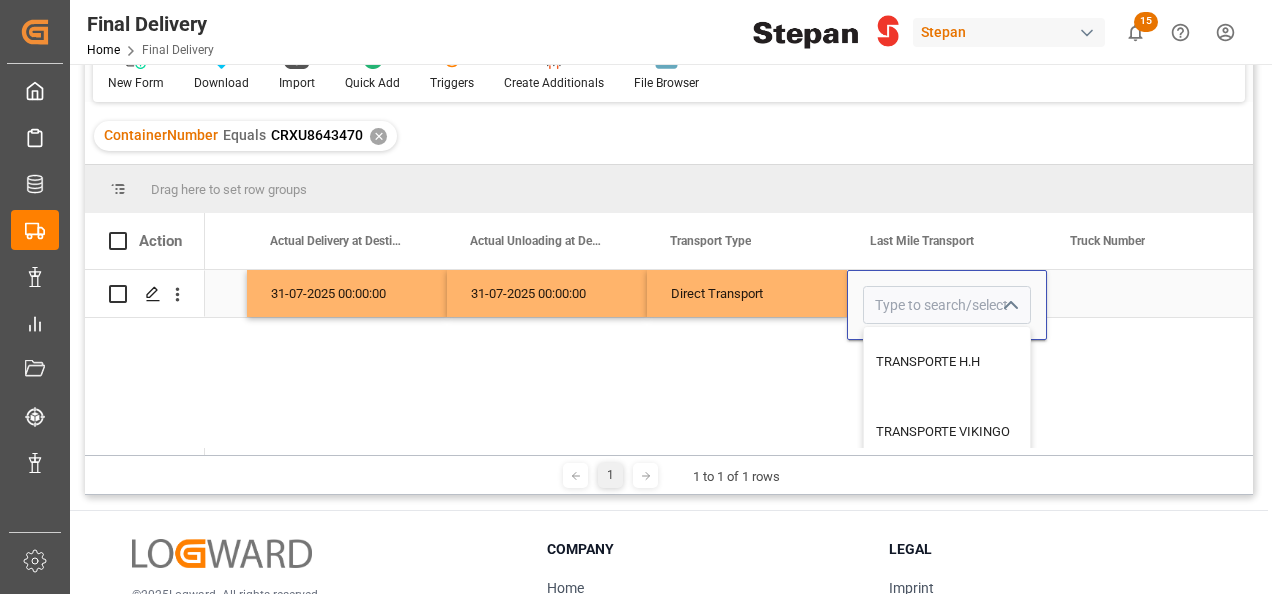 scroll, scrollTop: 200, scrollLeft: 0, axis: vertical 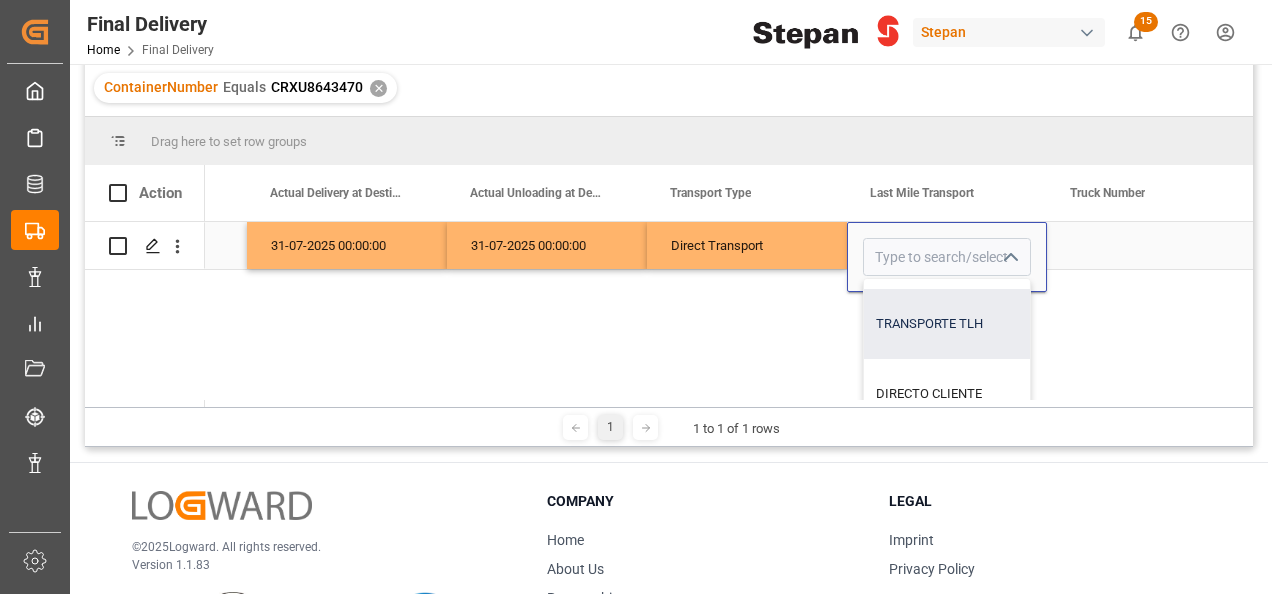 click on "TRANSPORTE TLH" at bounding box center [1039, 324] 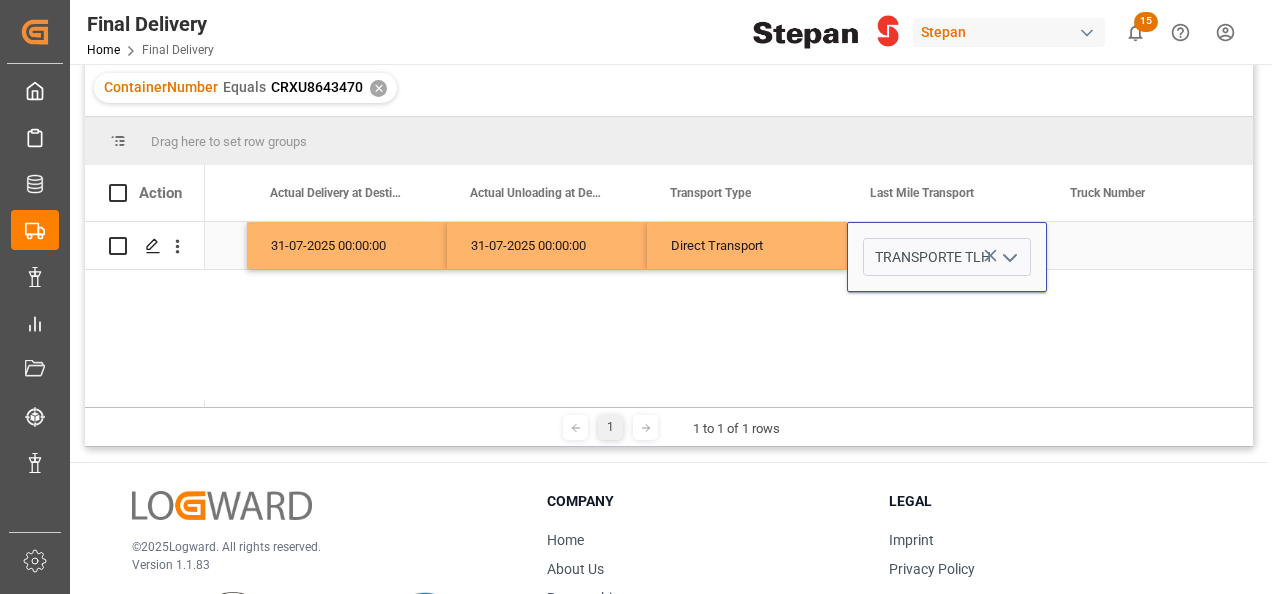 click on "Direct Transport" at bounding box center [747, 246] 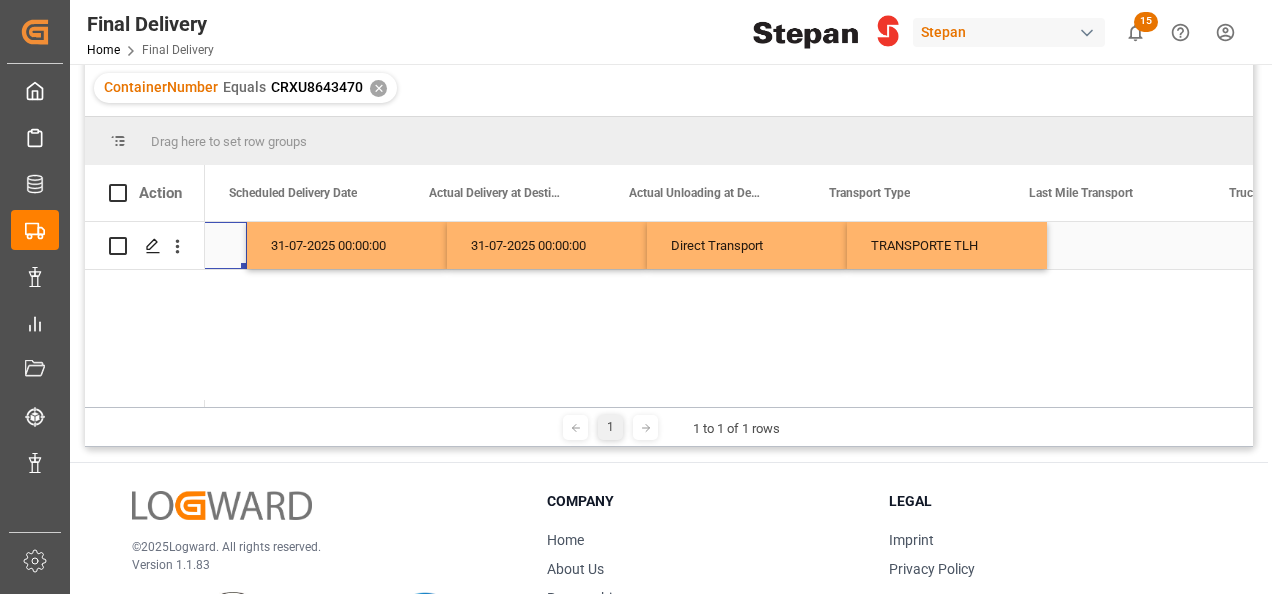 scroll, scrollTop: 0, scrollLeft: 3000, axis: horizontal 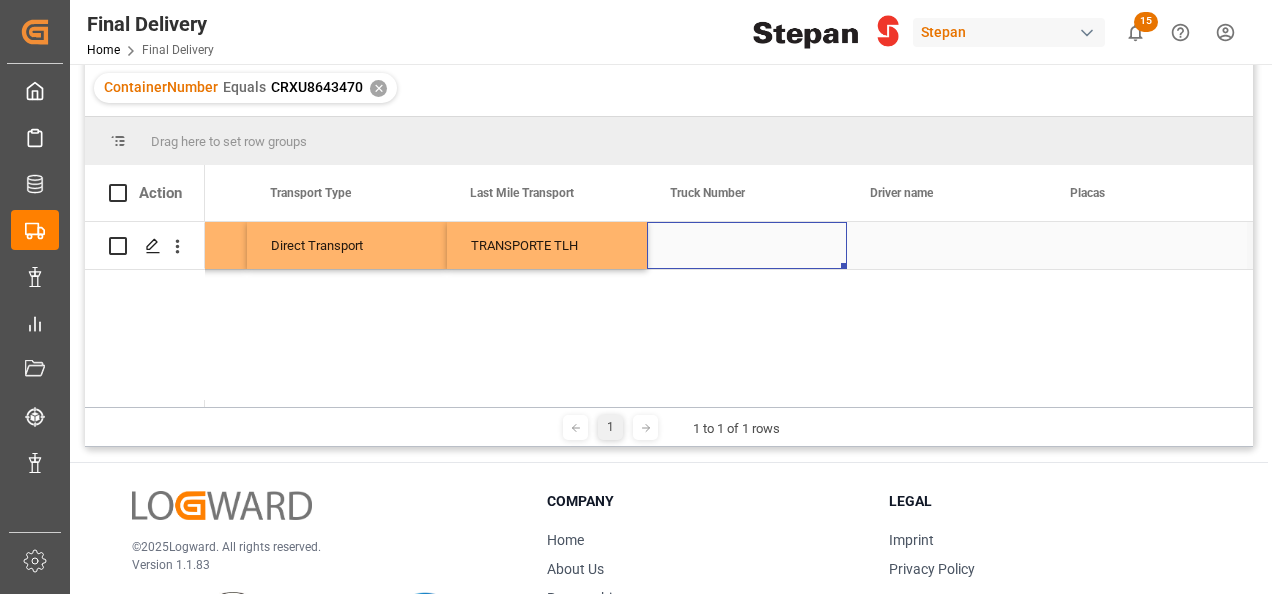 click at bounding box center (747, 245) 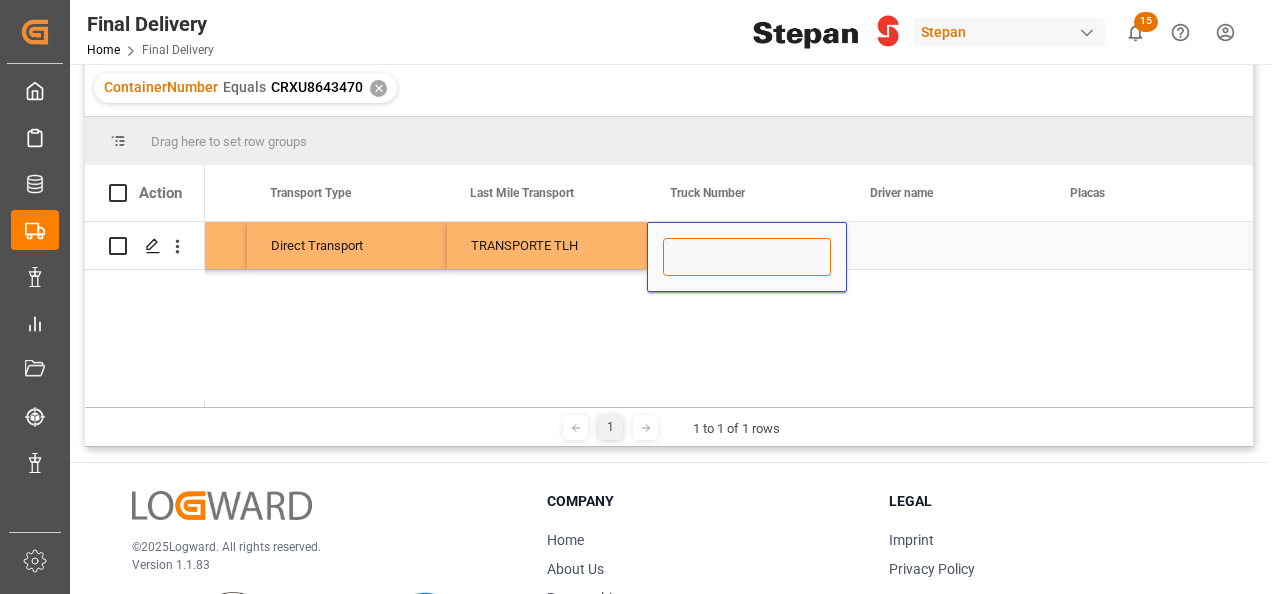 click at bounding box center [747, 257] 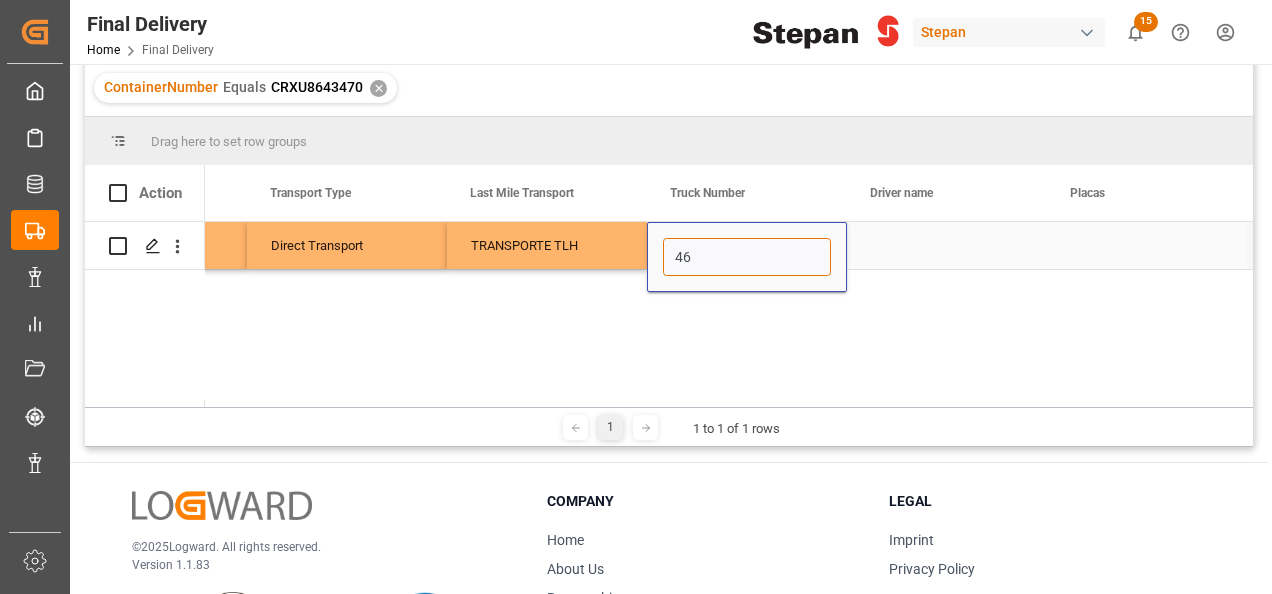 type on "466" 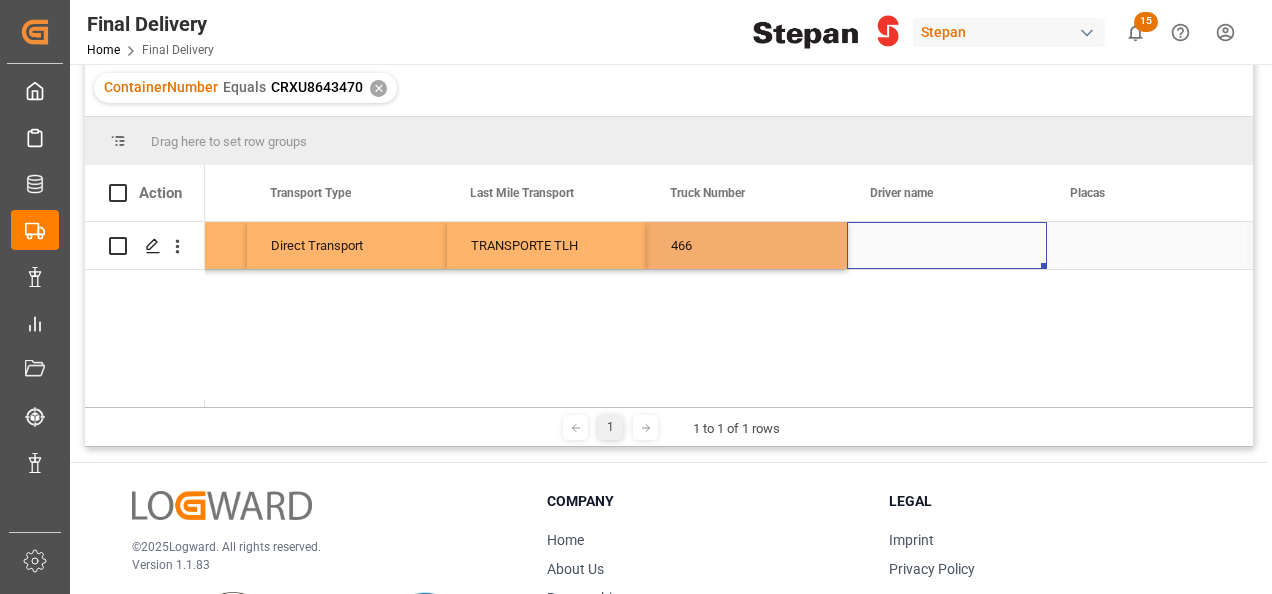 click at bounding box center [947, 245] 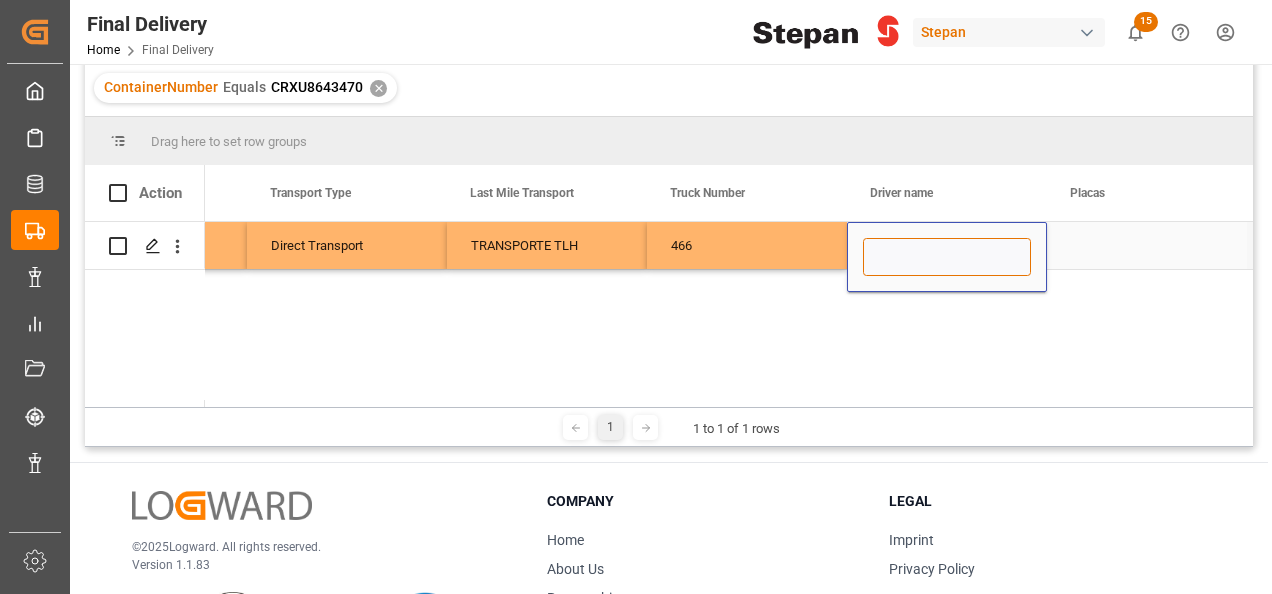 click at bounding box center [947, 257] 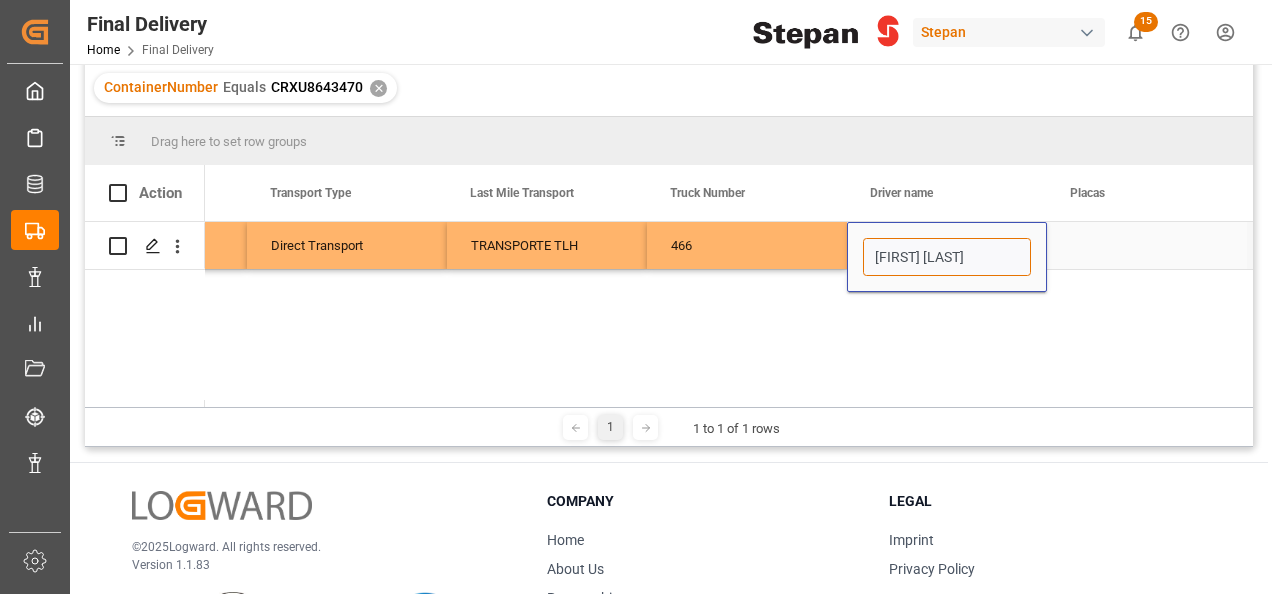 scroll, scrollTop: 0, scrollLeft: 27, axis: horizontal 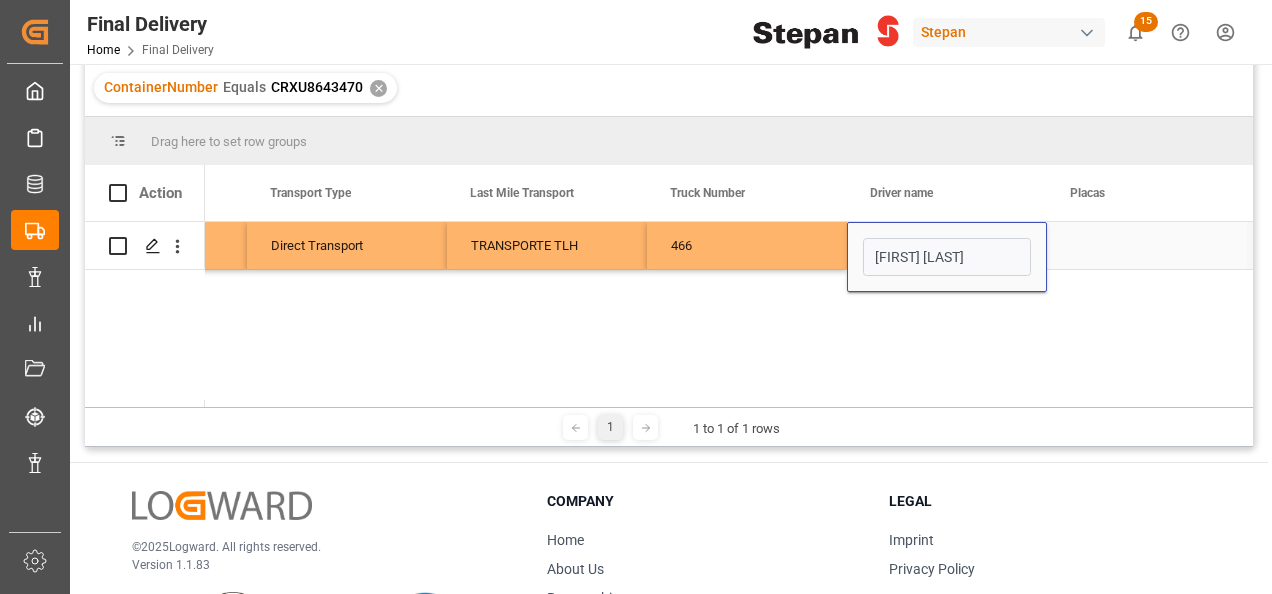 click at bounding box center [1147, 245] 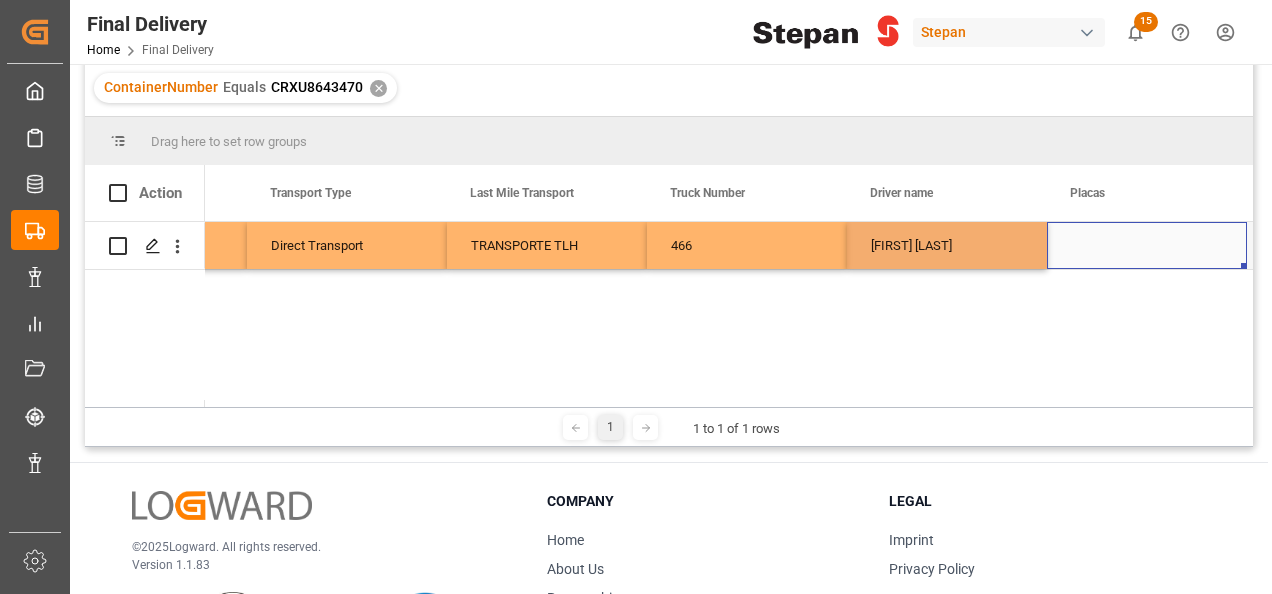 click at bounding box center (1147, 245) 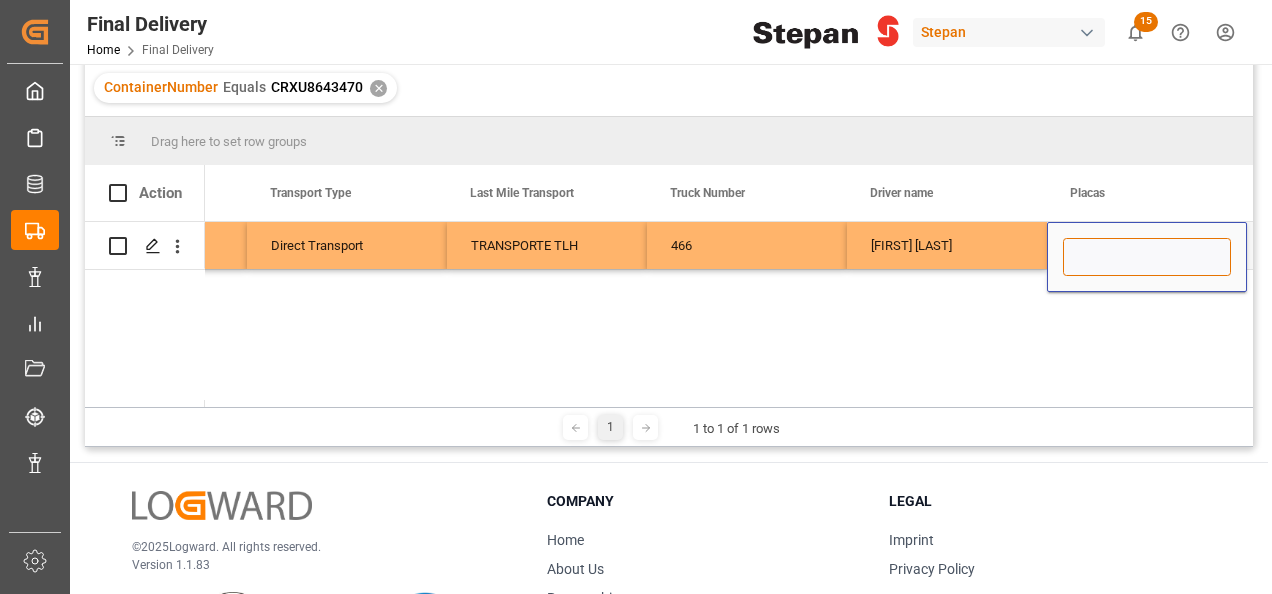 click at bounding box center (1147, 257) 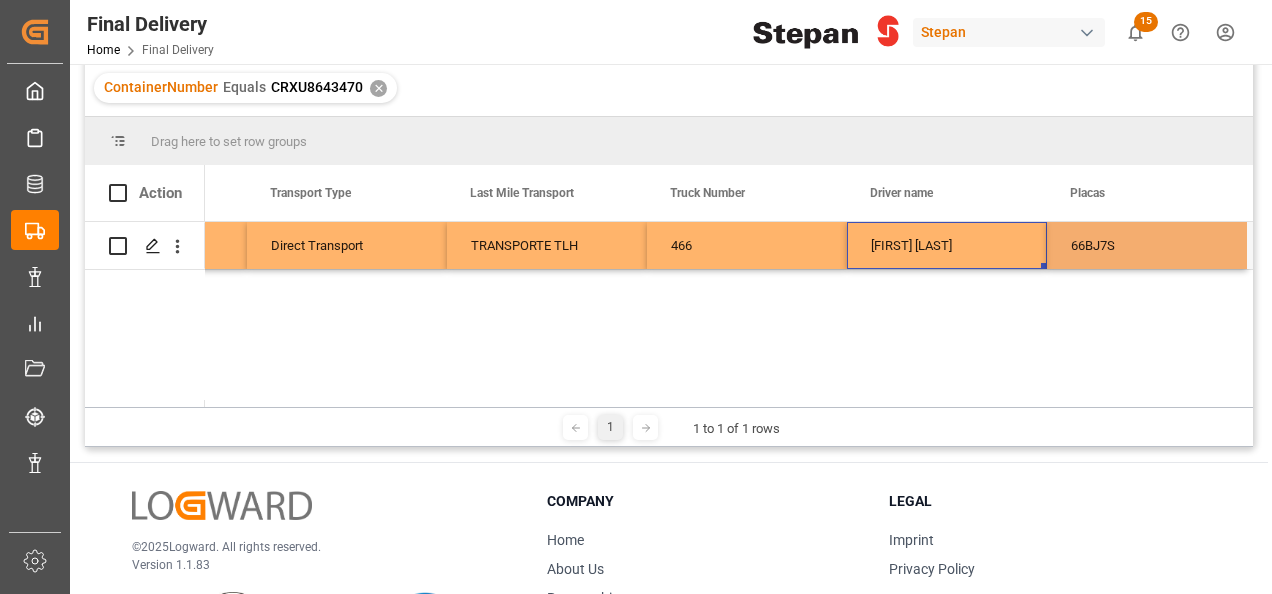 click on "ANTONIO QUIROZ TEPETLA" at bounding box center [947, 245] 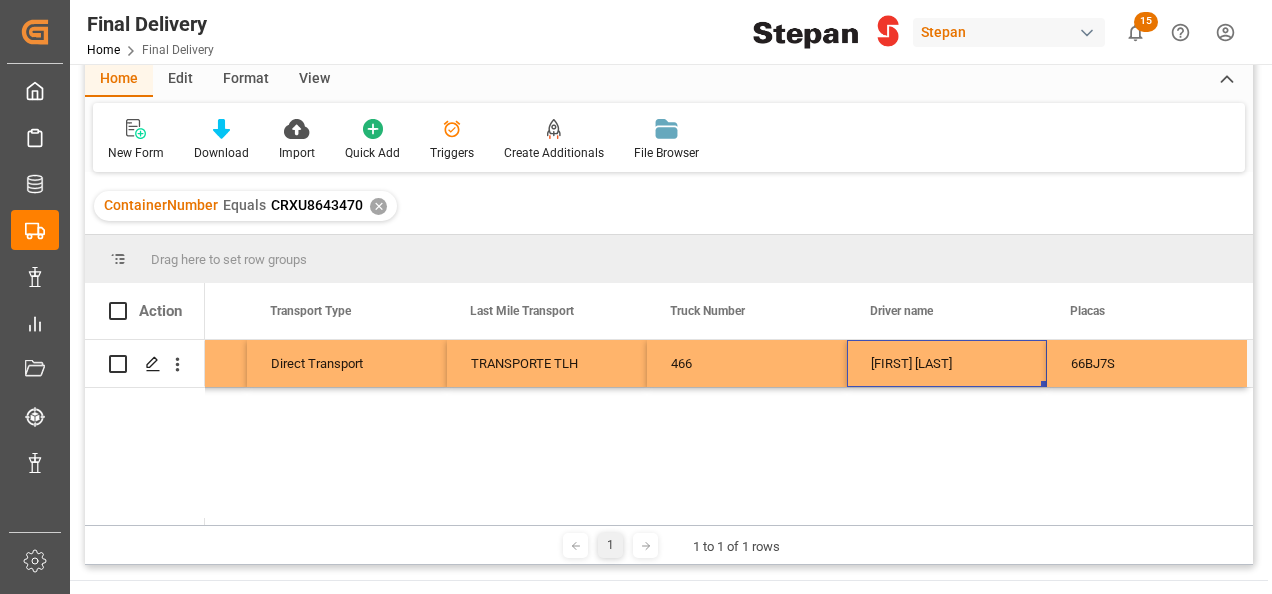scroll, scrollTop: 0, scrollLeft: 0, axis: both 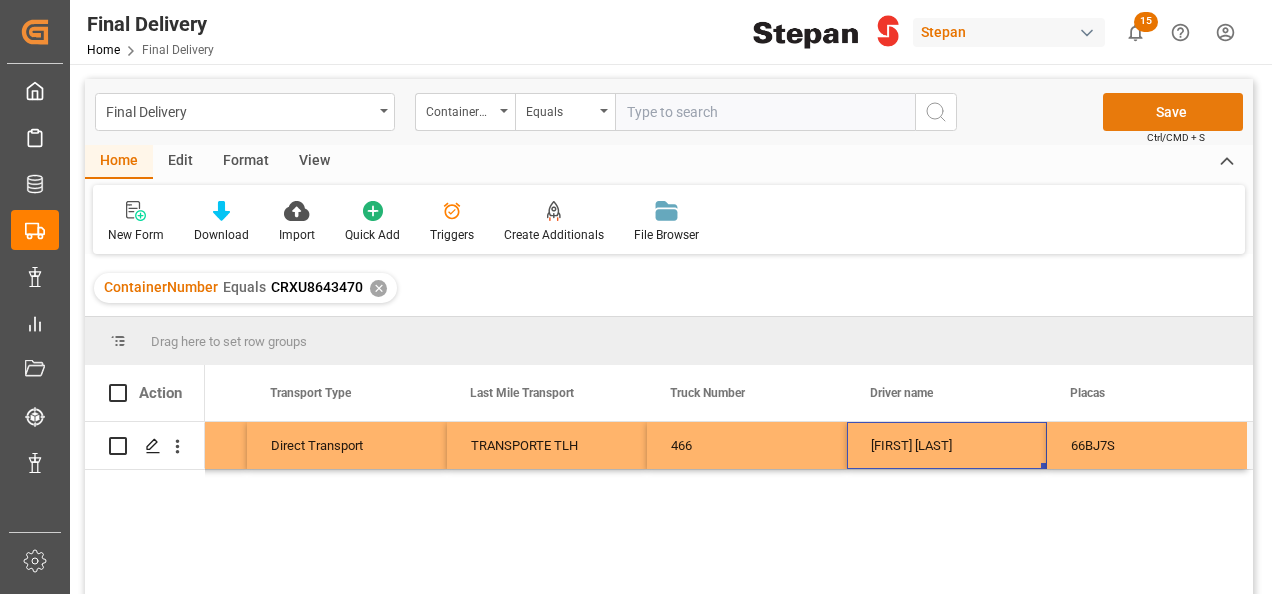 click on "Save" at bounding box center [1173, 112] 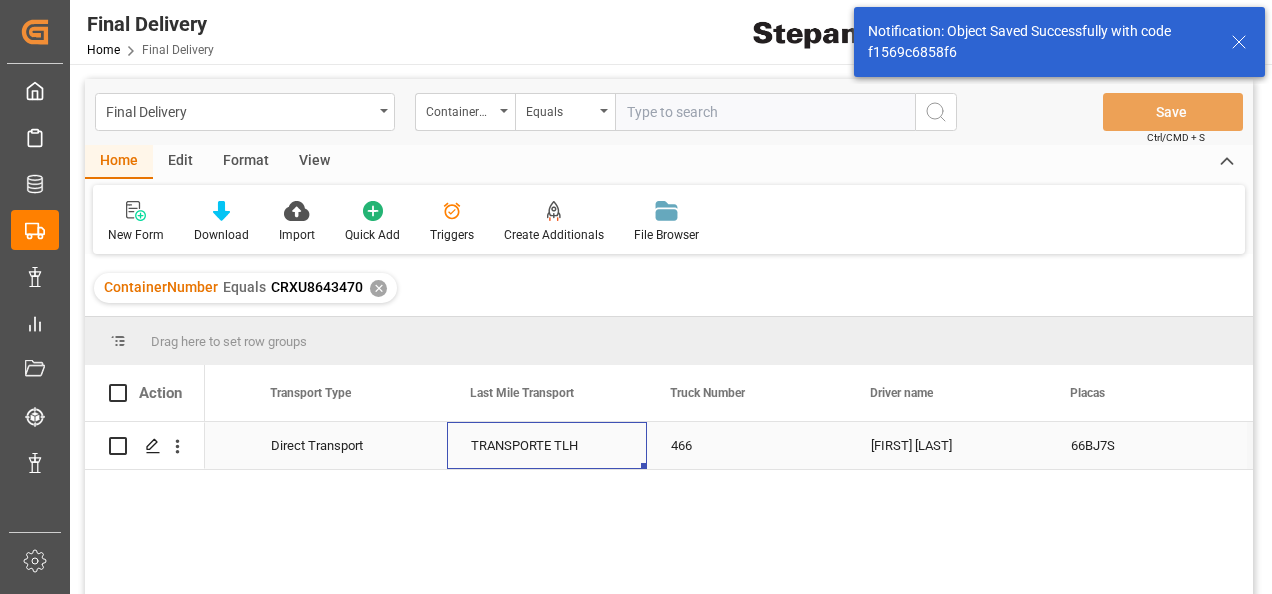 click on "TRANSPORTE TLH" at bounding box center [547, 446] 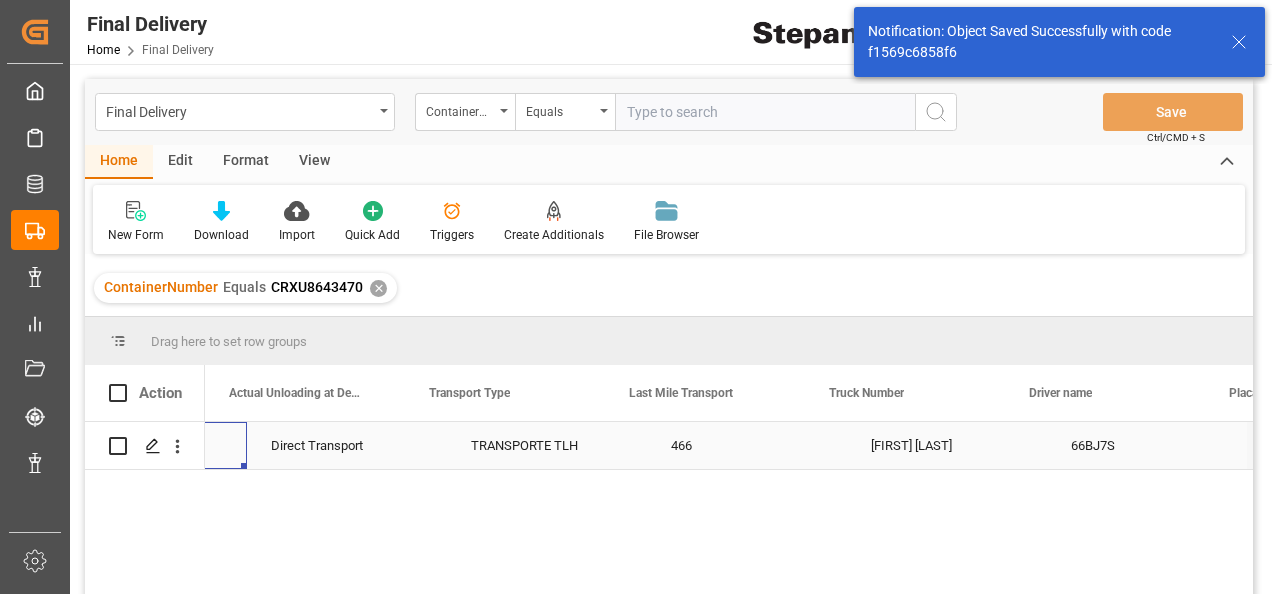 scroll, scrollTop: 0, scrollLeft: 3400, axis: horizontal 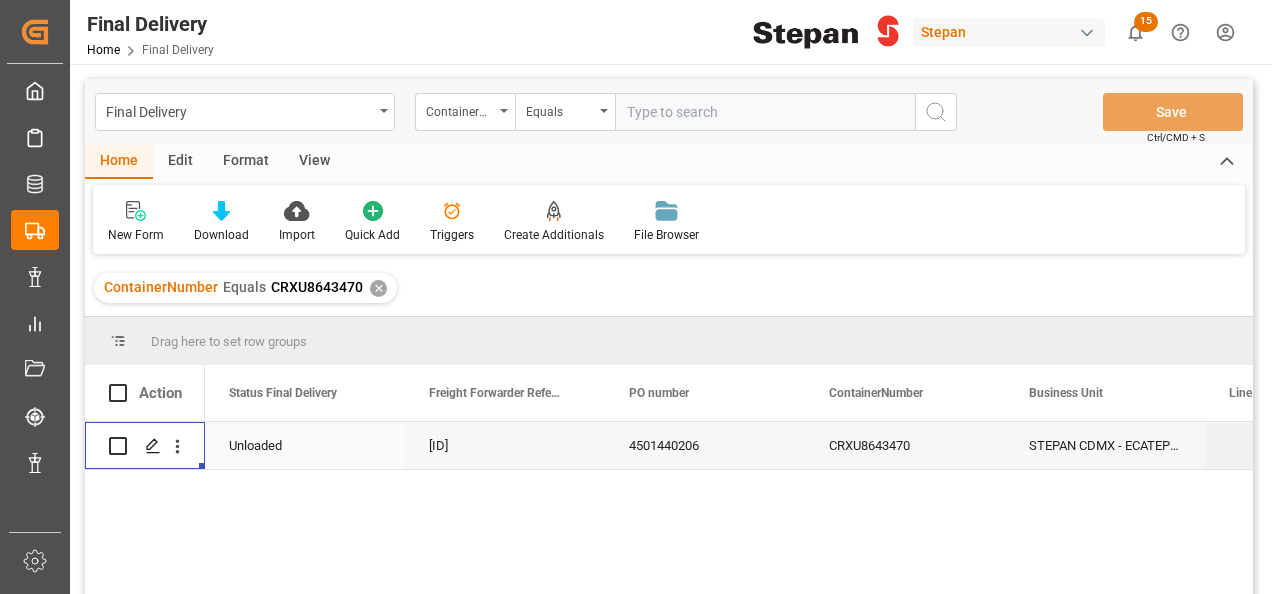 click on "250806900175" at bounding box center [505, 445] 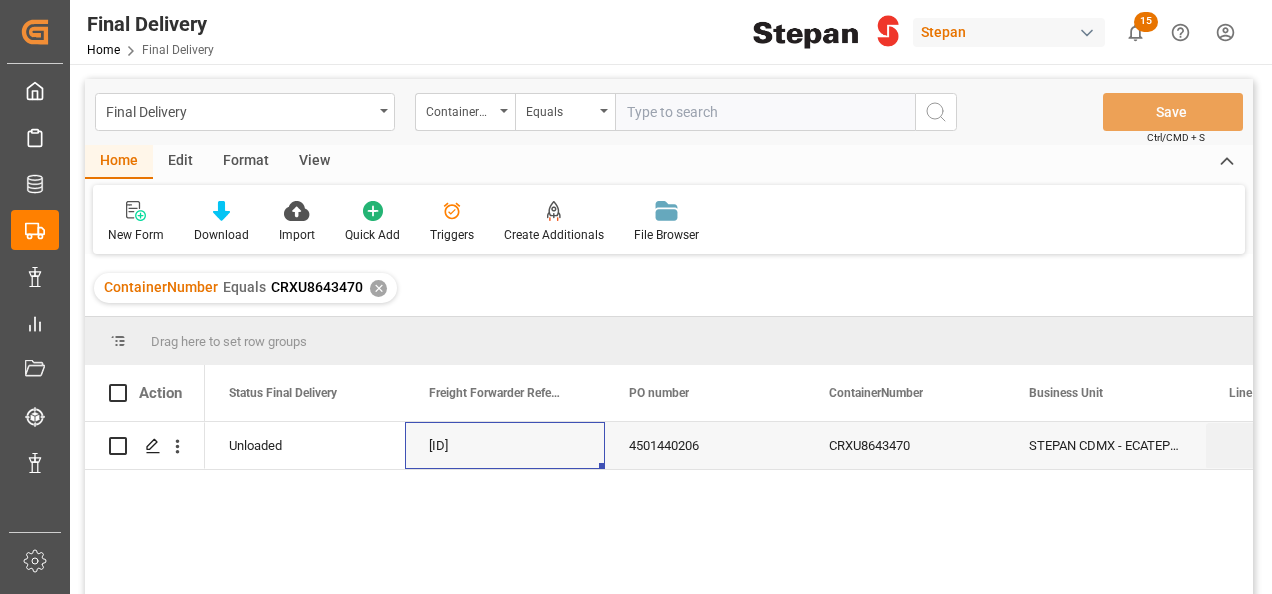 click on "✕" at bounding box center (378, 288) 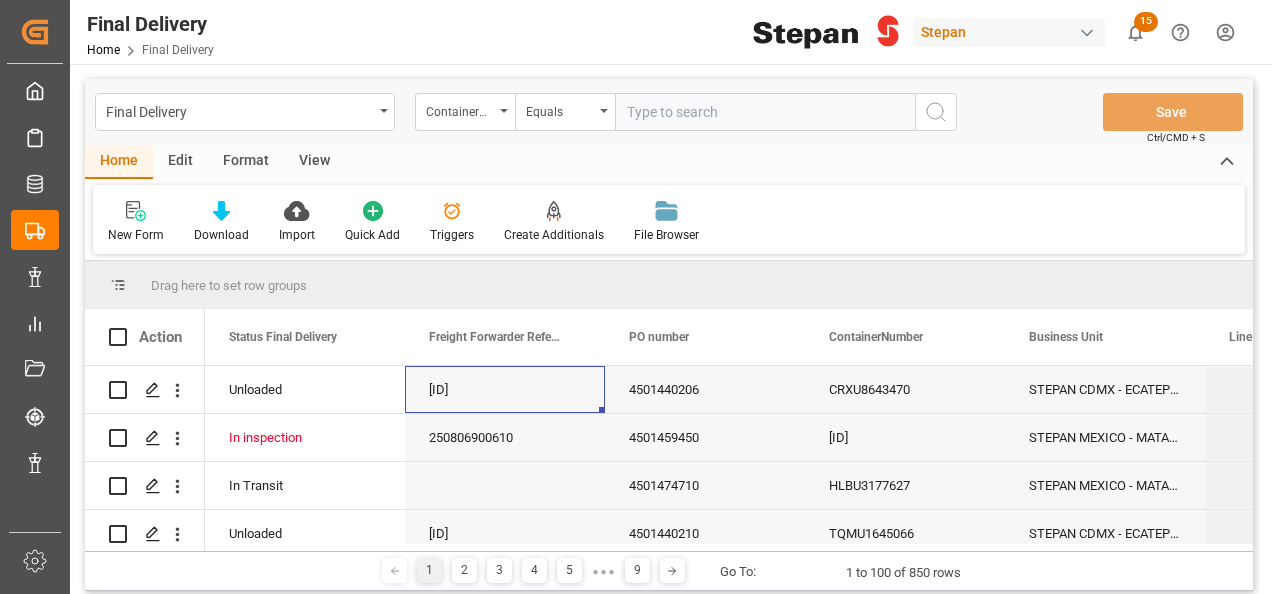 click at bounding box center (765, 112) 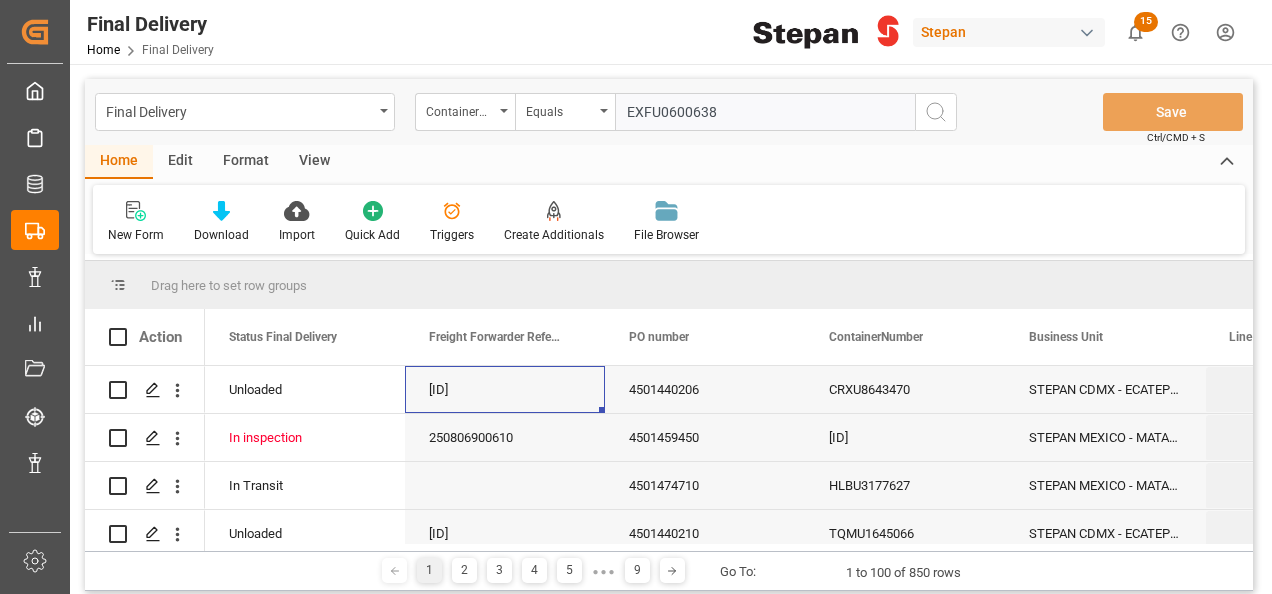 type on "EXFU0600638" 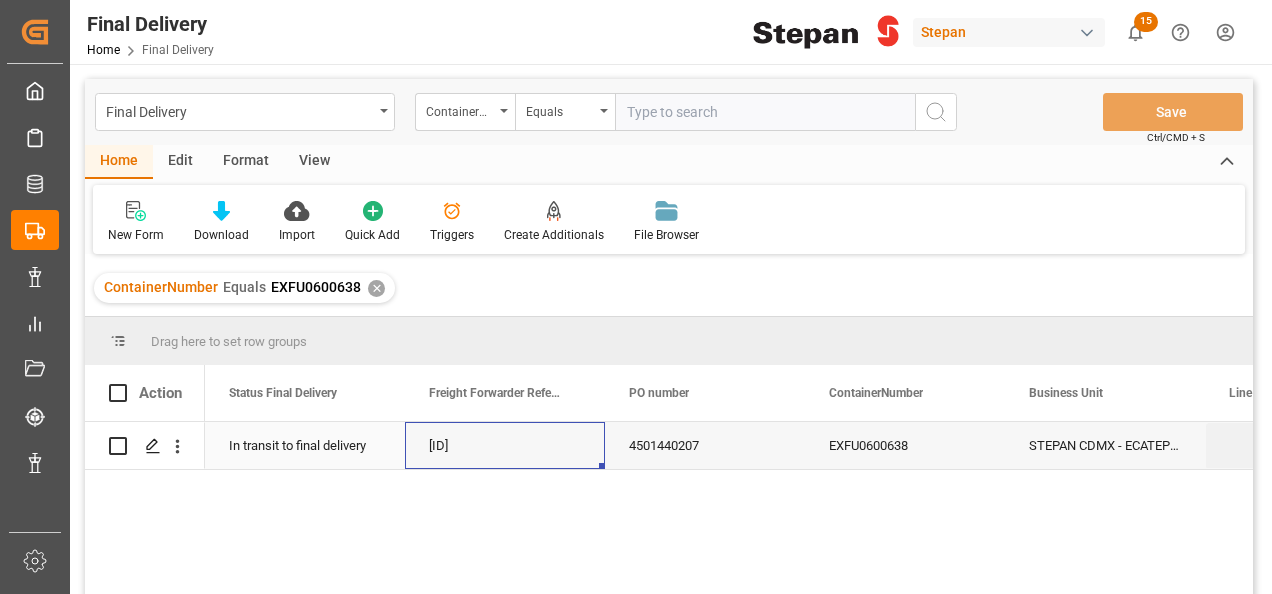 click on "250806900175" at bounding box center (505, 445) 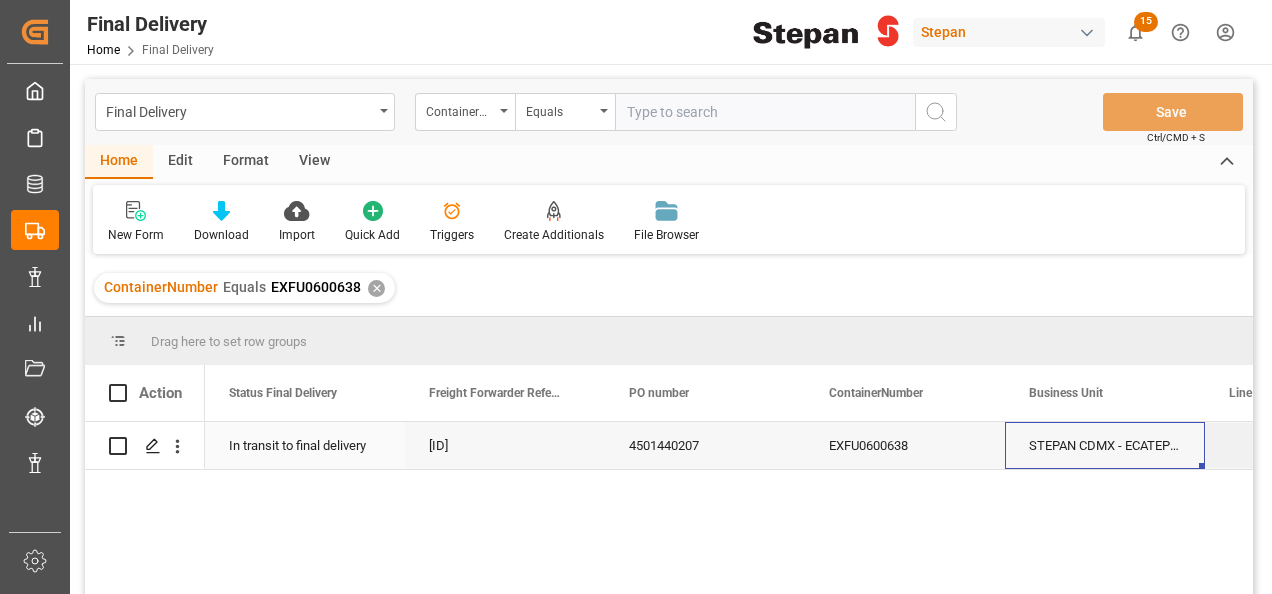scroll, scrollTop: 0, scrollLeft: 158, axis: horizontal 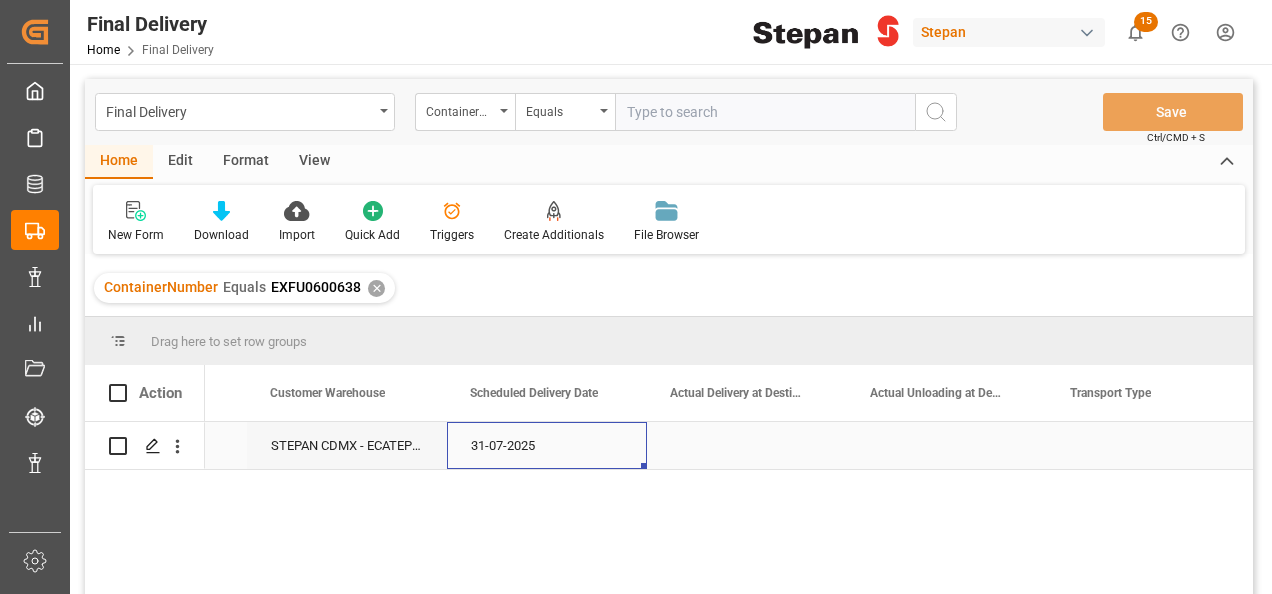 click on "31-07-2025" at bounding box center (547, 445) 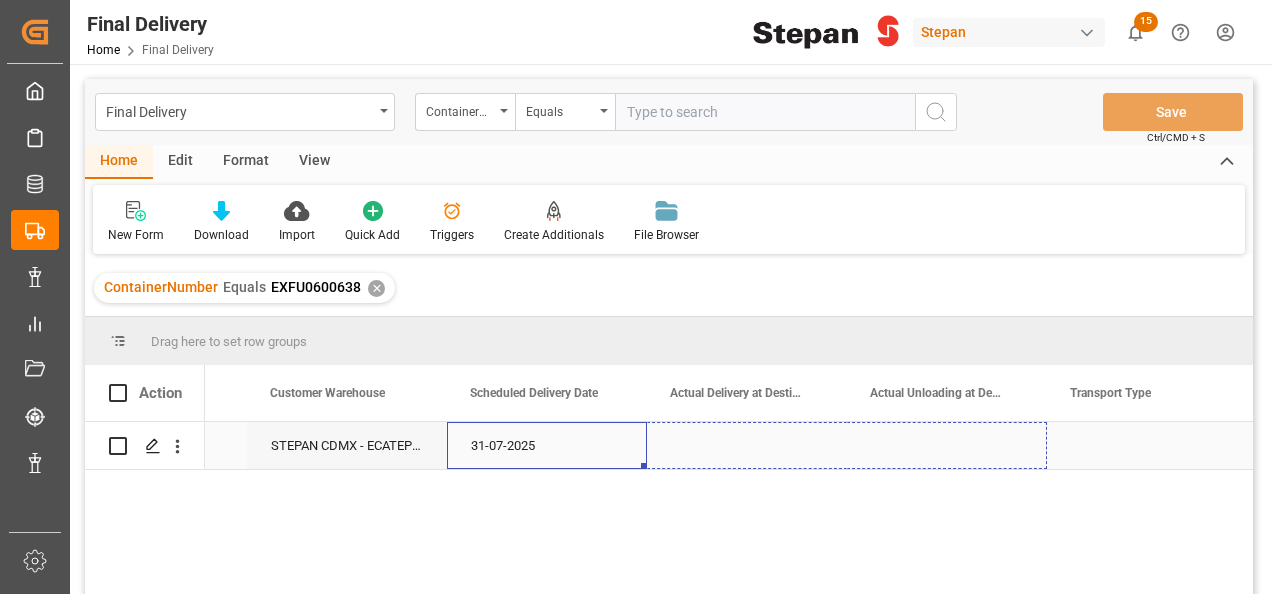 drag, startPoint x: 644, startPoint y: 464, endPoint x: 952, endPoint y: 465, distance: 308.00162 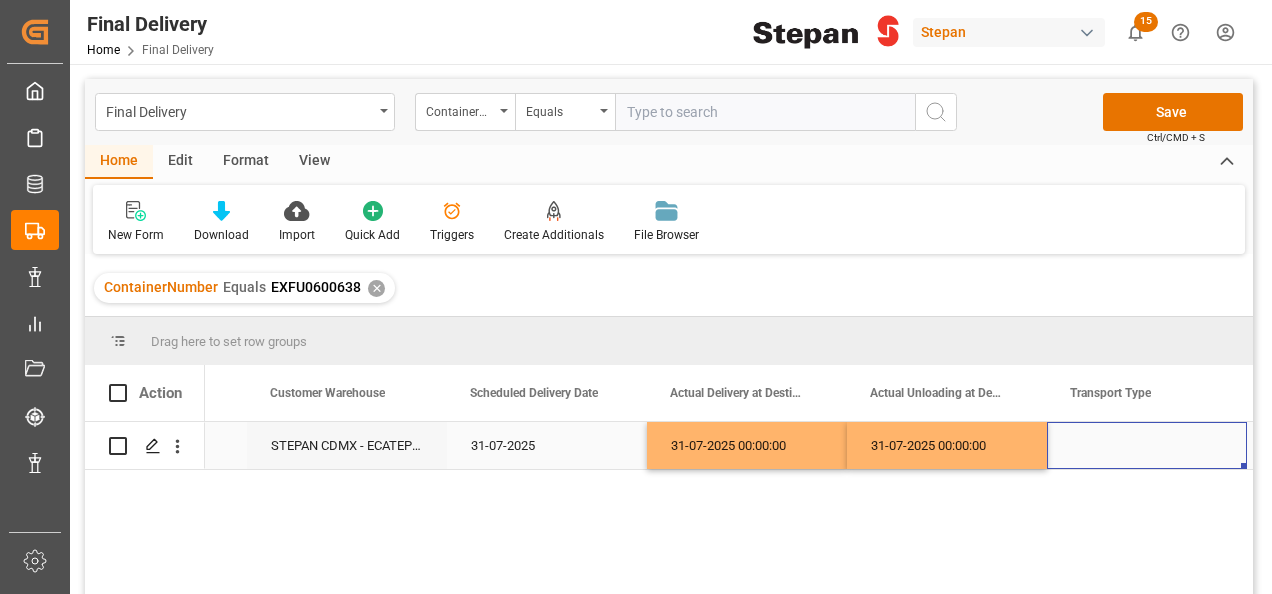 click at bounding box center (1147, 445) 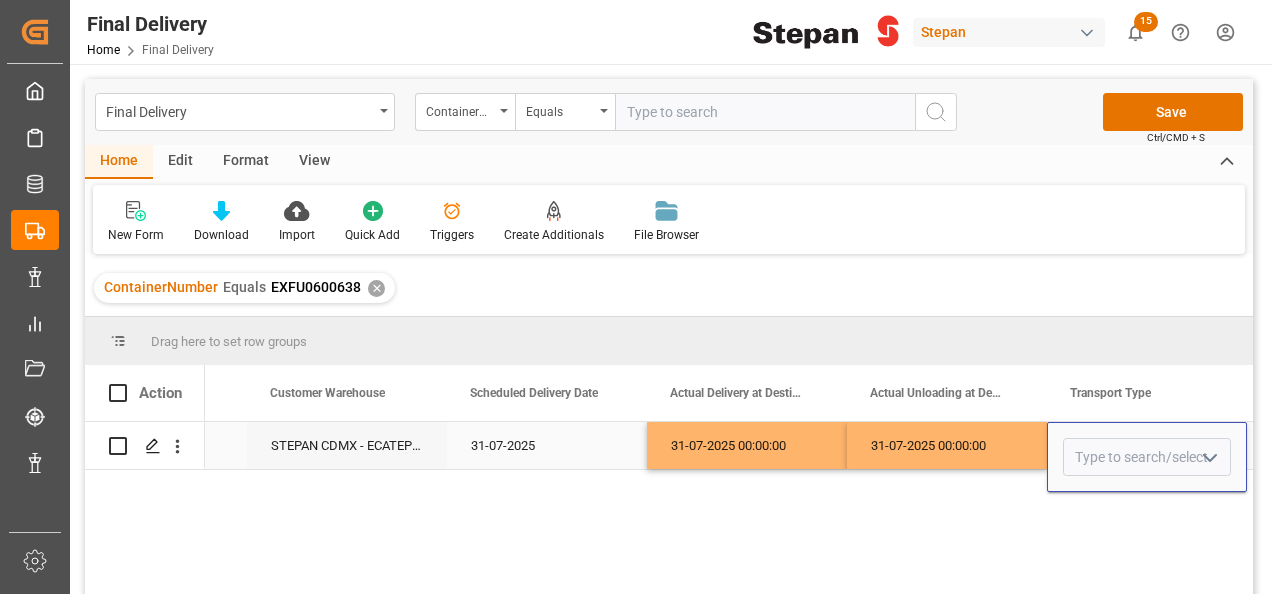 click 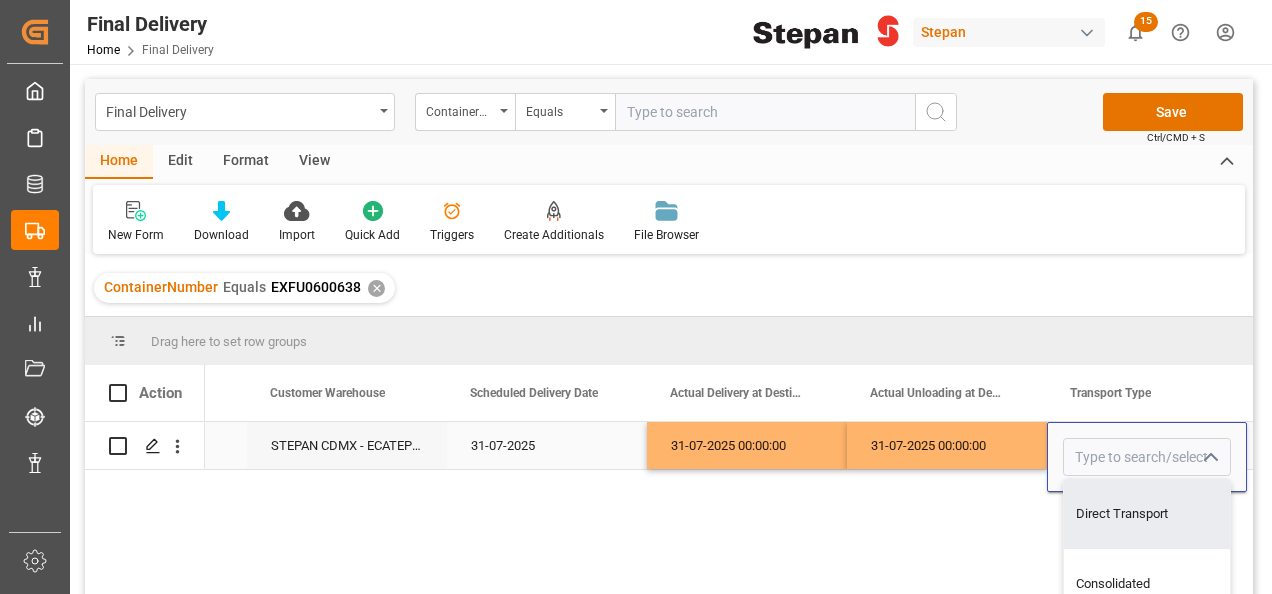 drag, startPoint x: 1158, startPoint y: 512, endPoint x: 875, endPoint y: 447, distance: 290.36874 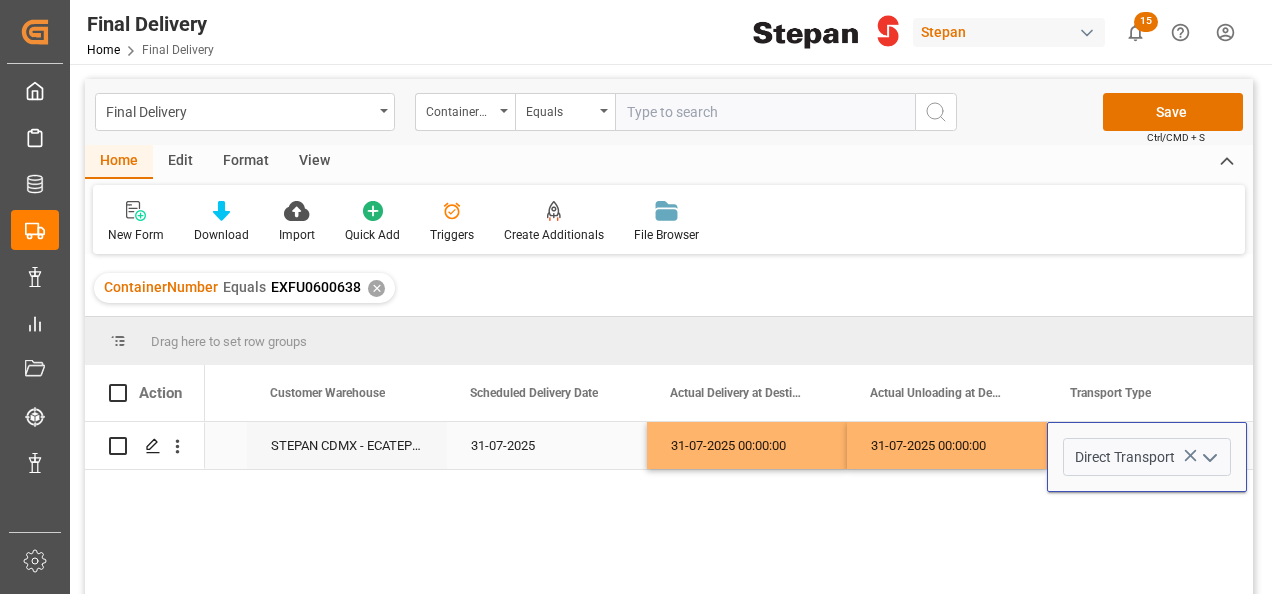 click on "31-07-2025 00:00:00" at bounding box center (947, 445) 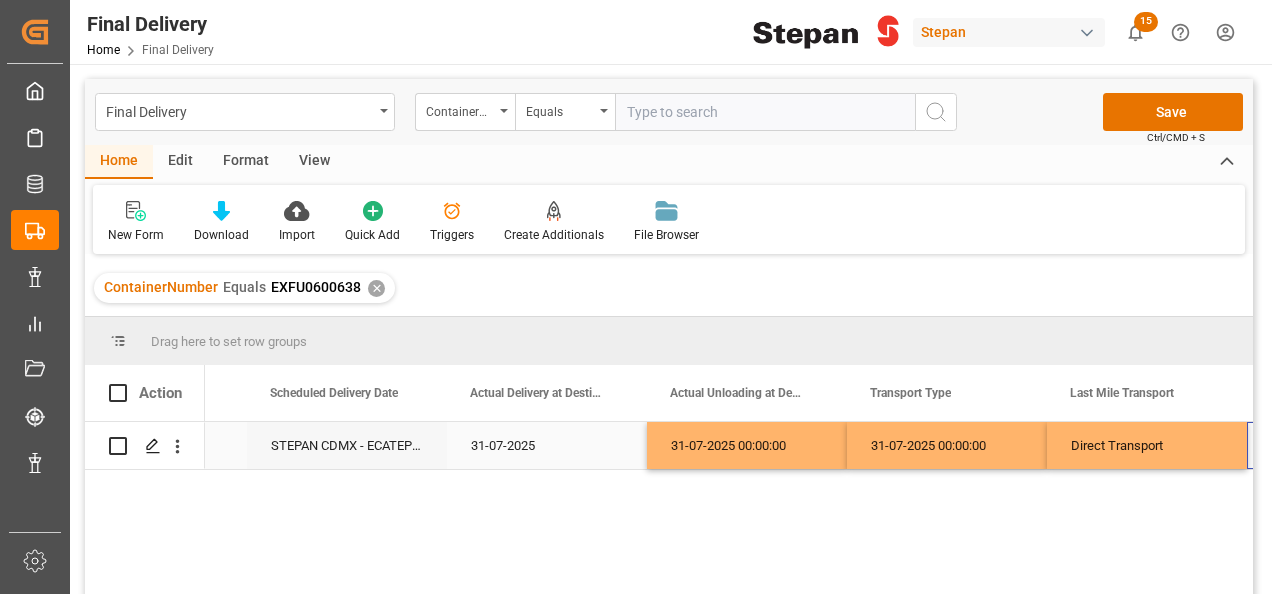 scroll, scrollTop: 0, scrollLeft: 3158, axis: horizontal 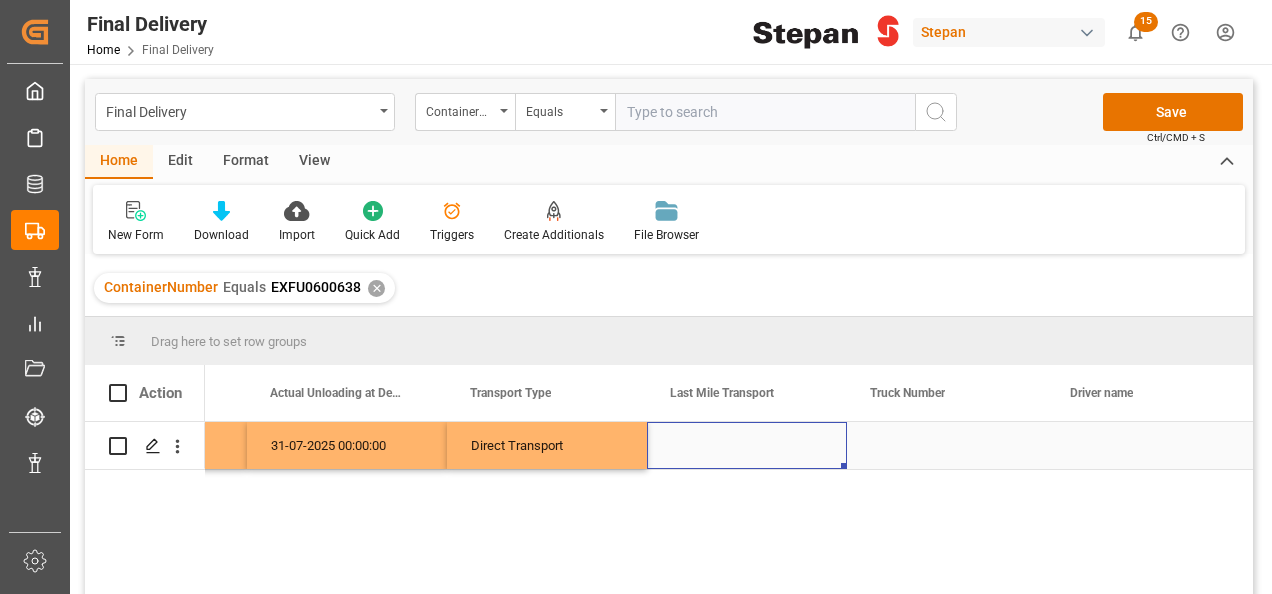 click at bounding box center (747, 445) 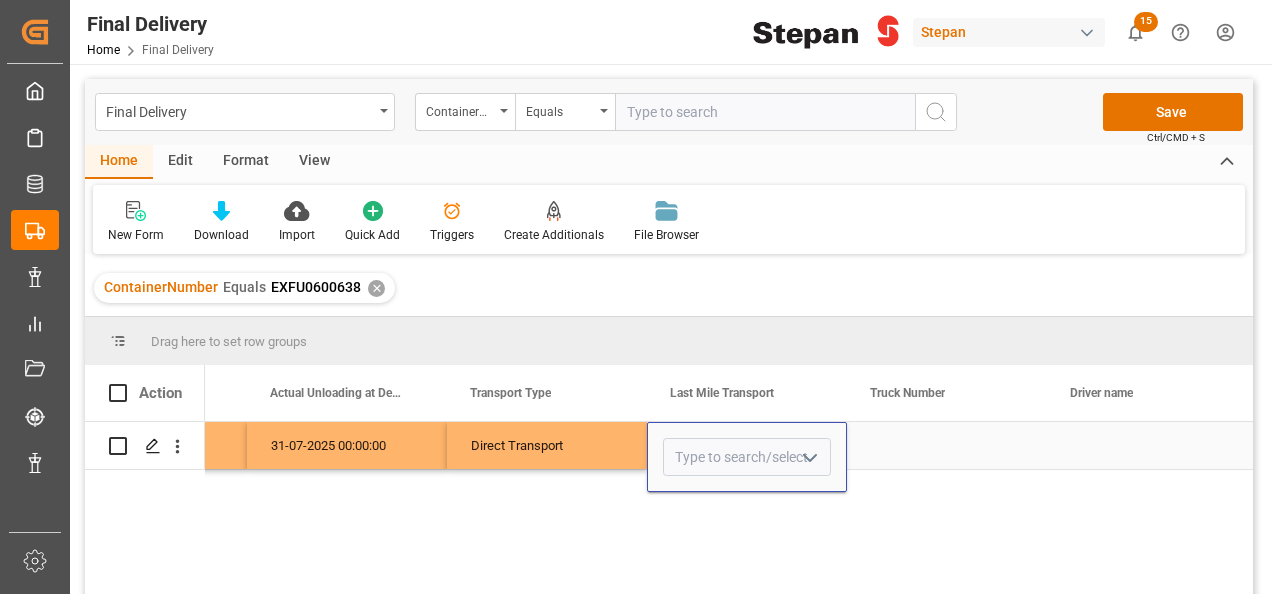 click 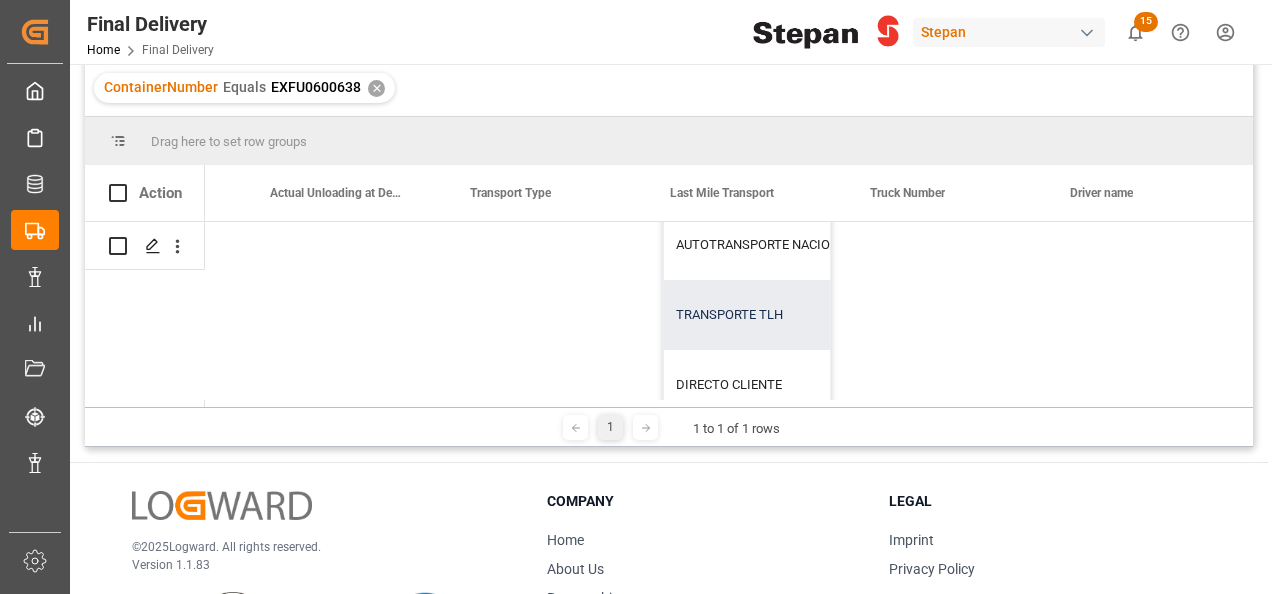 click on "TRANSPORTE TLH" at bounding box center (839, 315) 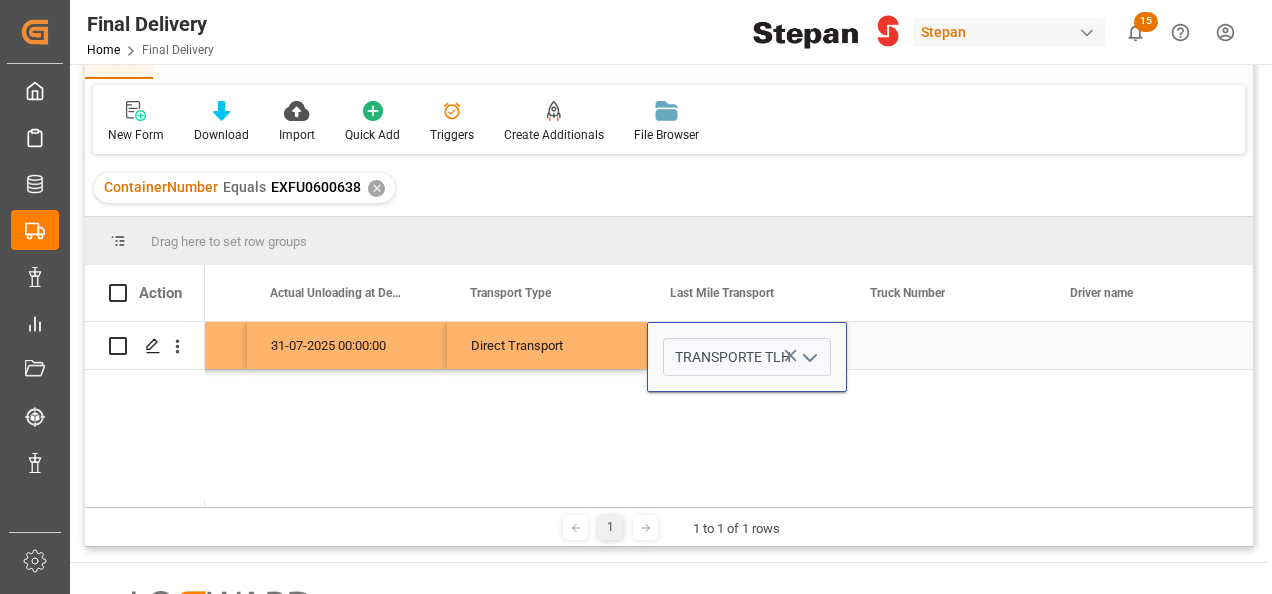 click at bounding box center (947, 345) 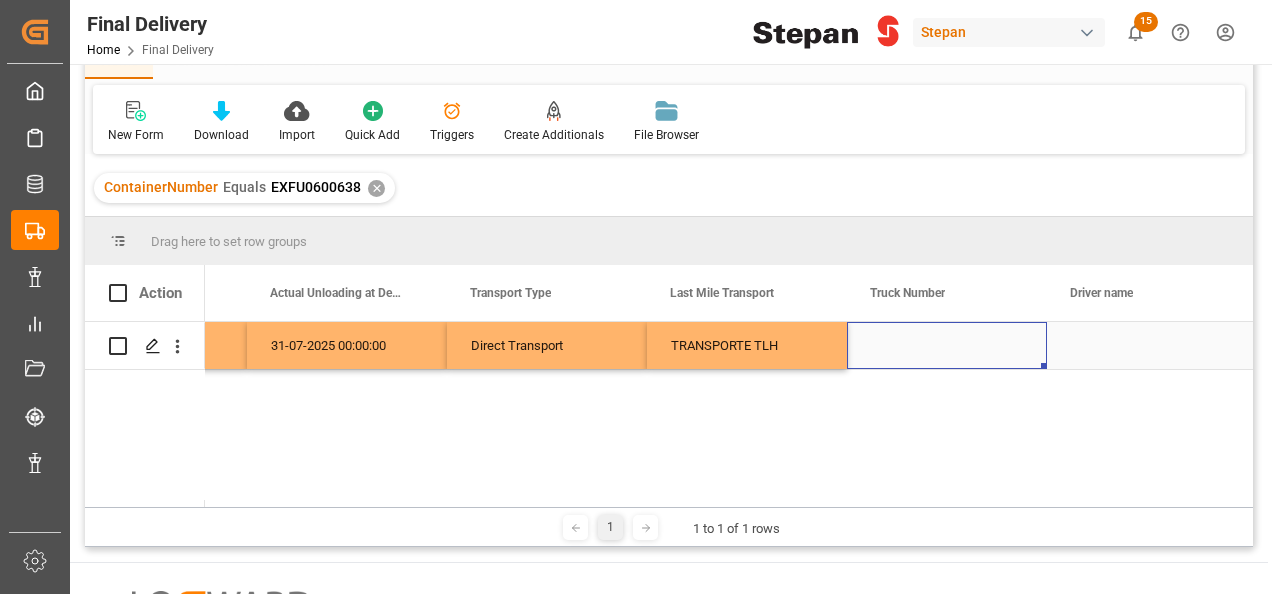 click at bounding box center [947, 345] 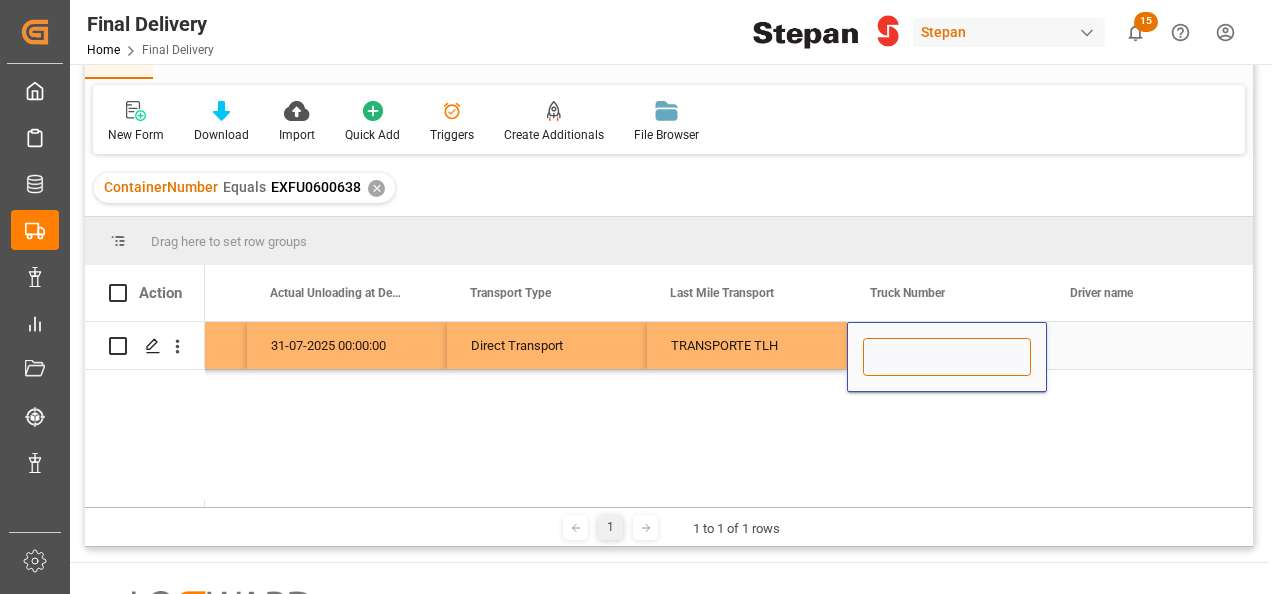 click at bounding box center [947, 357] 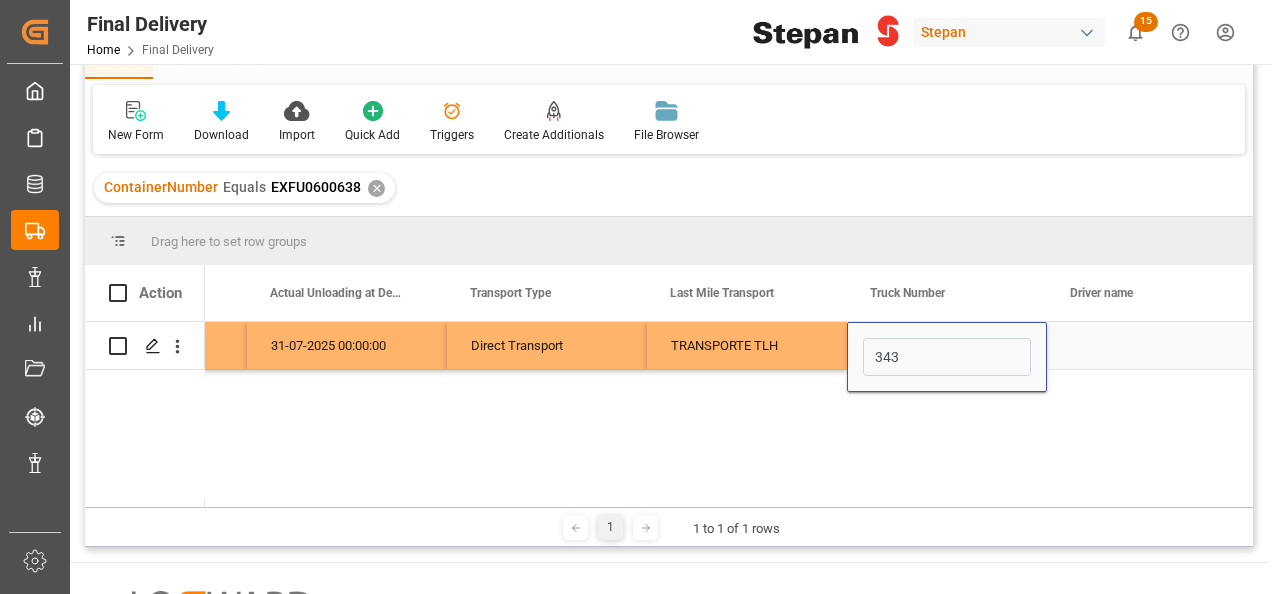 click at bounding box center (1147, 345) 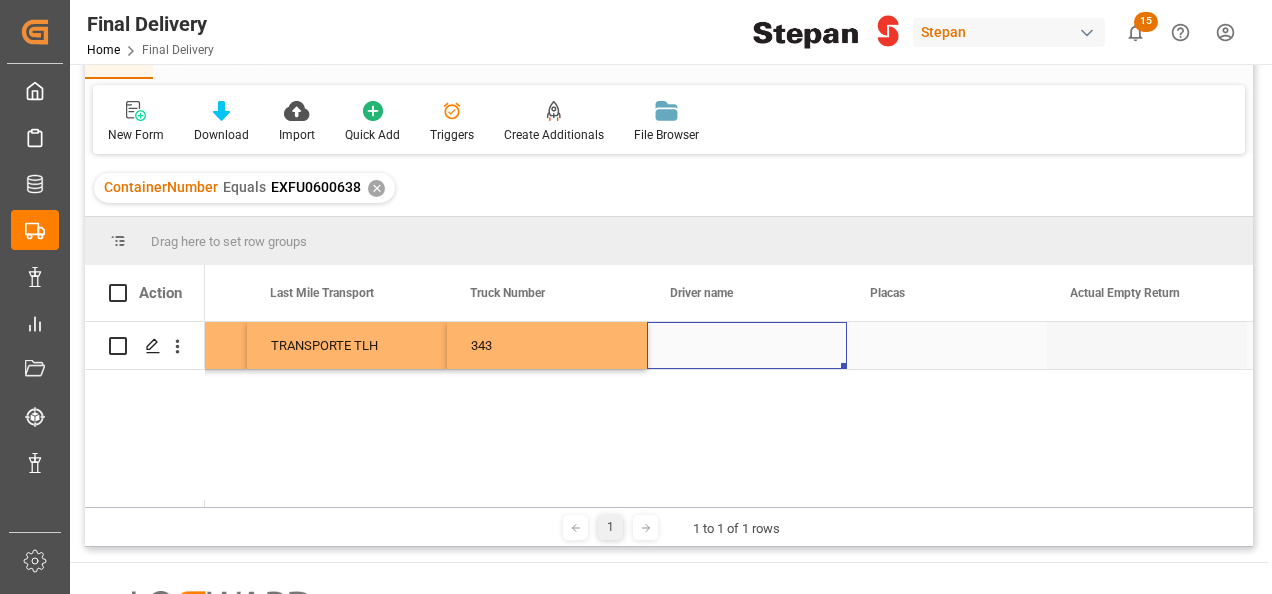 click at bounding box center [747, 345] 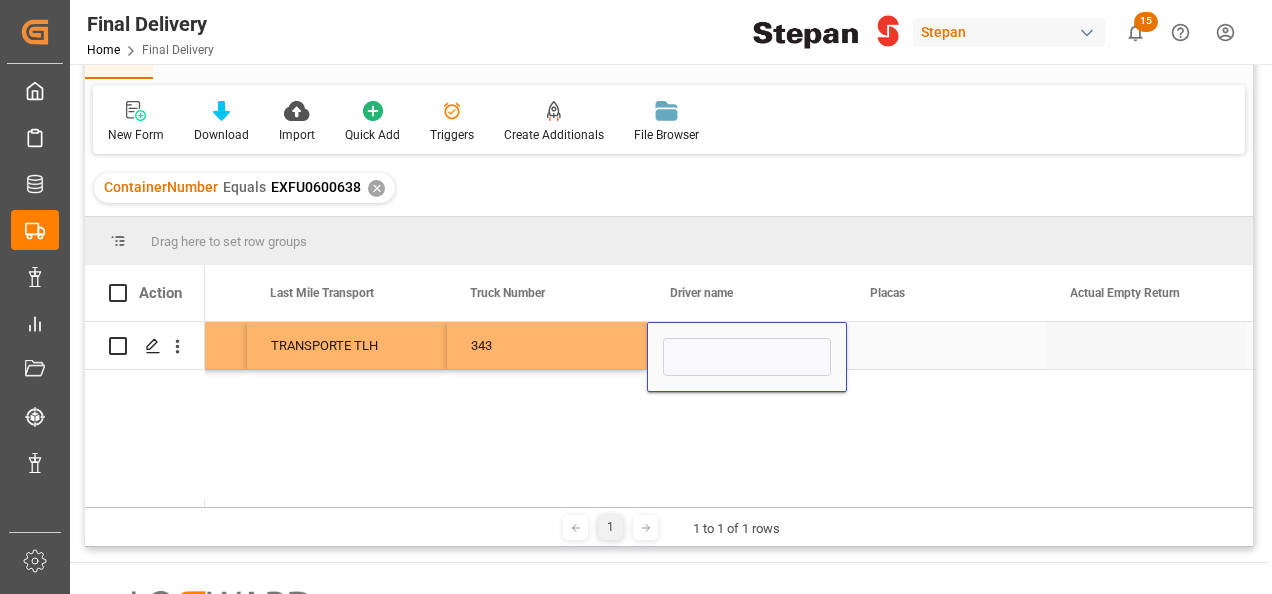 click at bounding box center (747, 357) 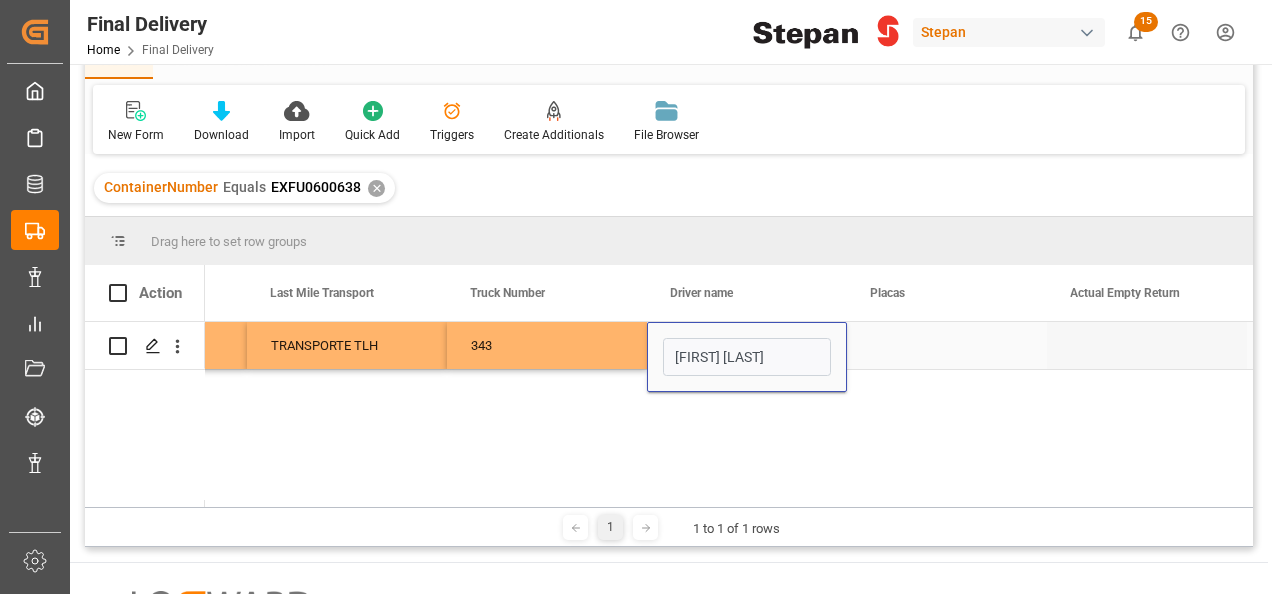 click at bounding box center [947, 345] 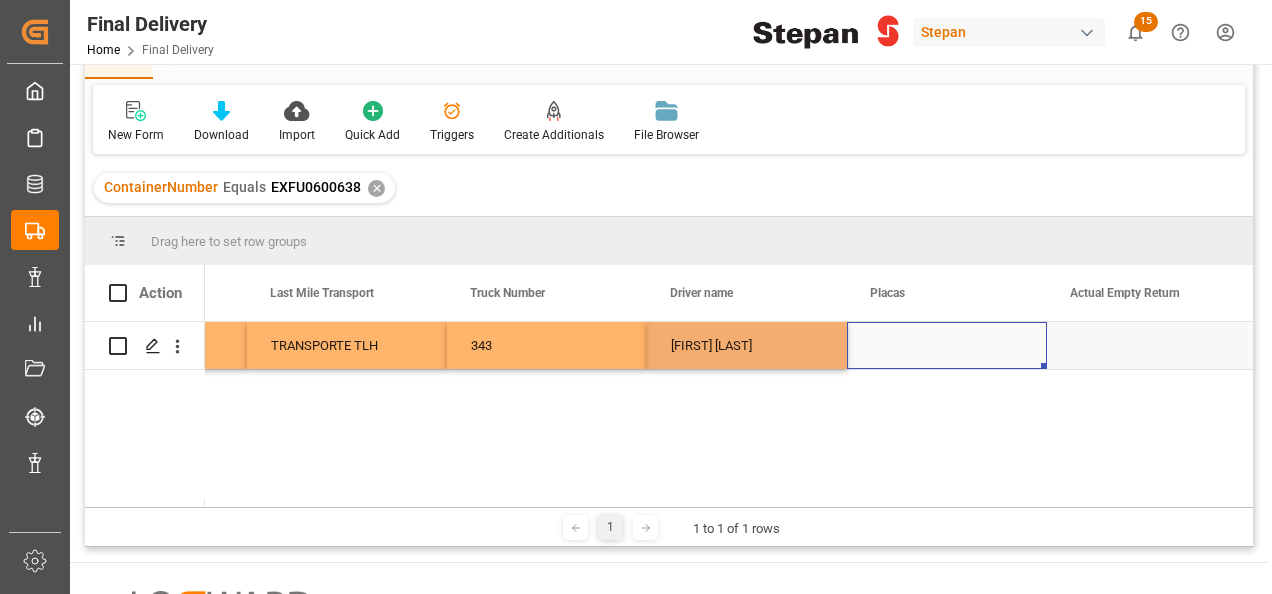 click at bounding box center [947, 345] 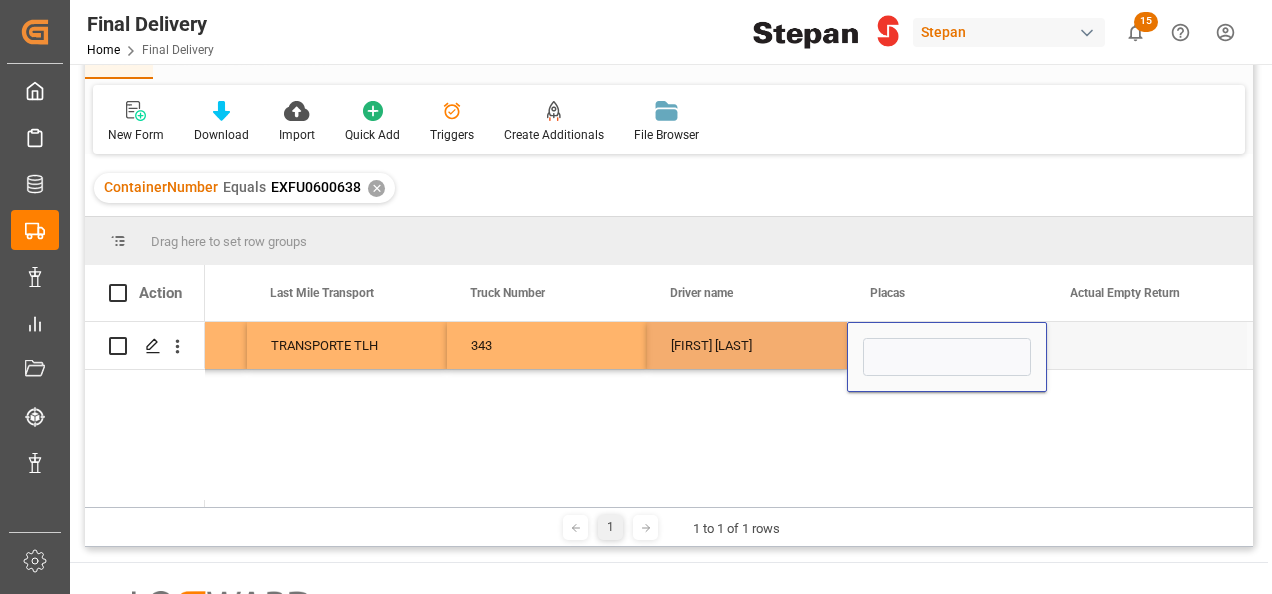 click at bounding box center [947, 357] 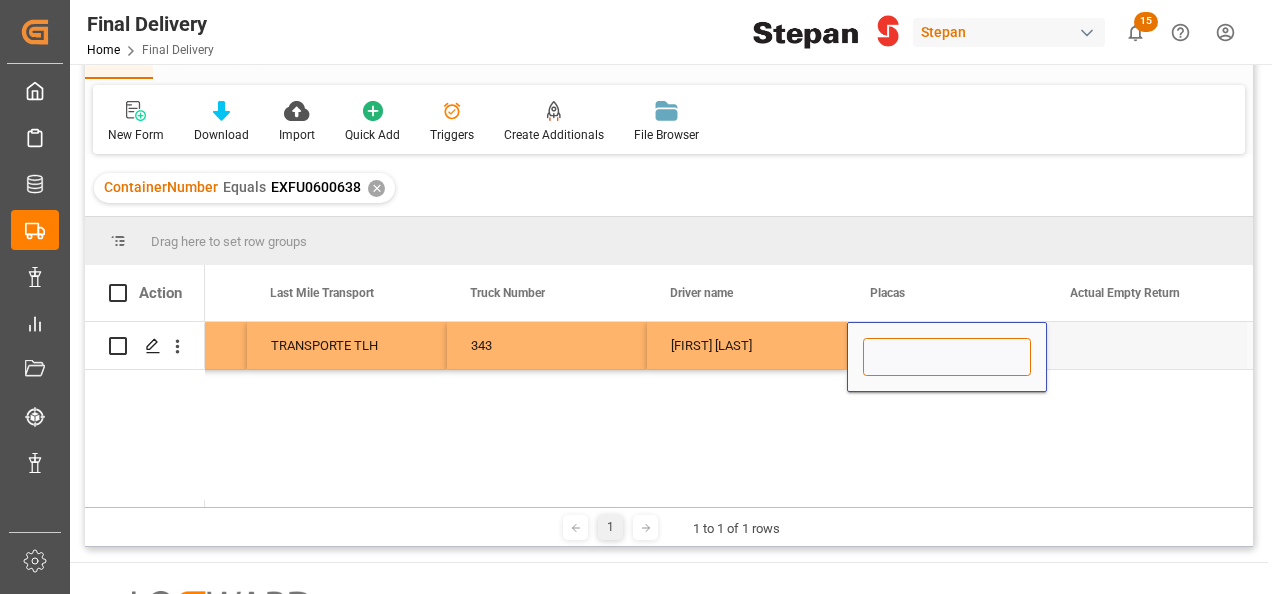 paste on "91AG9J" 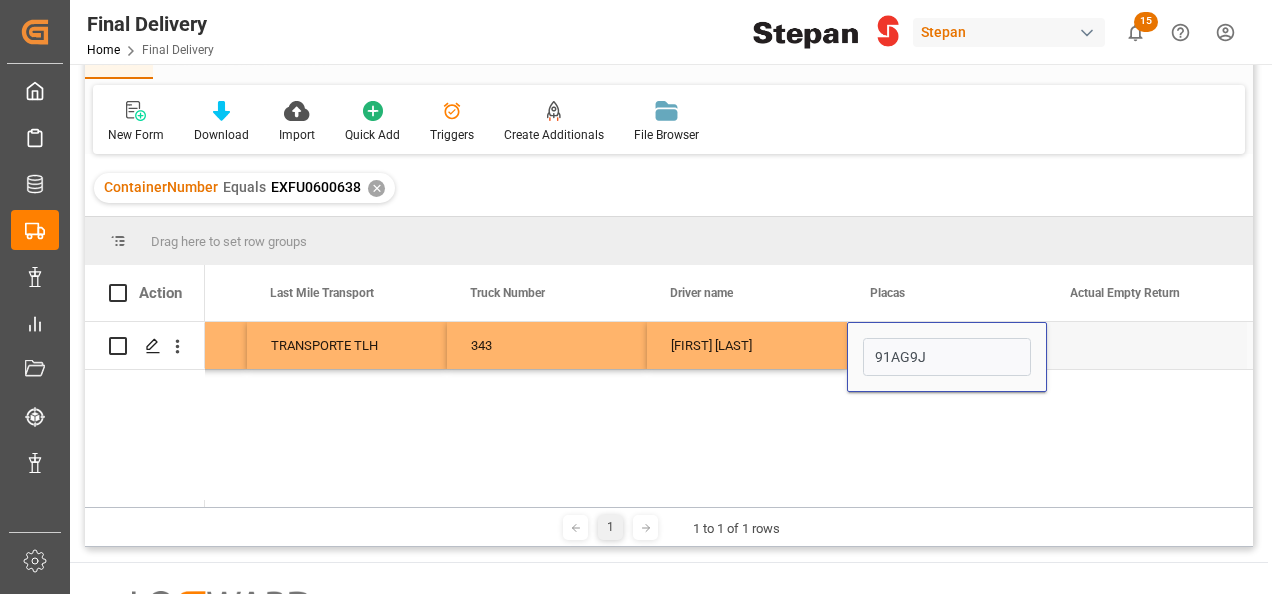 click on "CIRIACO MEZA ESPINOSA" at bounding box center [747, 345] 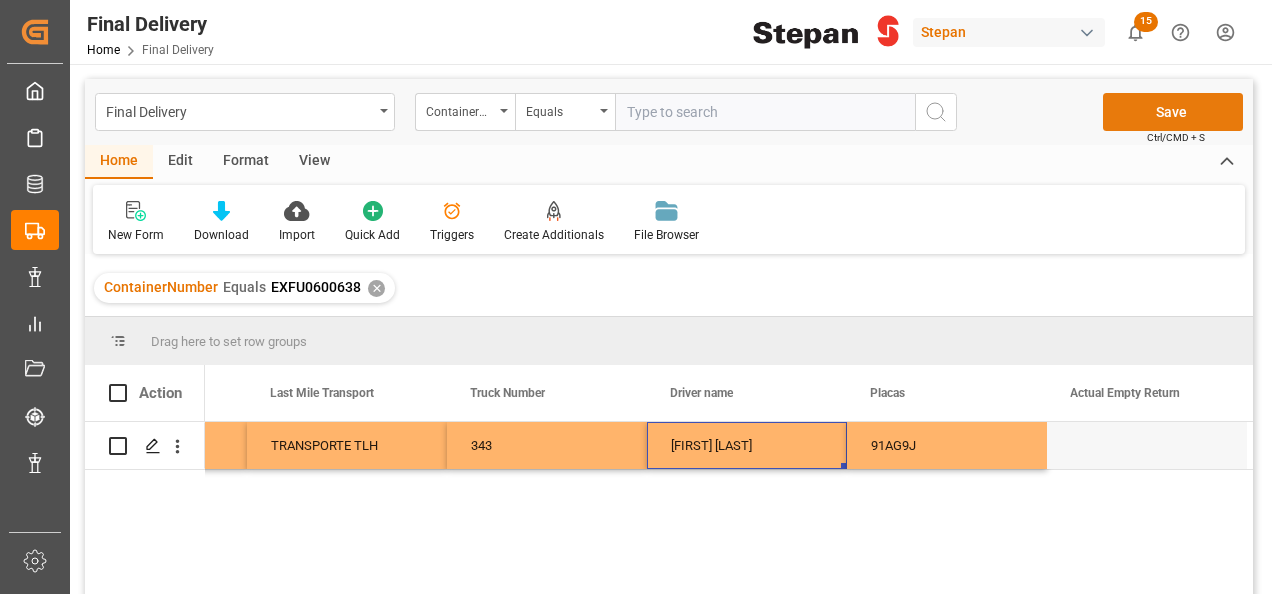 click on "Save" at bounding box center (1173, 112) 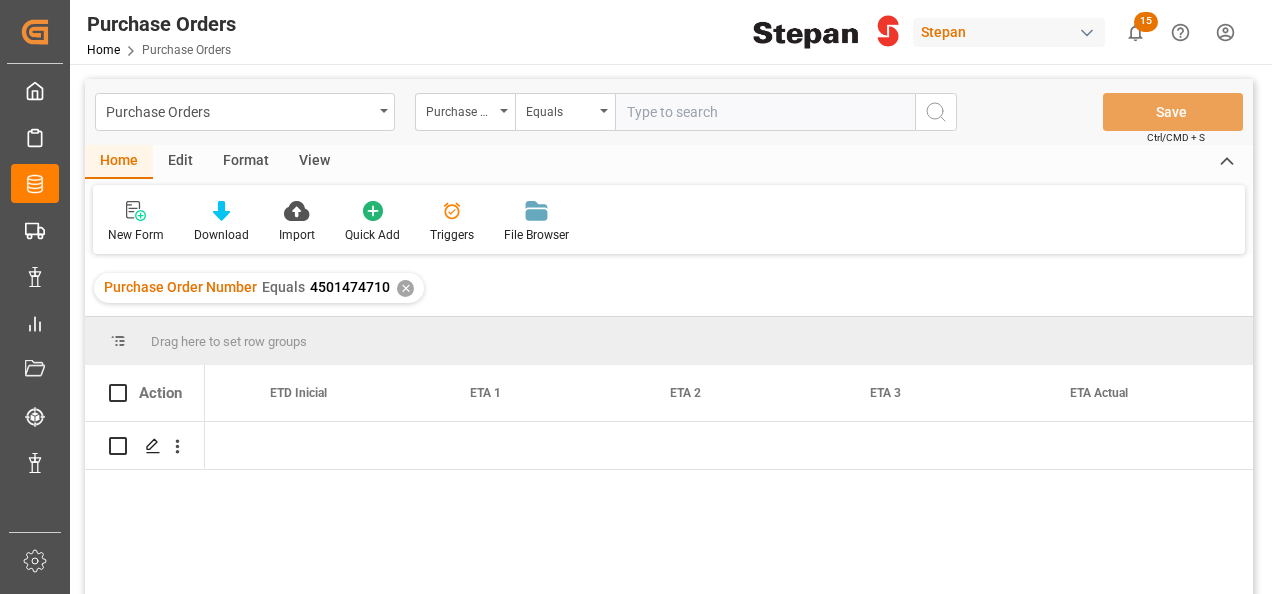 scroll, scrollTop: 0, scrollLeft: 0, axis: both 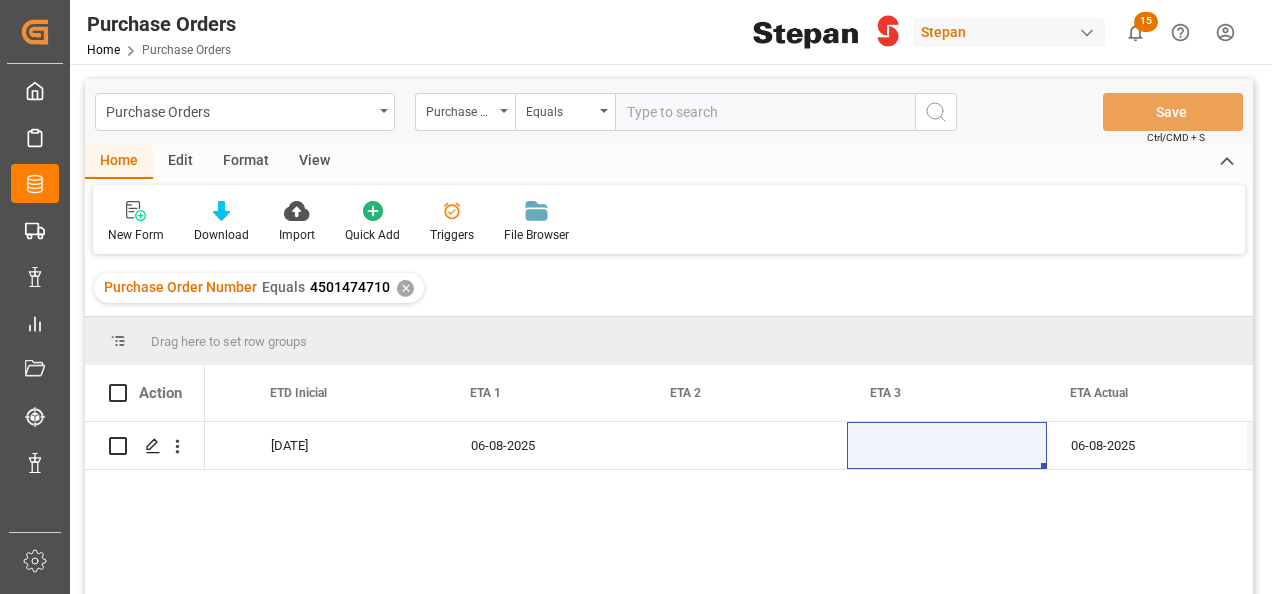 click on "Purchase Order Number Equals 4501474710 ✕" at bounding box center [259, 288] 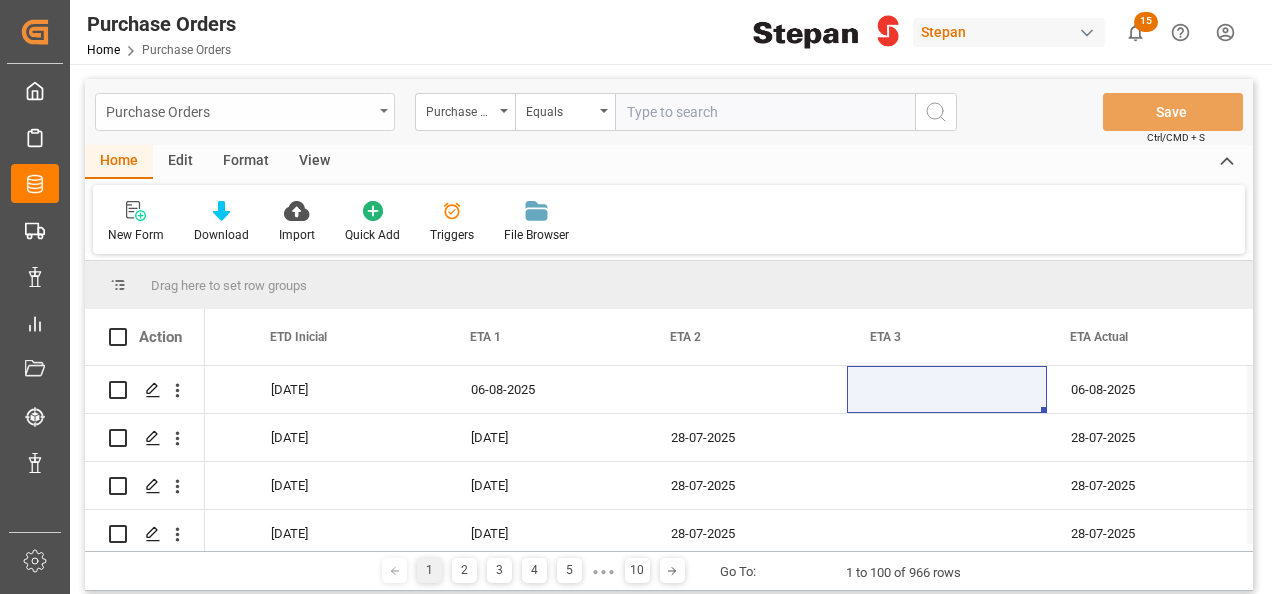 scroll, scrollTop: 0, scrollLeft: 2559, axis: horizontal 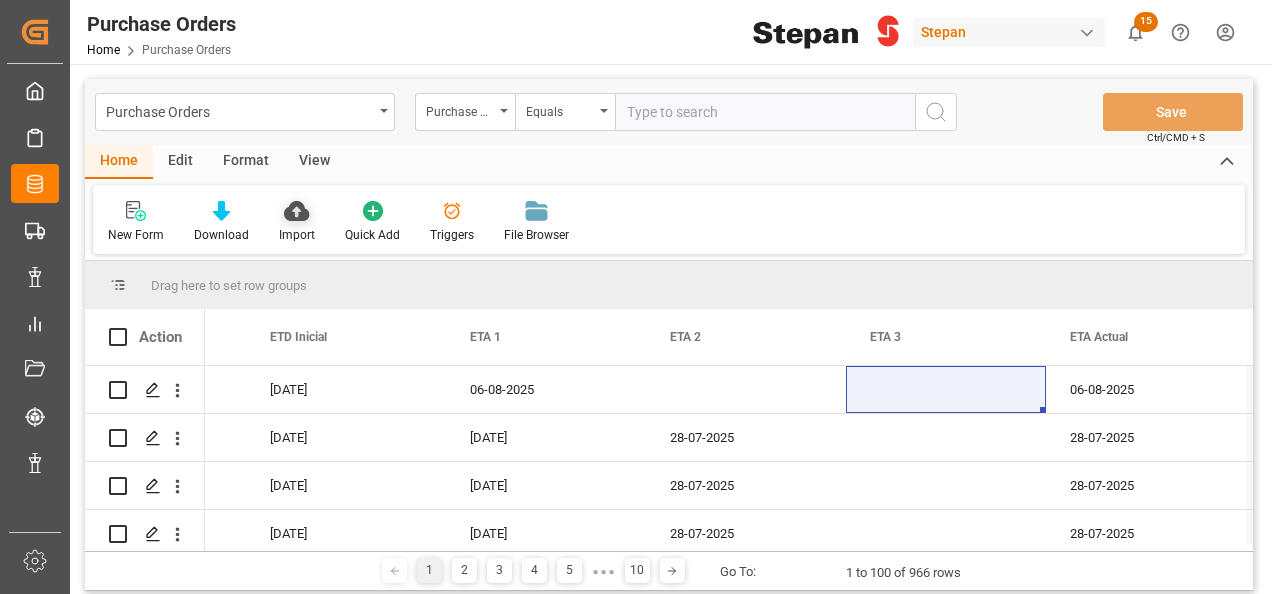 click 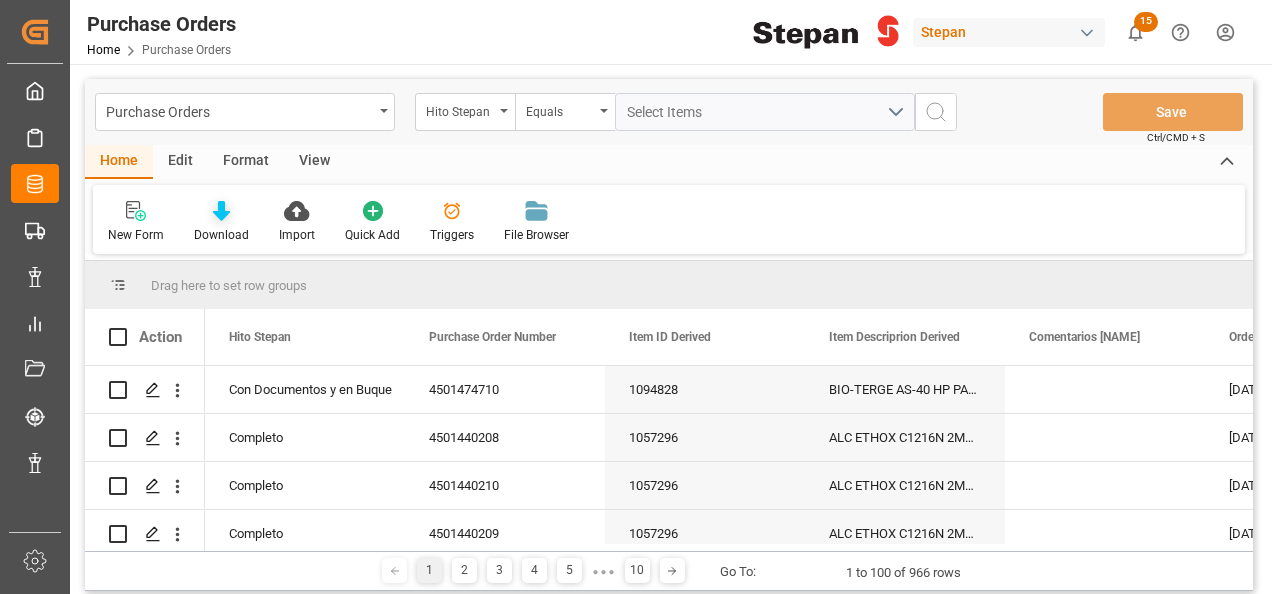 click 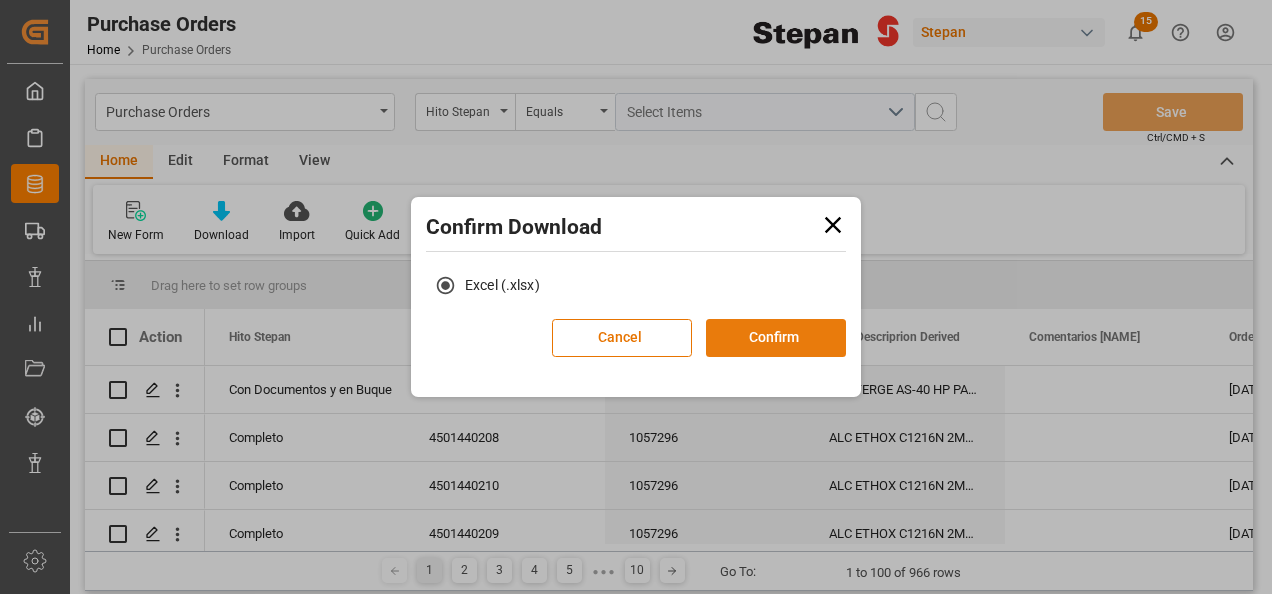 click on "Confirm" at bounding box center [776, 338] 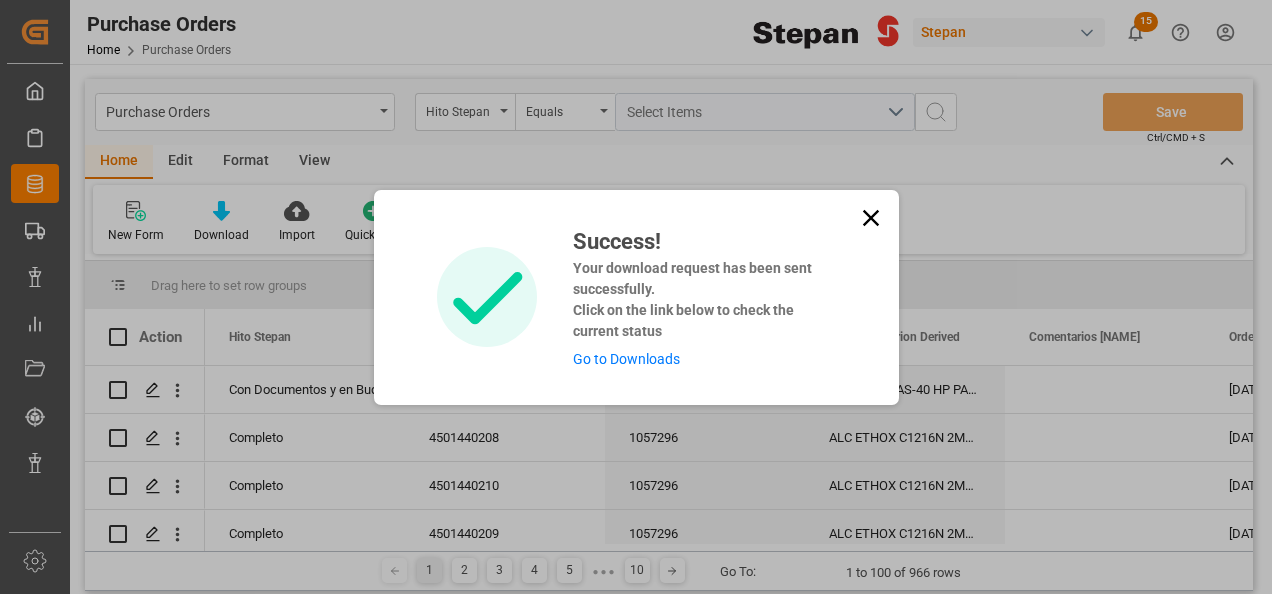 click on "Go to Downloads" at bounding box center (626, 359) 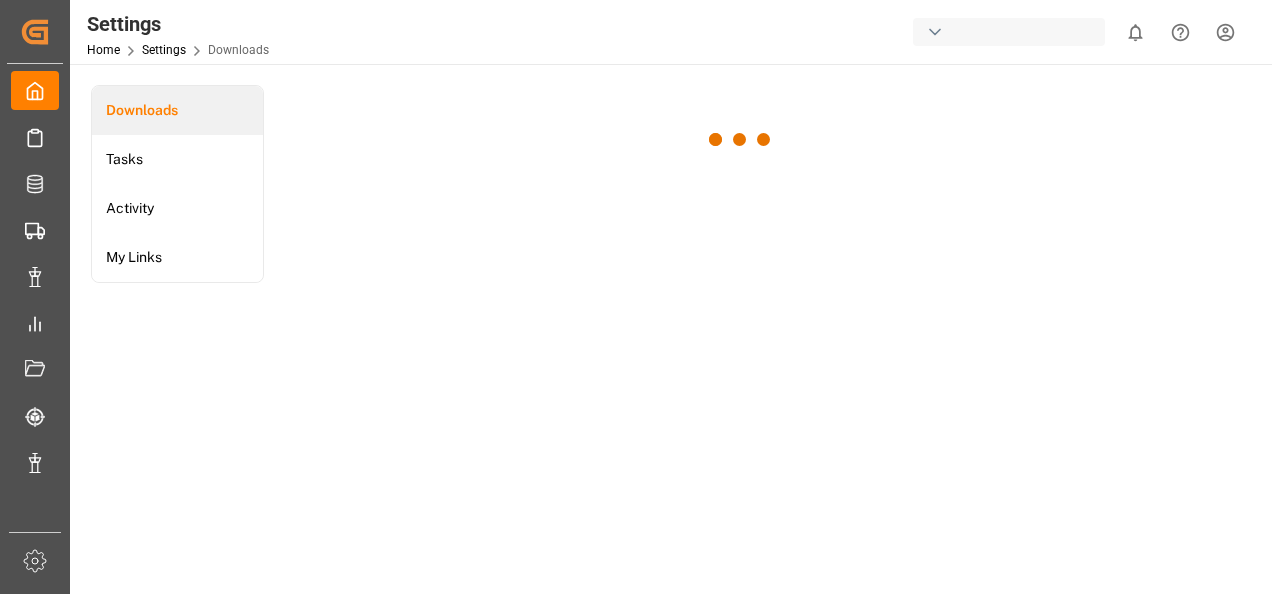 scroll, scrollTop: 0, scrollLeft: 0, axis: both 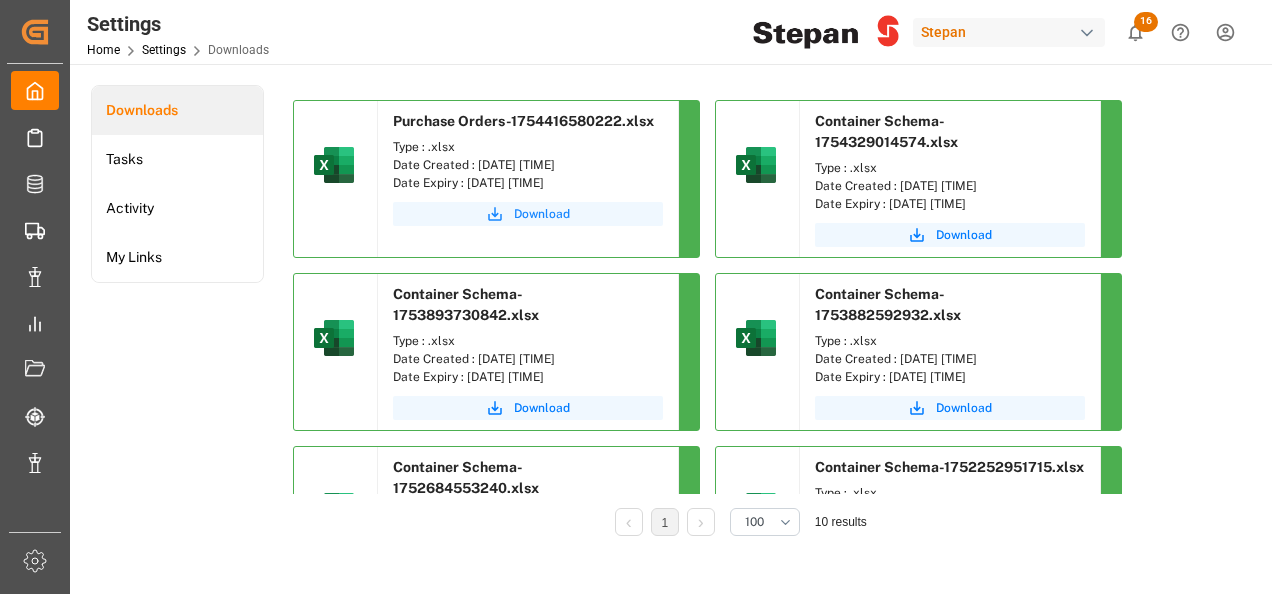 click on "Download" at bounding box center (542, 214) 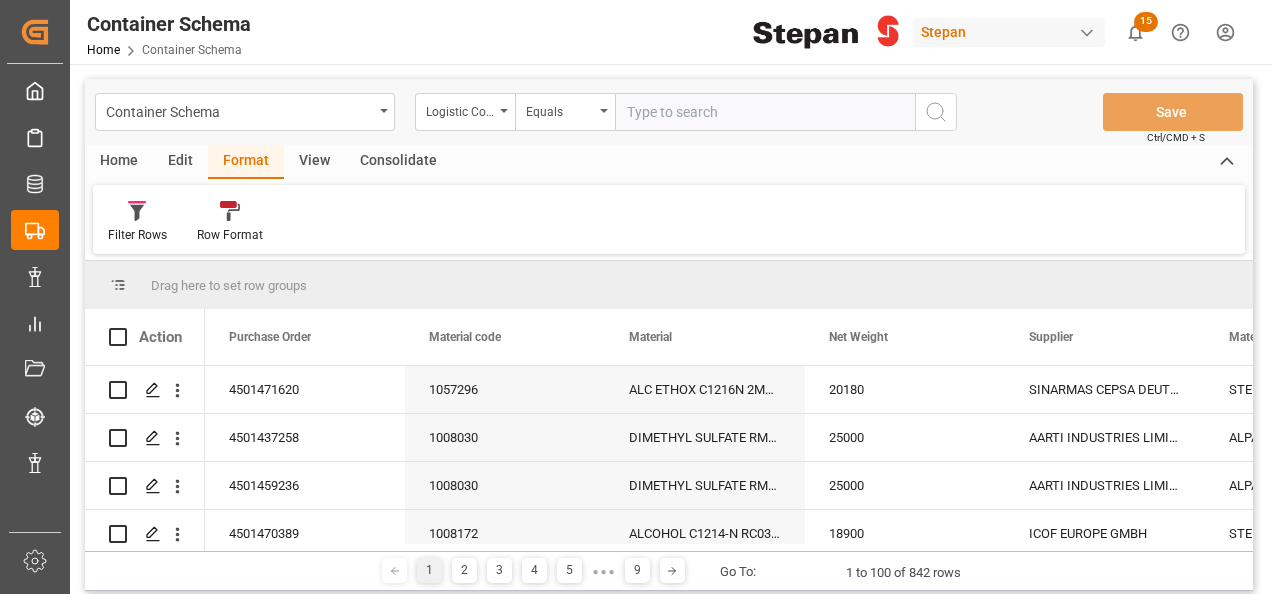 scroll, scrollTop: 0, scrollLeft: 0, axis: both 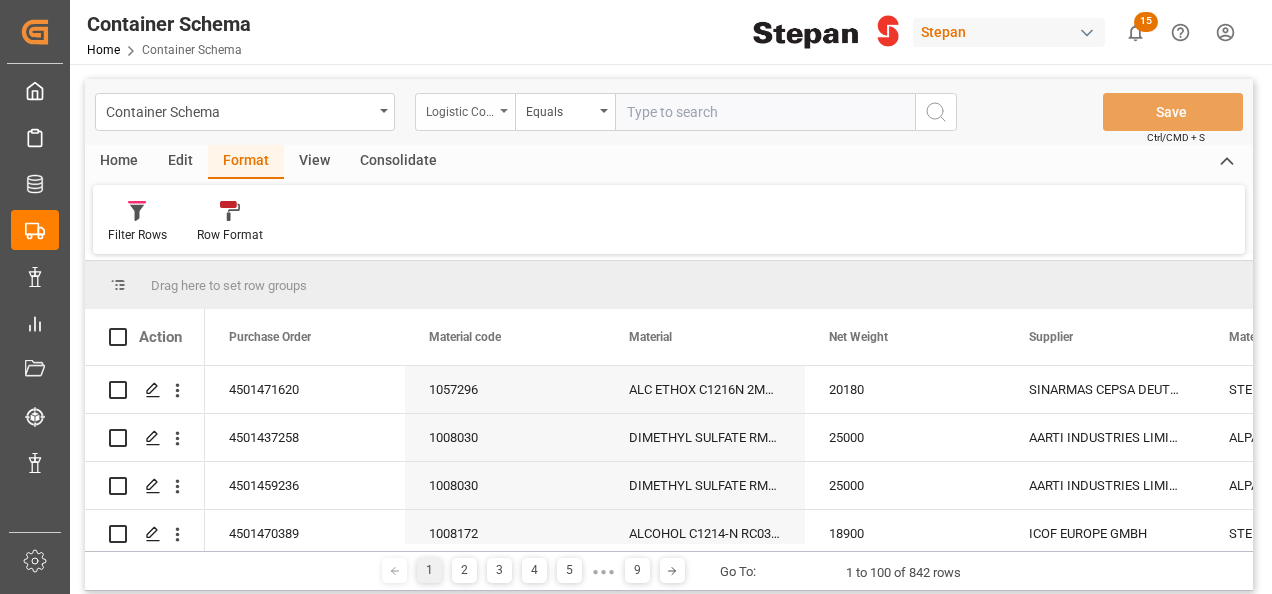 click on "Logistic Coordinator Reference Number" at bounding box center (465, 112) 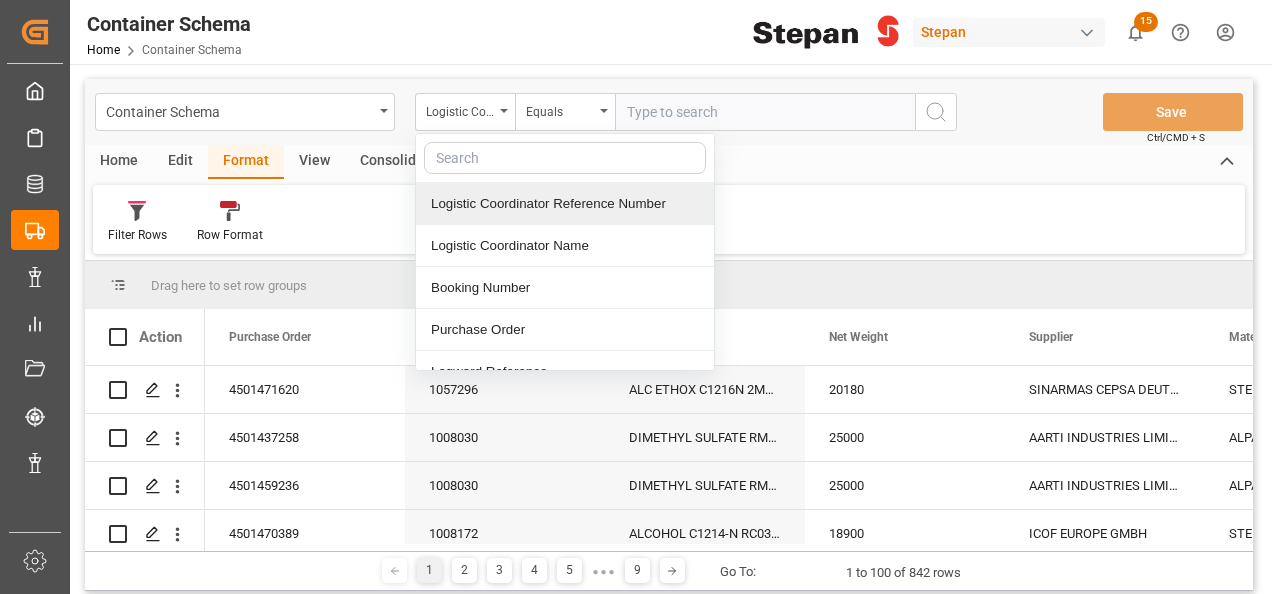 click on "Logistic Coordinator Reference Number" at bounding box center [565, 204] 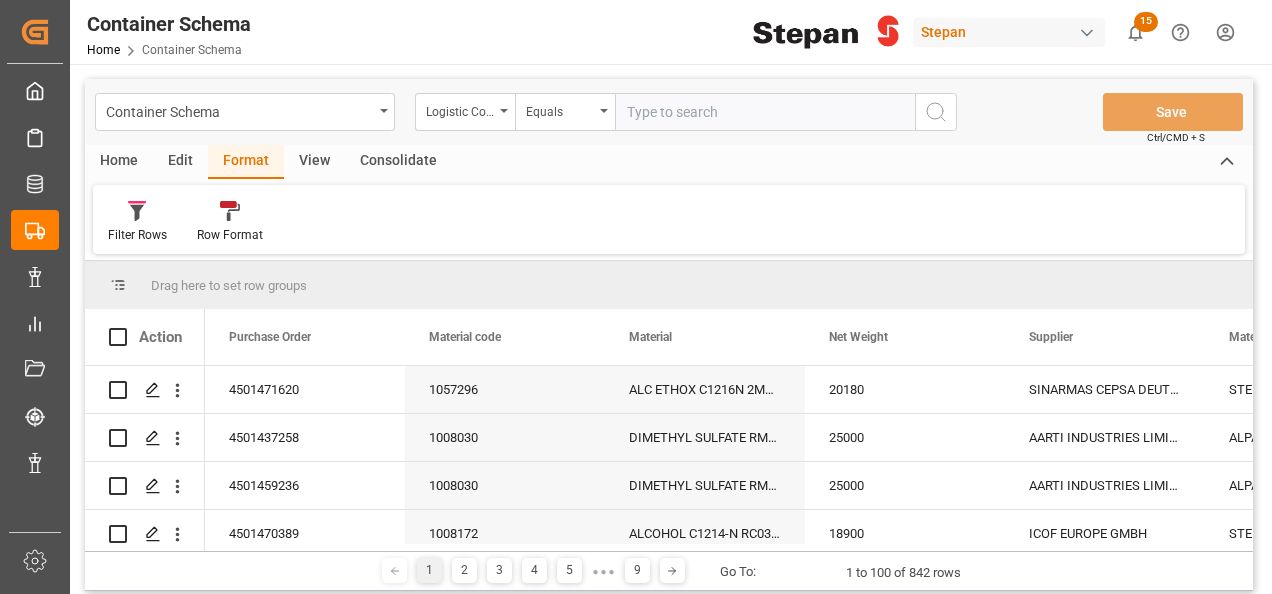 click at bounding box center (765, 112) 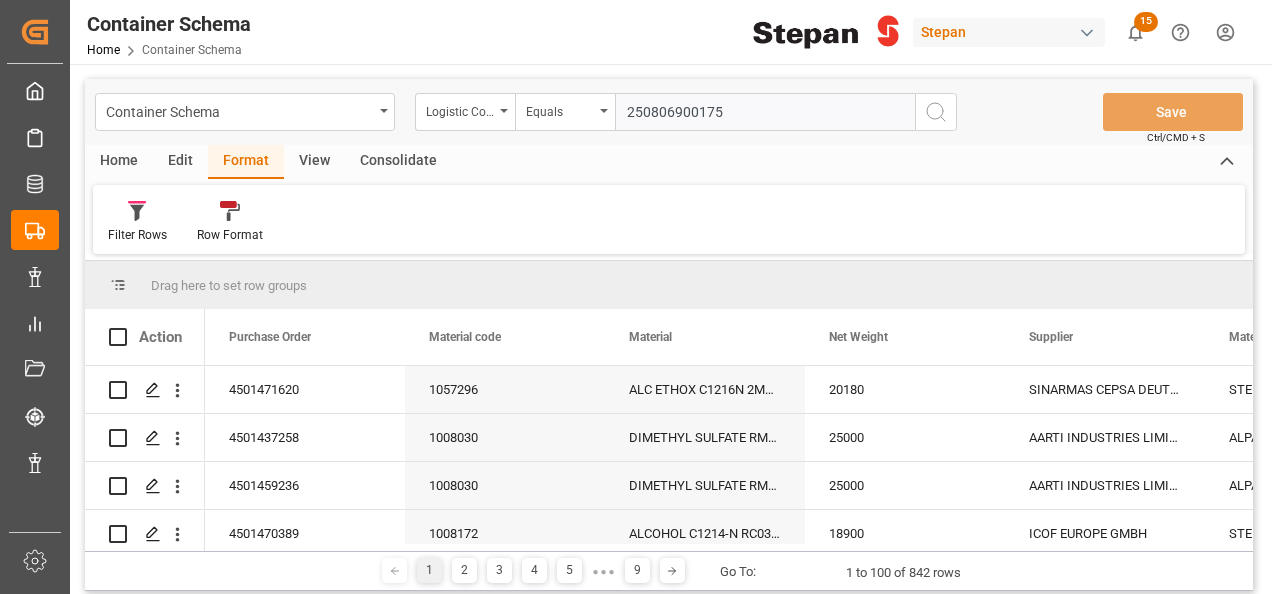 type on "250806900175" 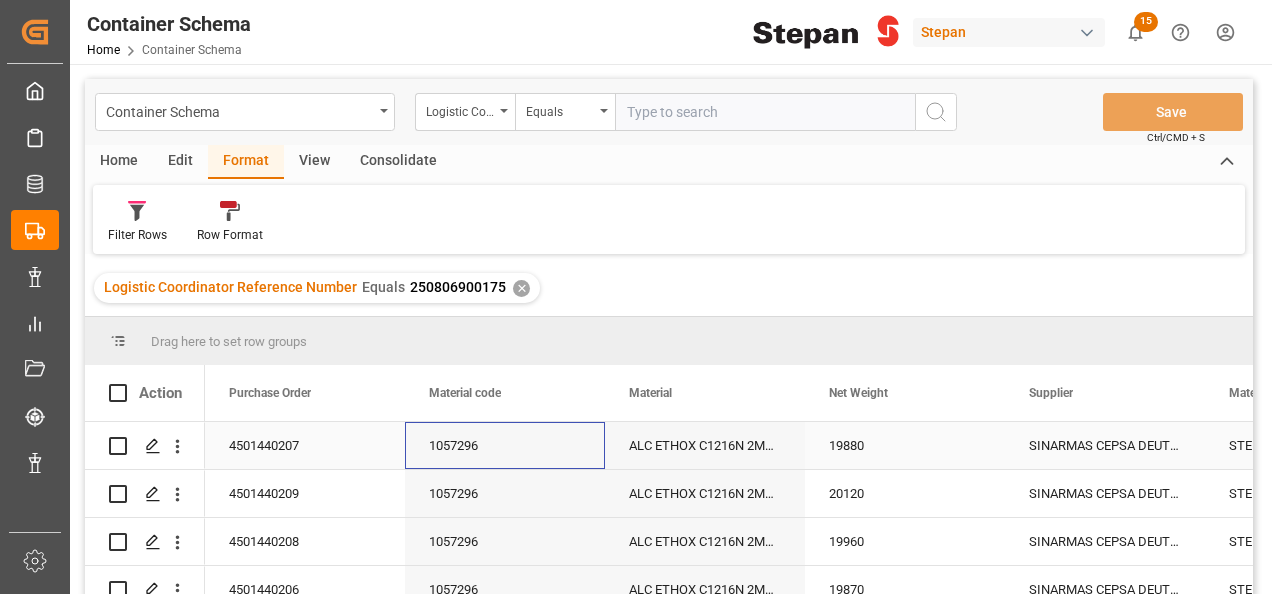 click on "1057296" at bounding box center (505, 445) 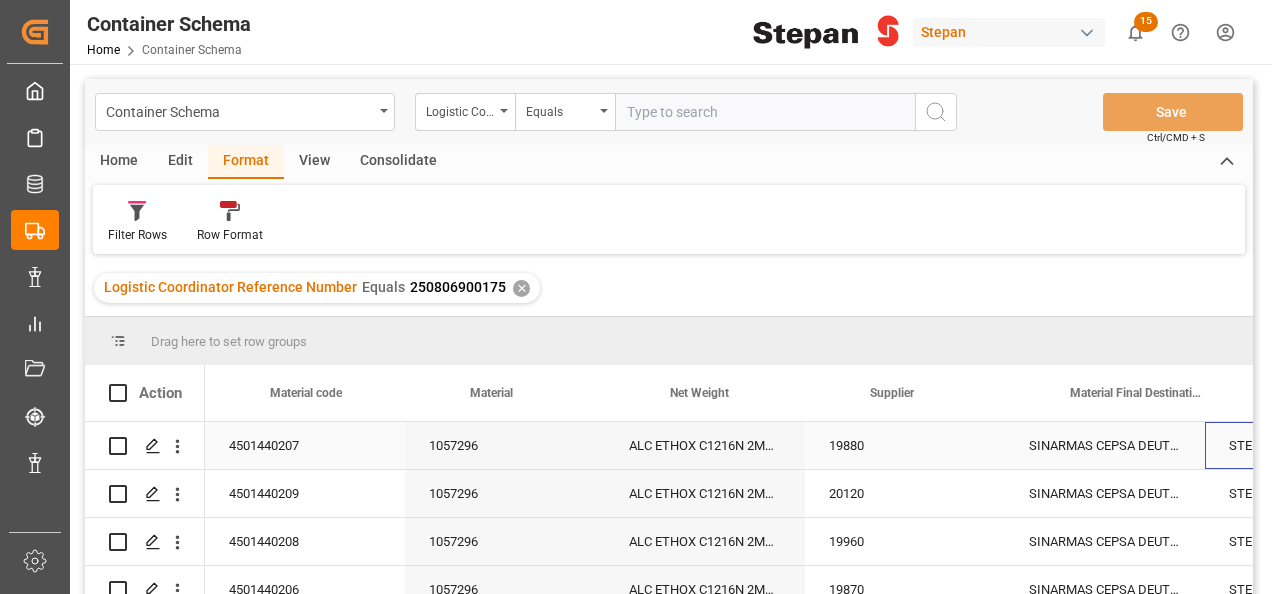 scroll, scrollTop: 0, scrollLeft: 158, axis: horizontal 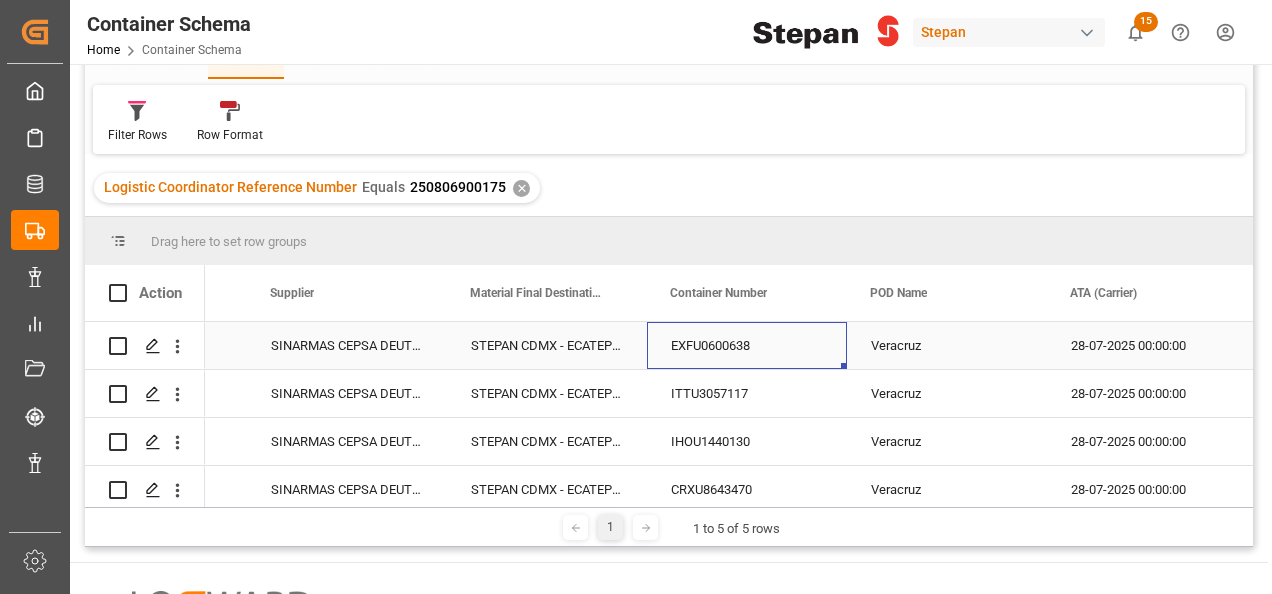 click on "EXFU0600638" at bounding box center [747, 345] 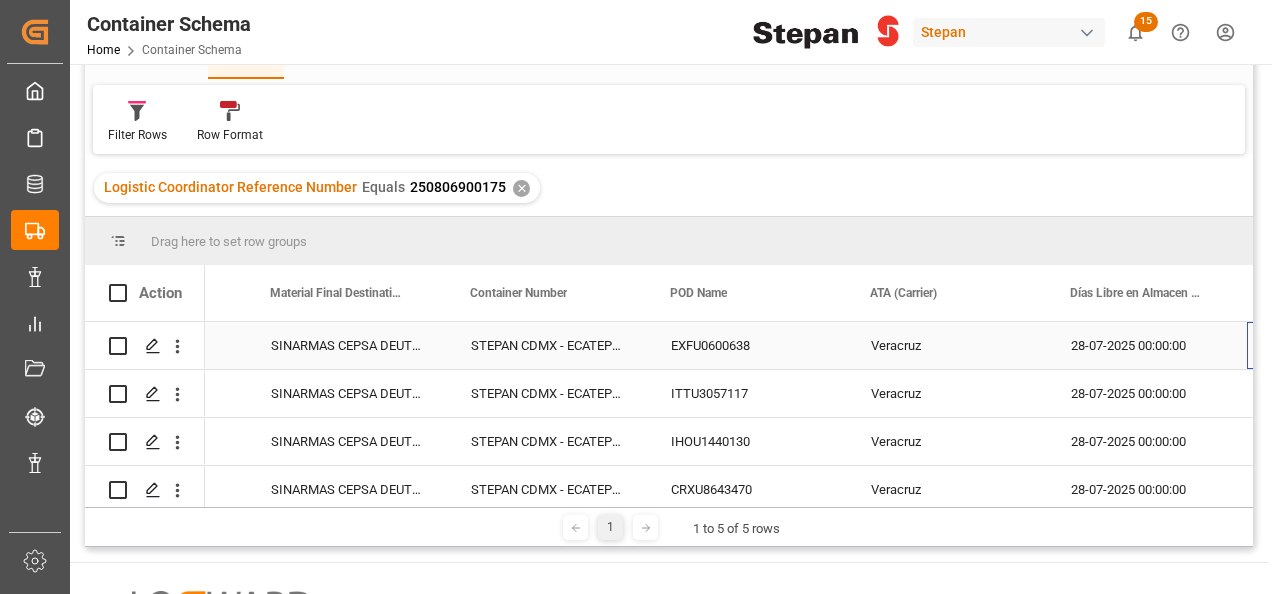 scroll, scrollTop: 0, scrollLeft: 958, axis: horizontal 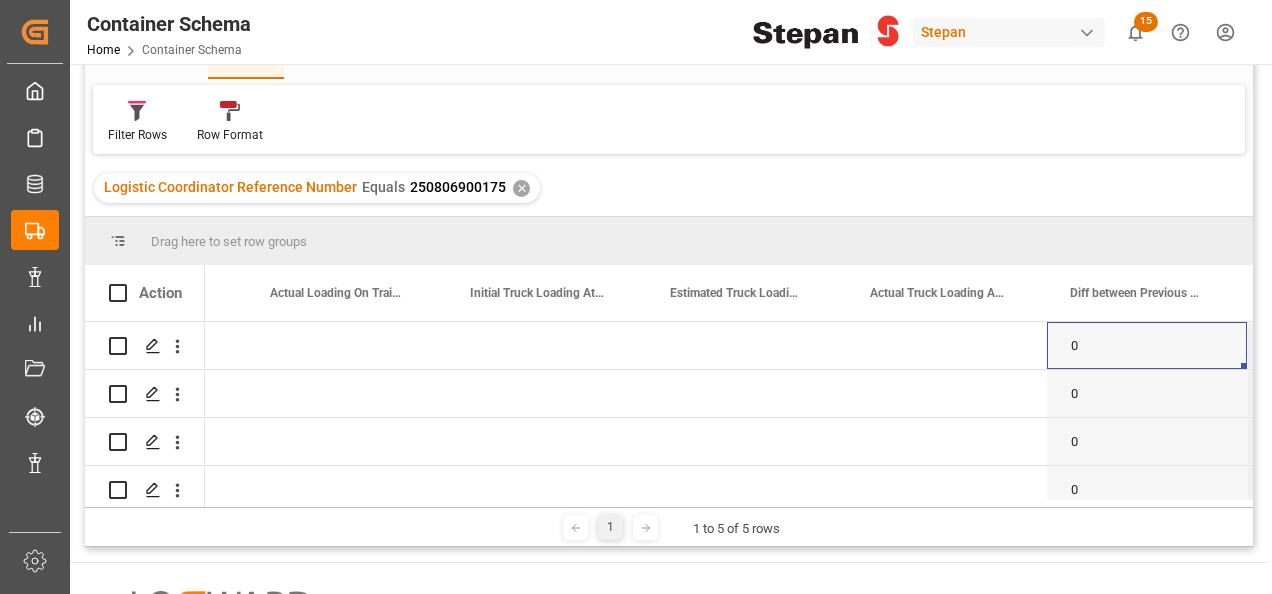 click on "✕" at bounding box center [521, 188] 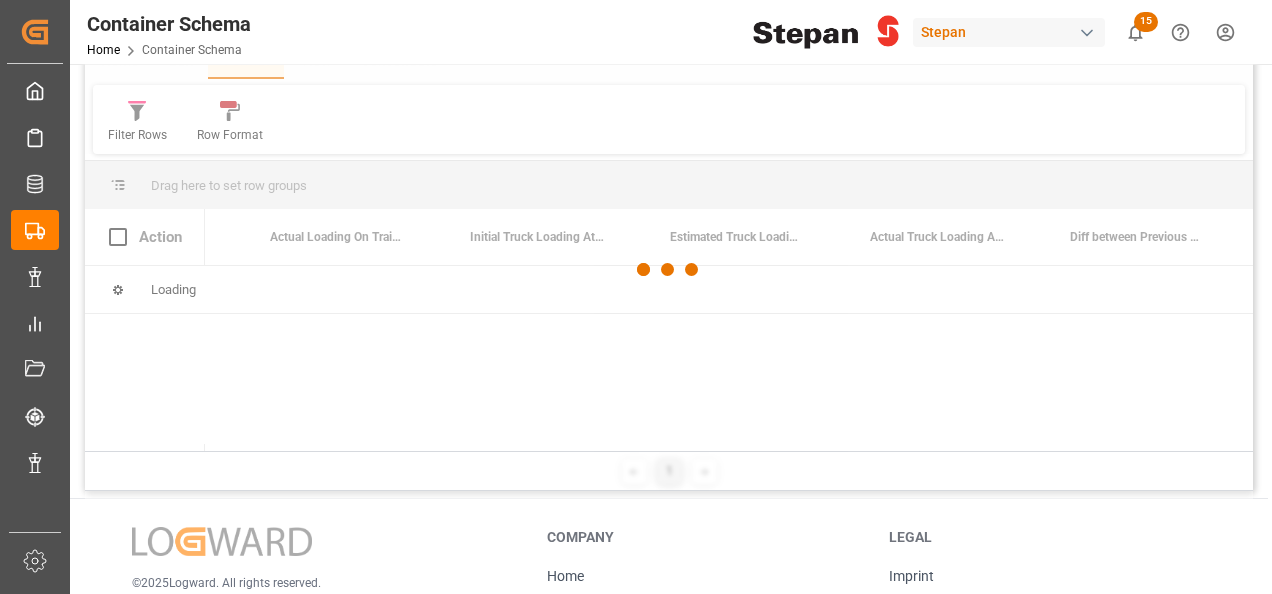scroll, scrollTop: 0, scrollLeft: 8759, axis: horizontal 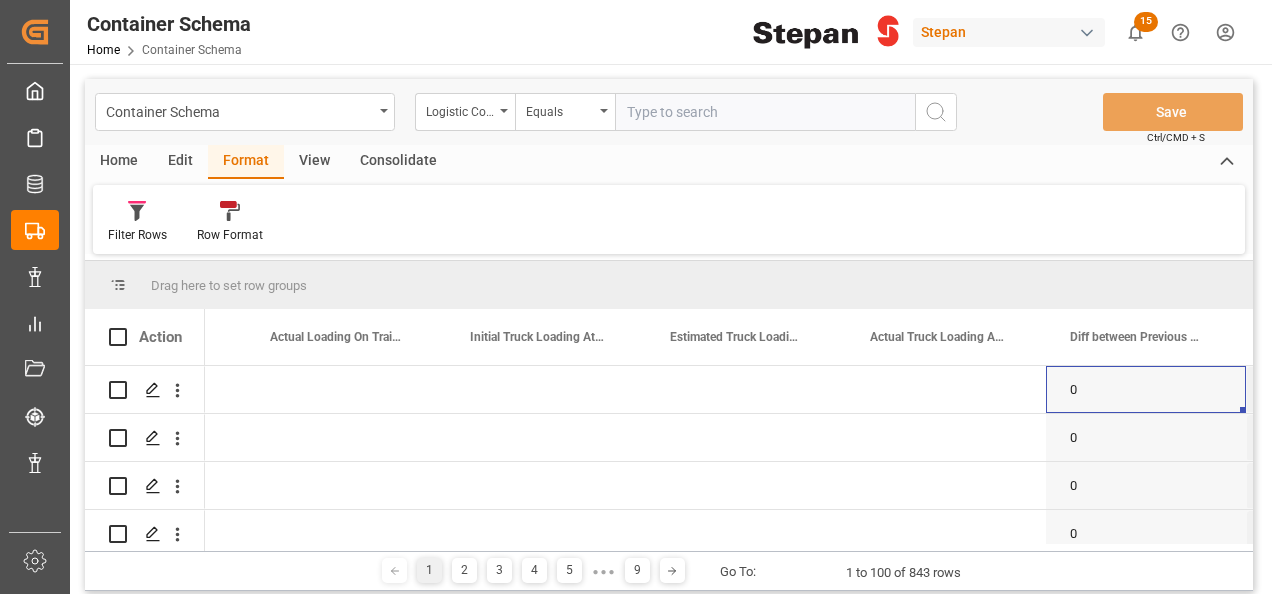 click at bounding box center [504, 111] 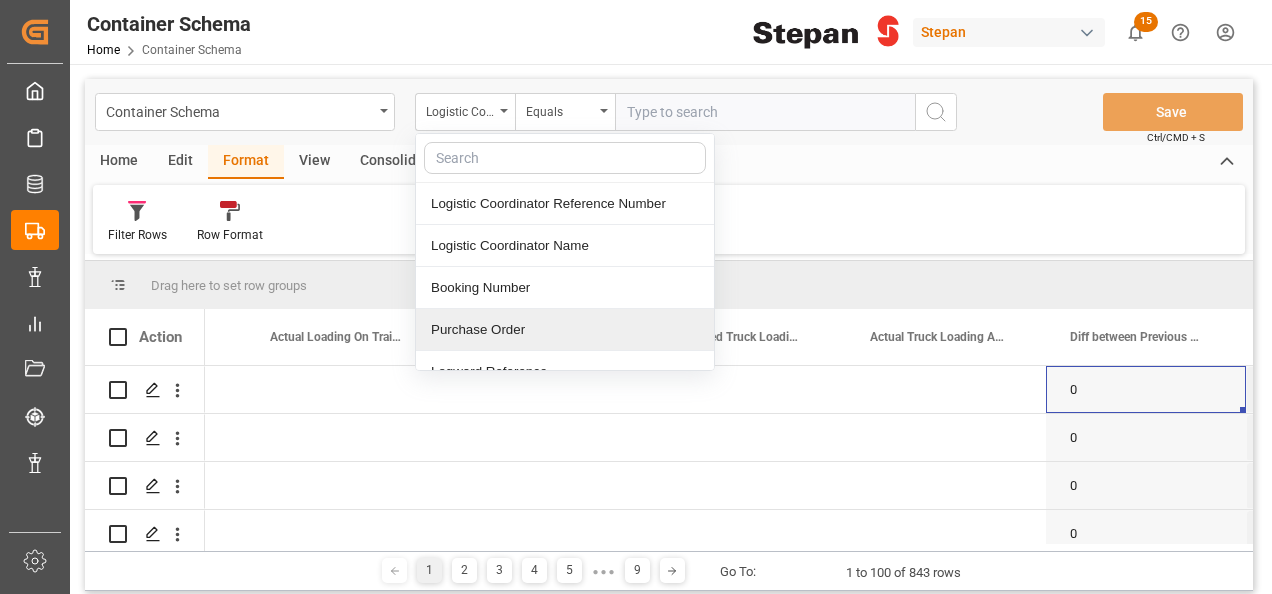 drag, startPoint x: 473, startPoint y: 328, endPoint x: 556, endPoint y: 268, distance: 102.41582 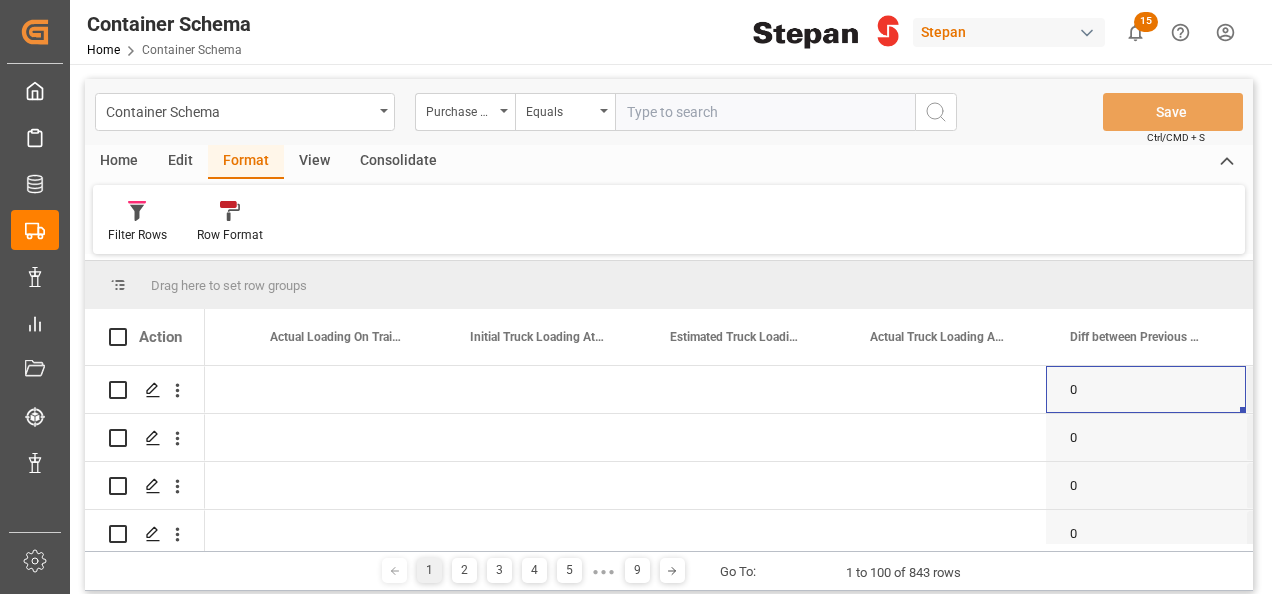 click at bounding box center (765, 112) 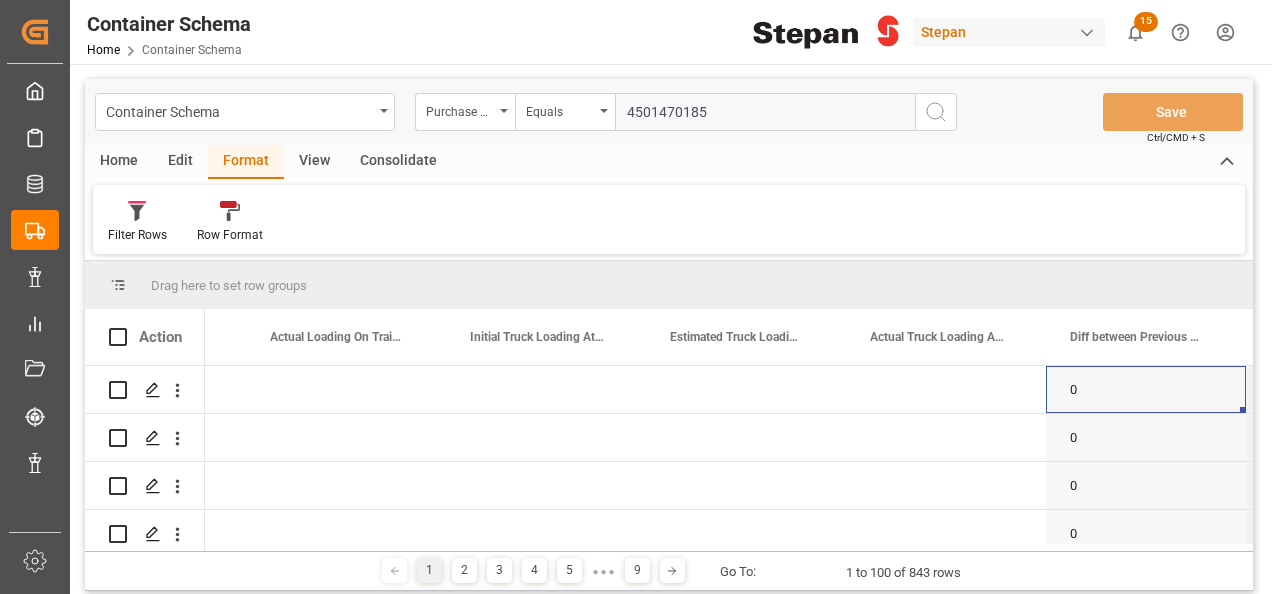 type on "4501470185" 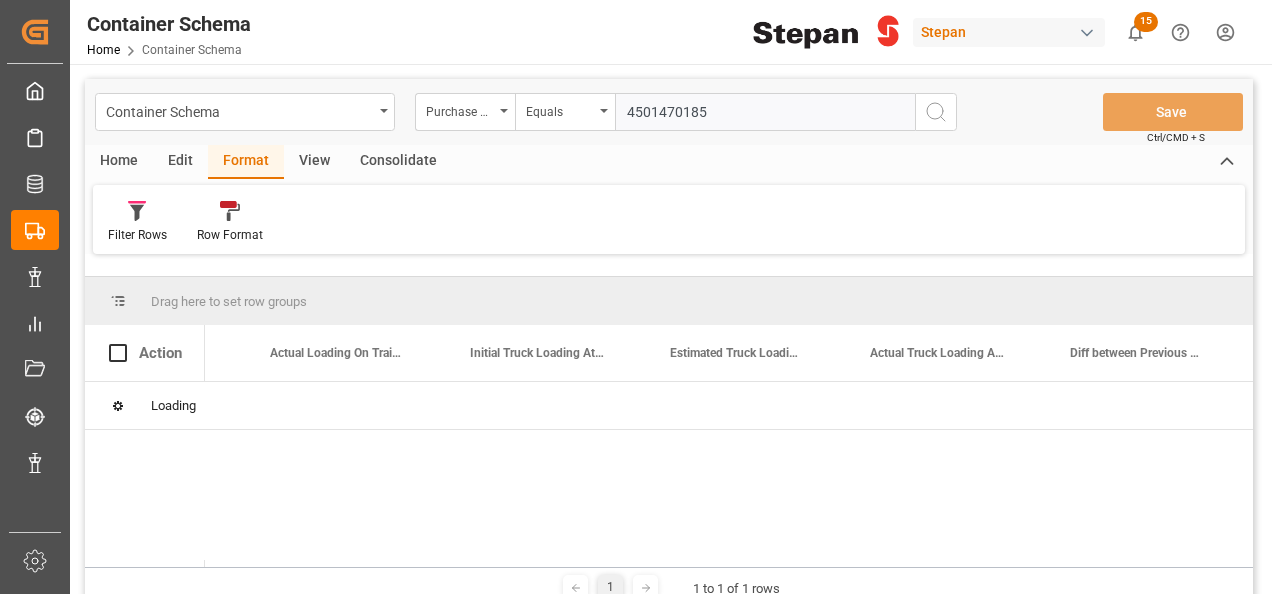 type 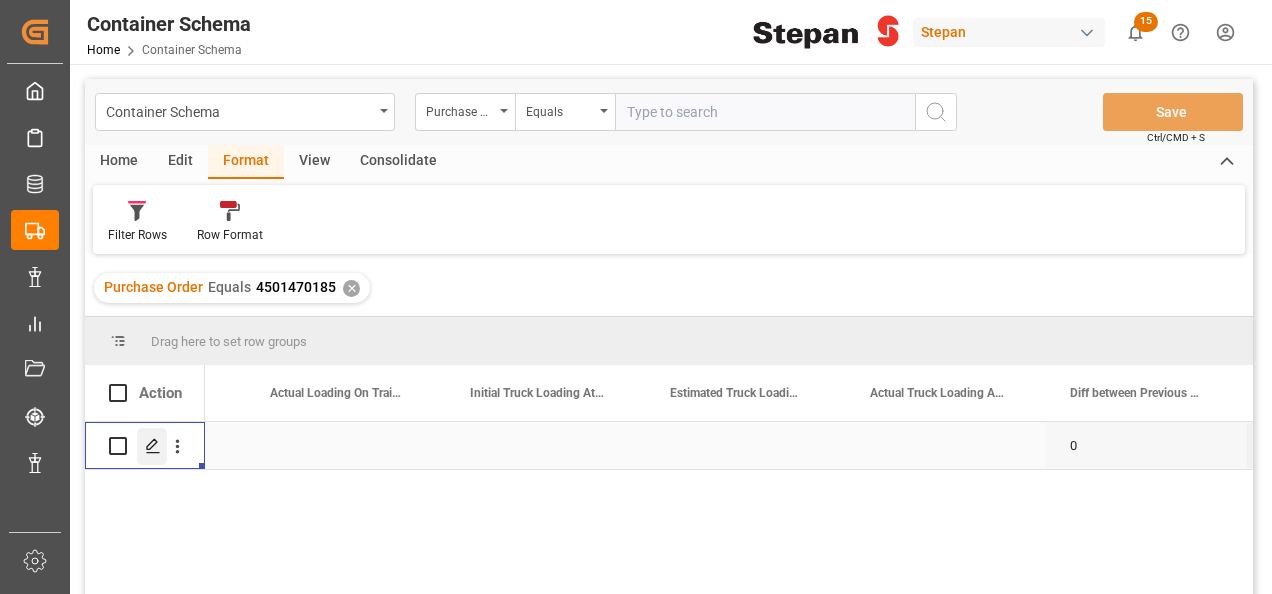 click 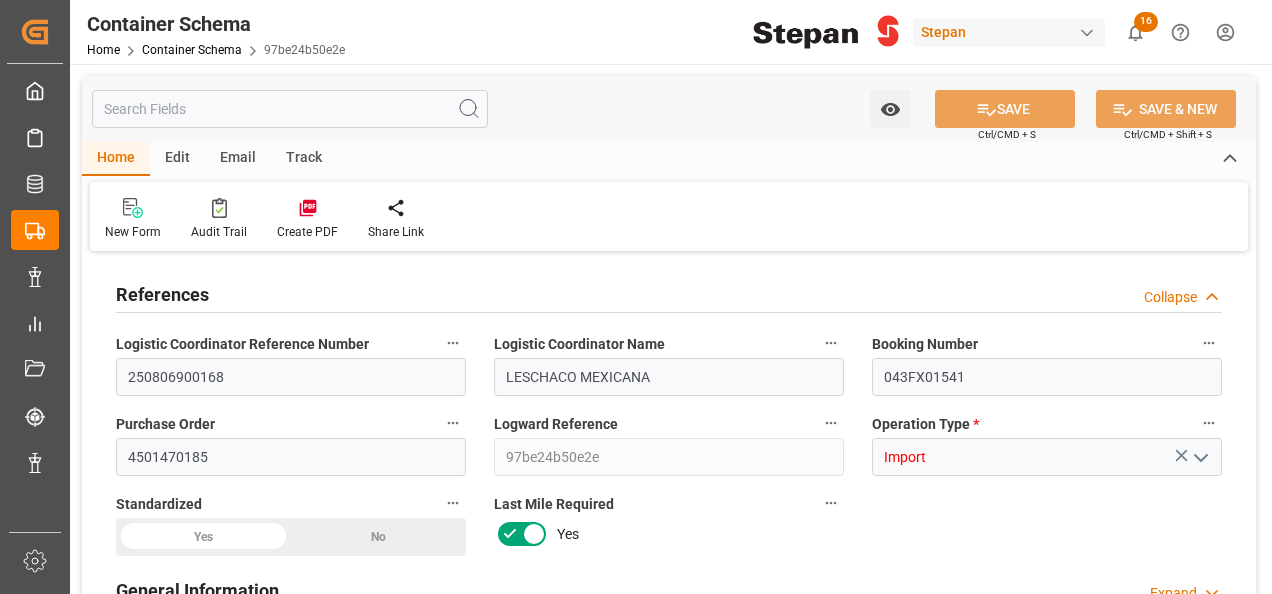type on "1" 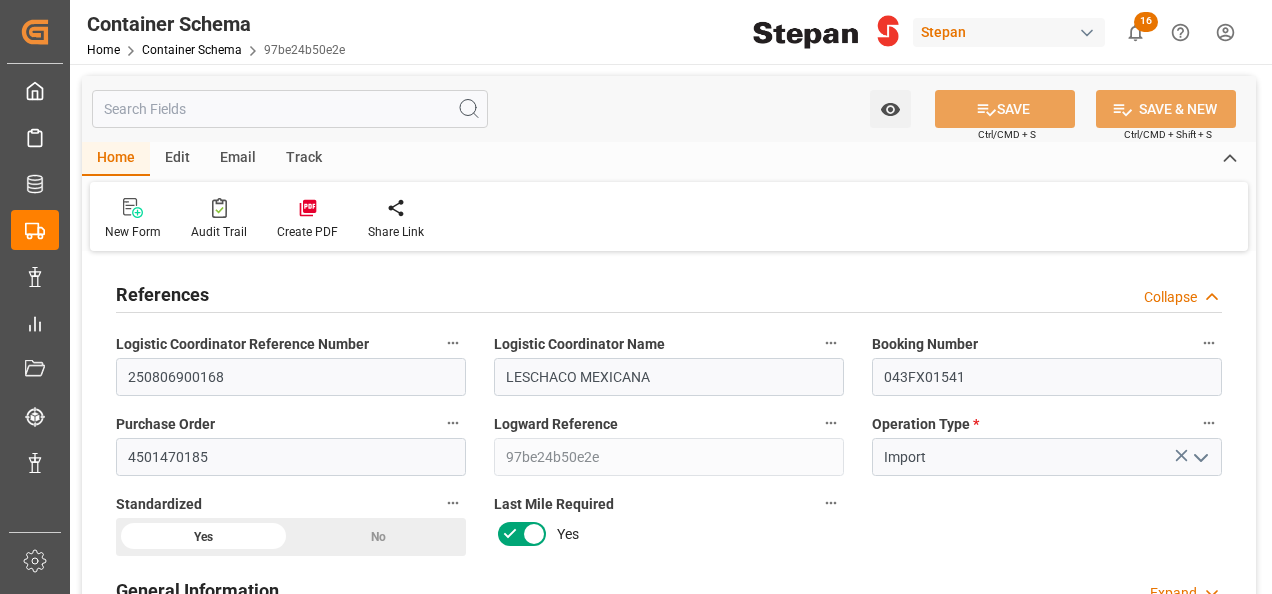 type on "05-07-2025 00:00" 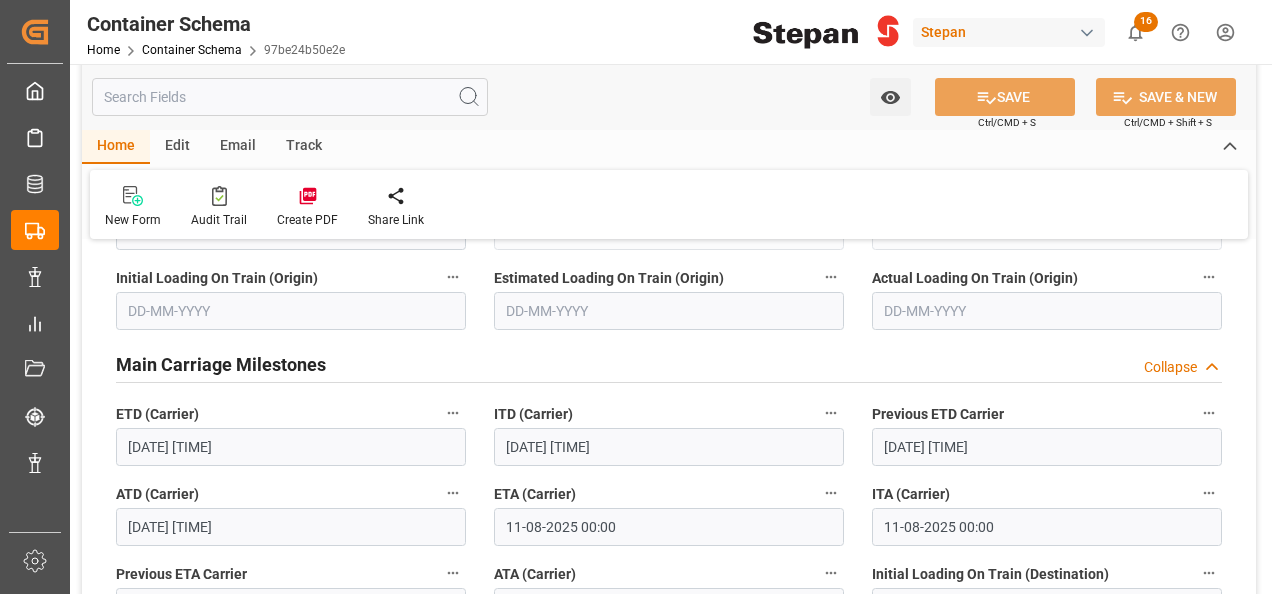 scroll, scrollTop: 2800, scrollLeft: 0, axis: vertical 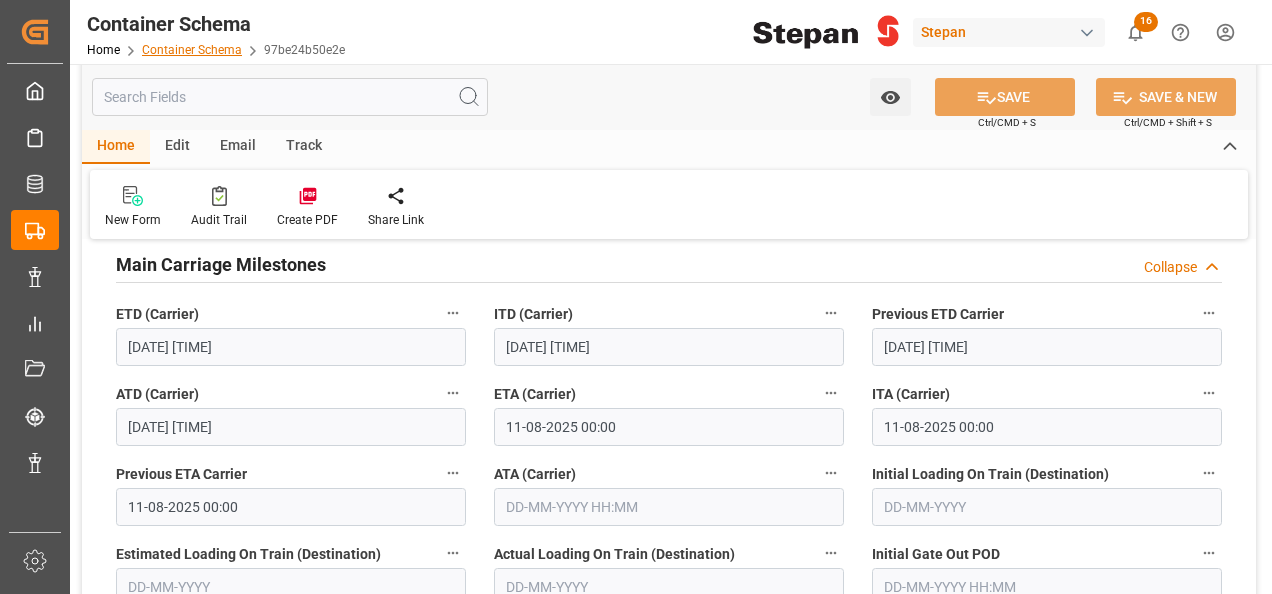 click on "Container Schema" at bounding box center [192, 50] 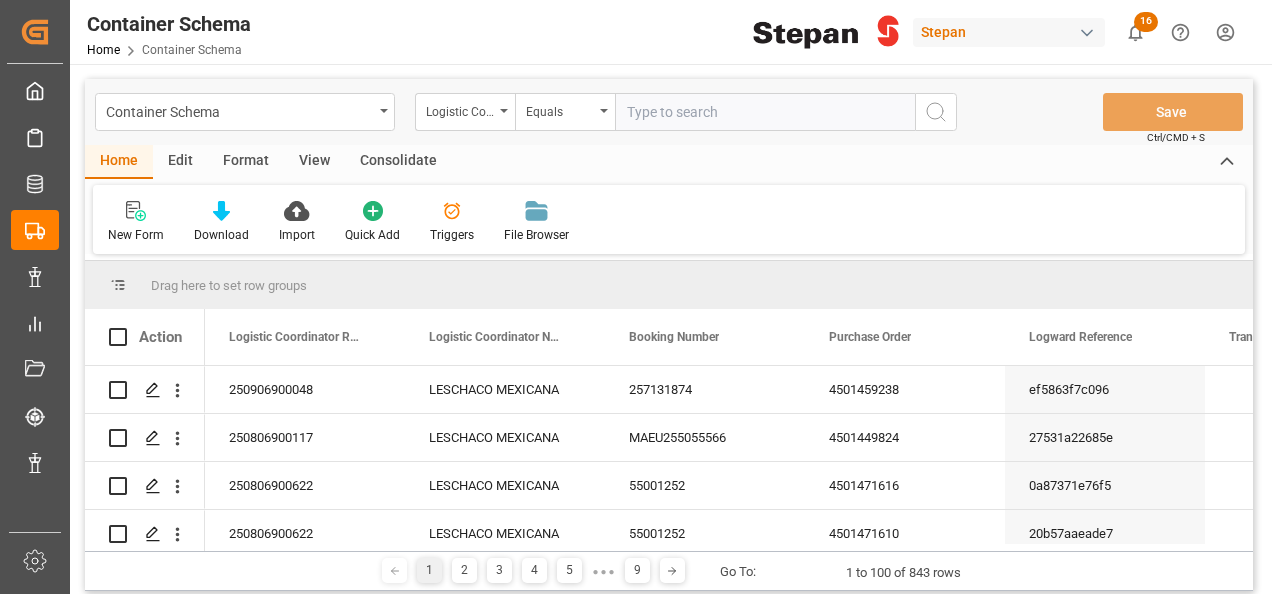 click at bounding box center (504, 111) 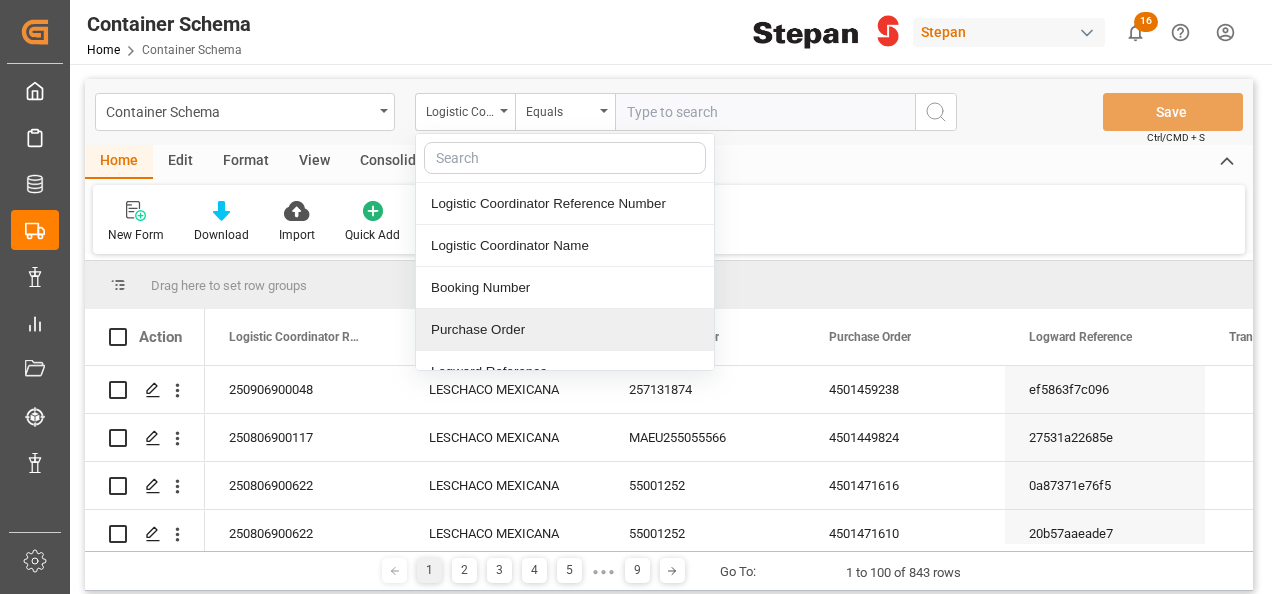 click on "Purchase Order" at bounding box center [565, 330] 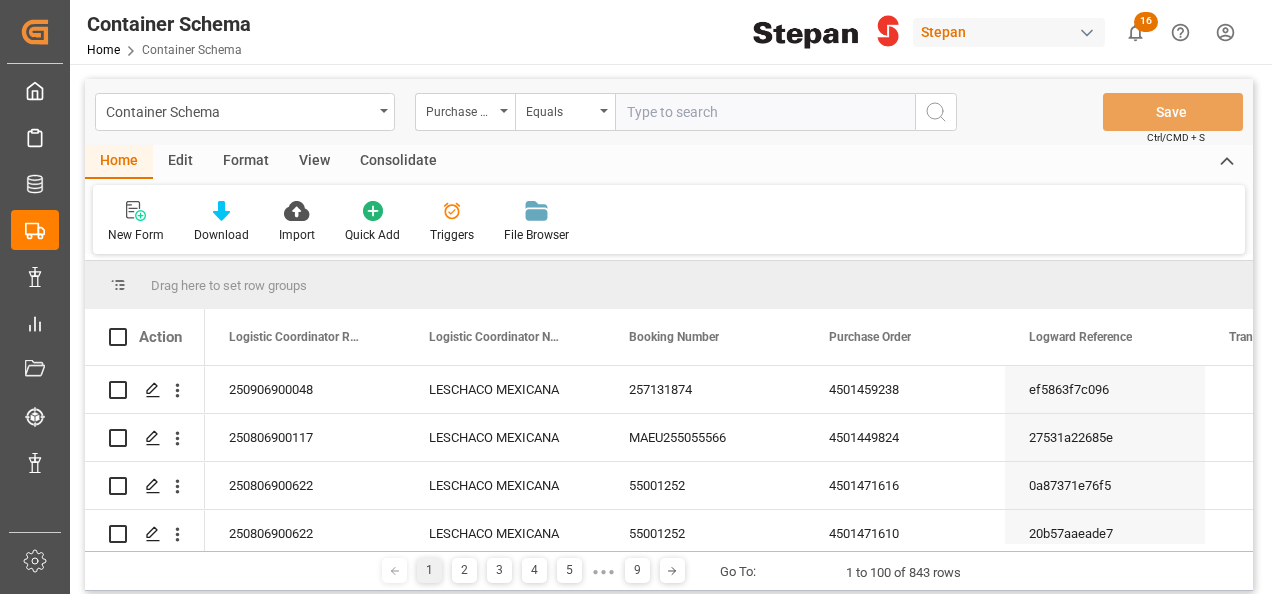 click at bounding box center [765, 112] 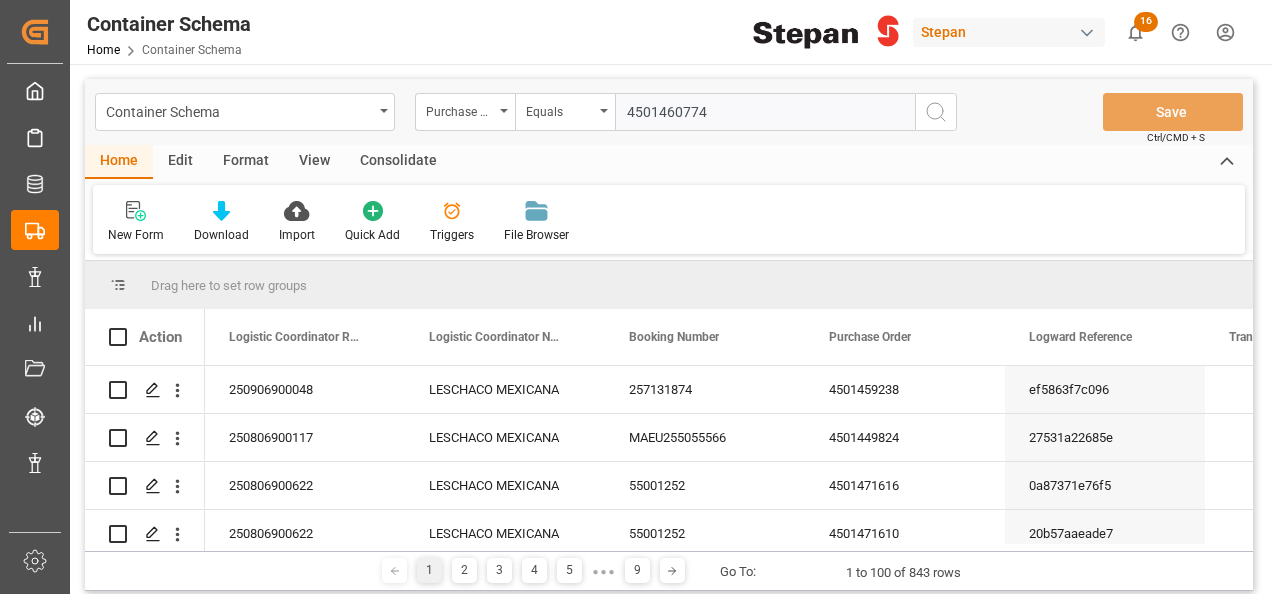 type on "4501460774" 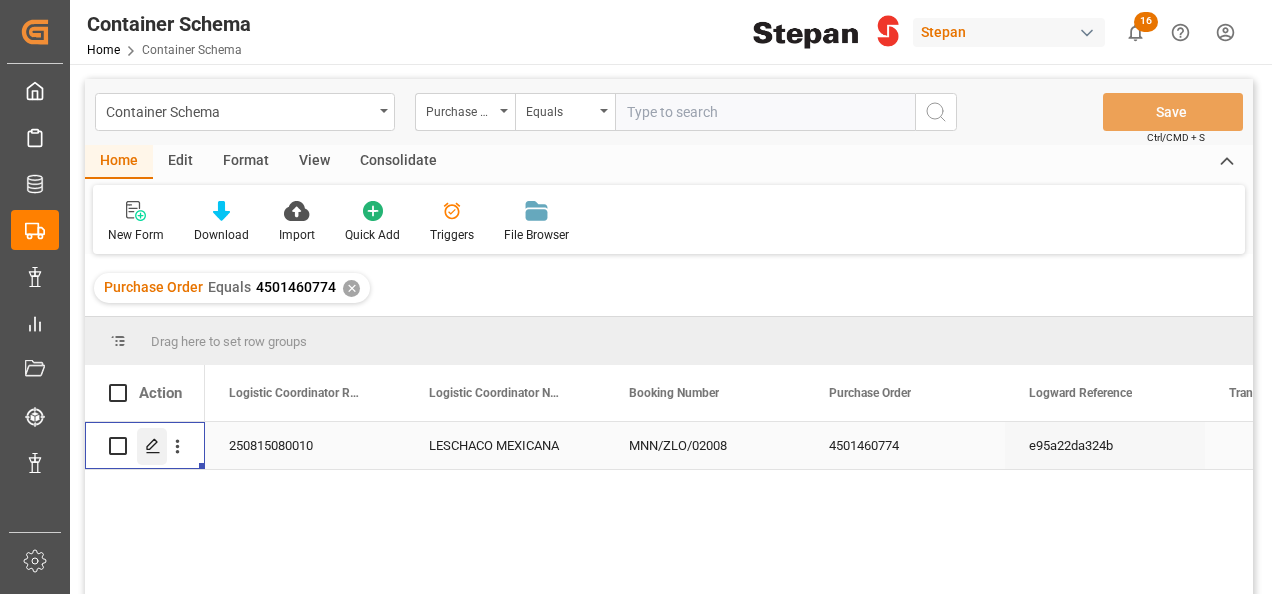 click 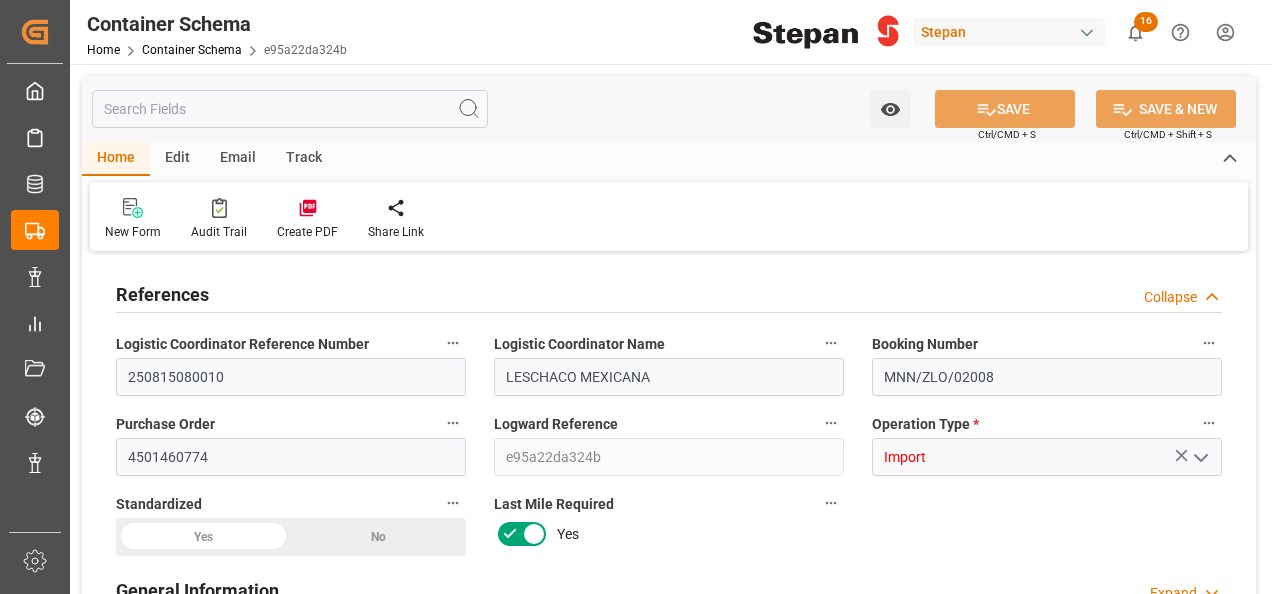 type on "1" 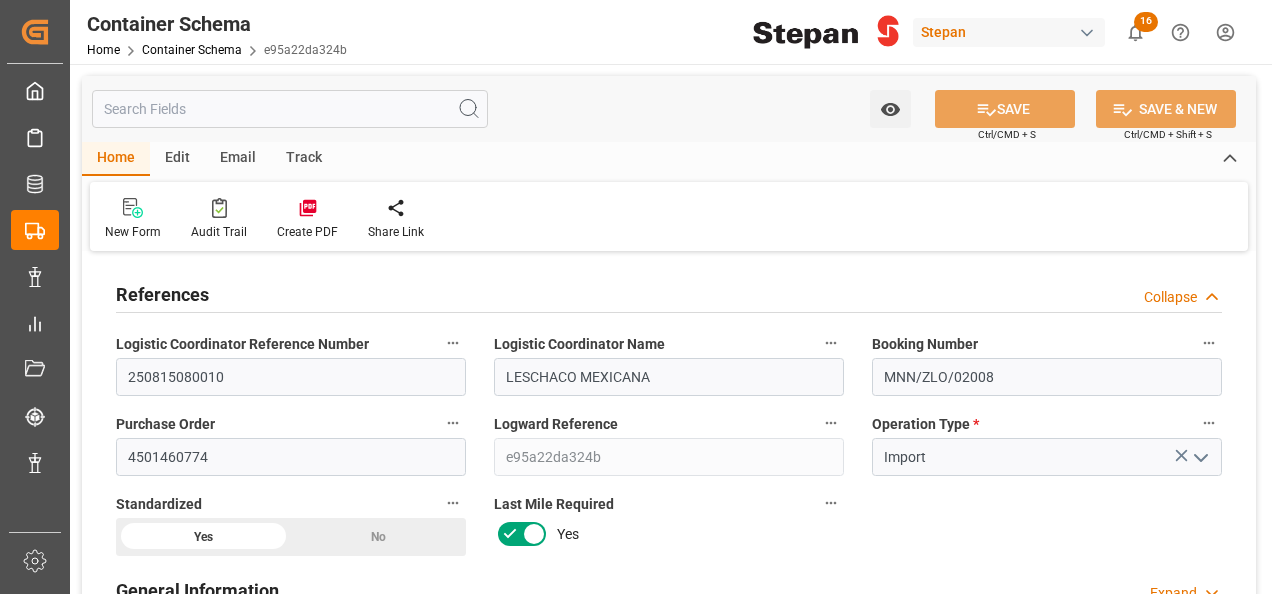 type on "29-06-2025 00:00" 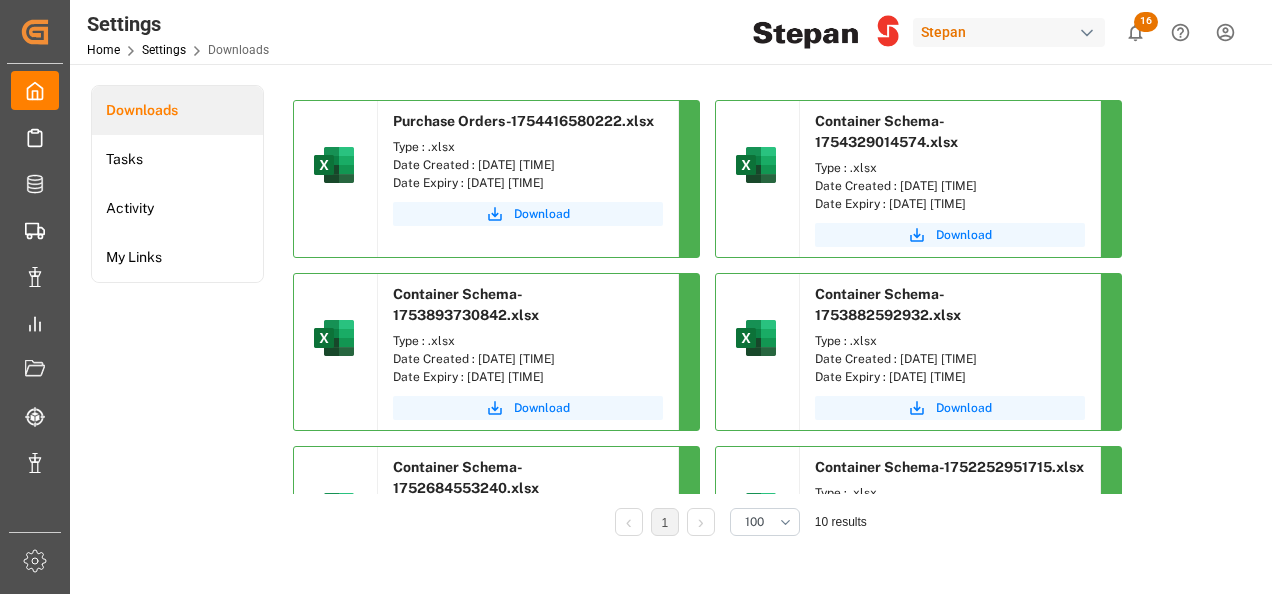 scroll, scrollTop: 0, scrollLeft: 0, axis: both 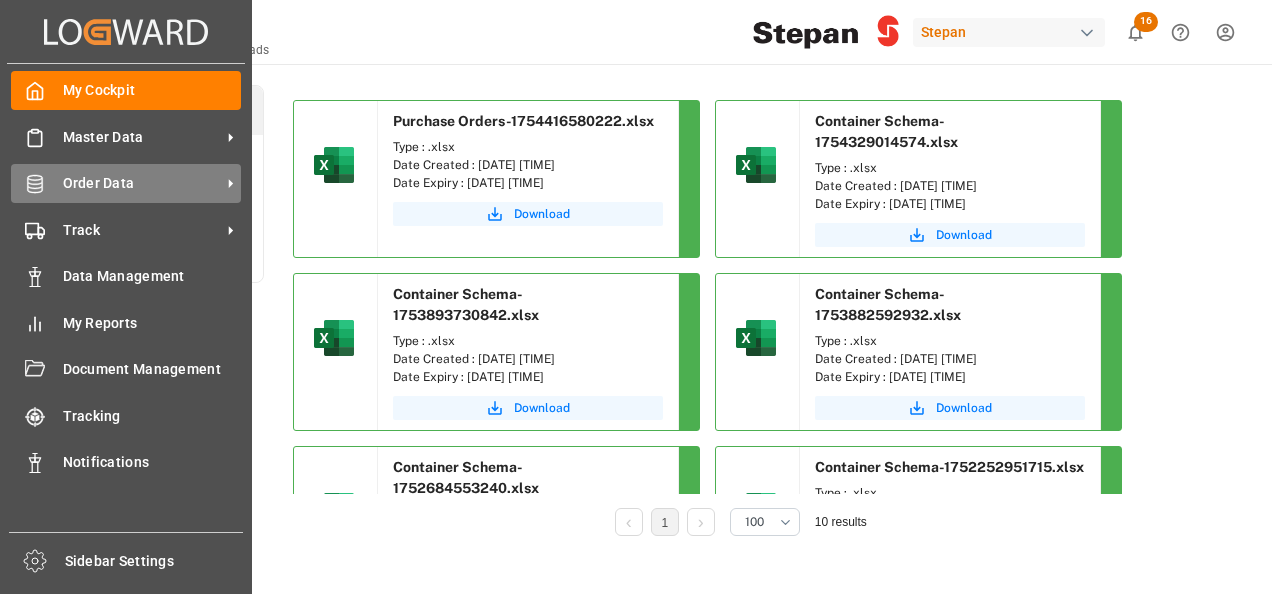 click on "Order Data" at bounding box center (142, 183) 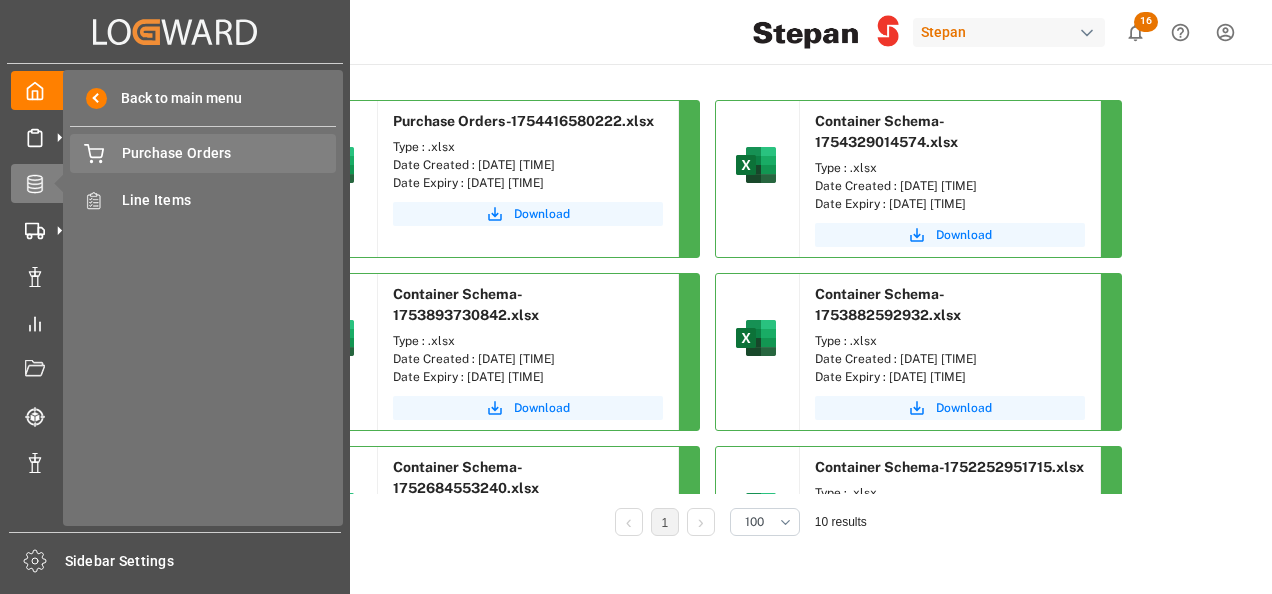 click on "Purchase Orders" at bounding box center (229, 153) 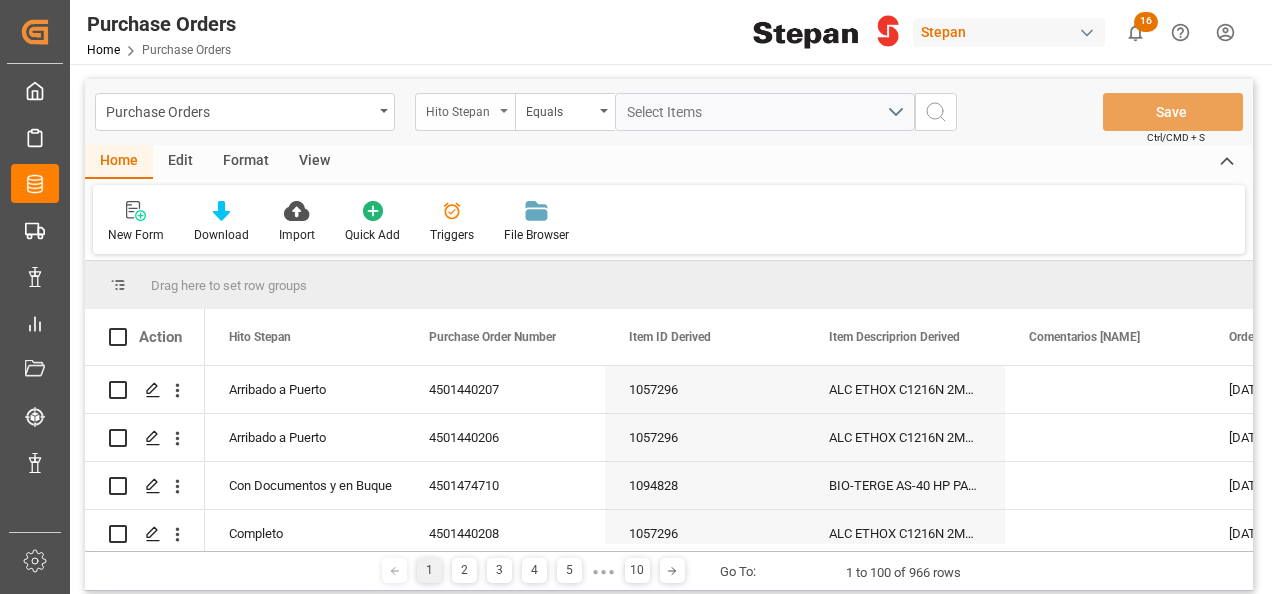 click on "Hito Stepan" at bounding box center [465, 112] 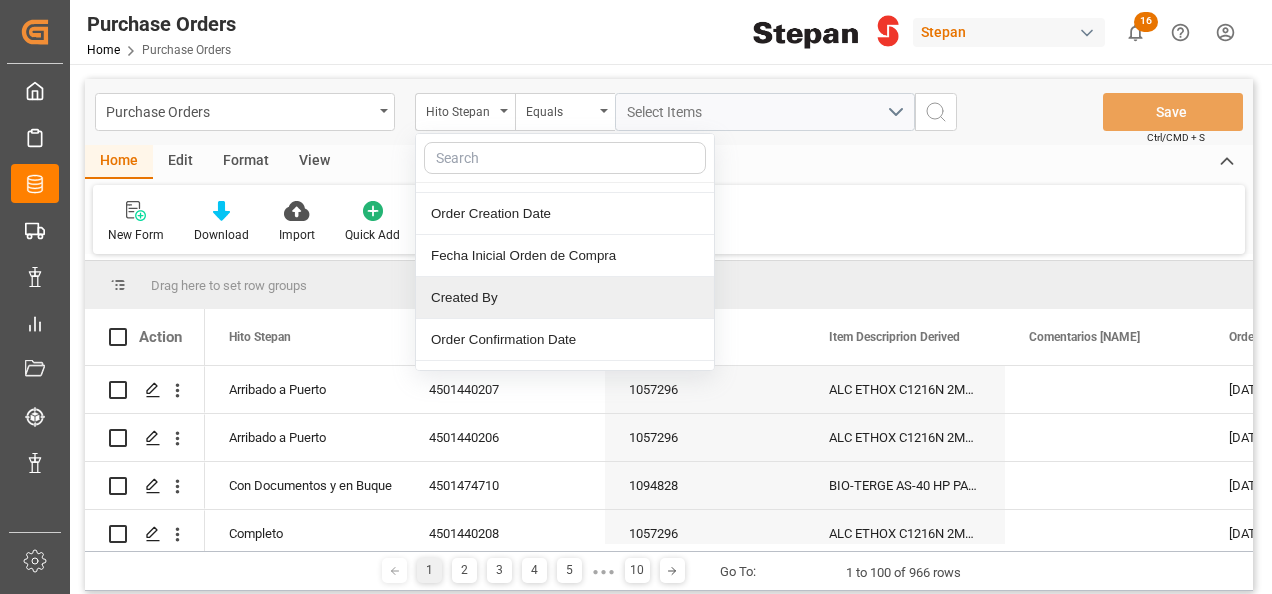 scroll, scrollTop: 0, scrollLeft: 0, axis: both 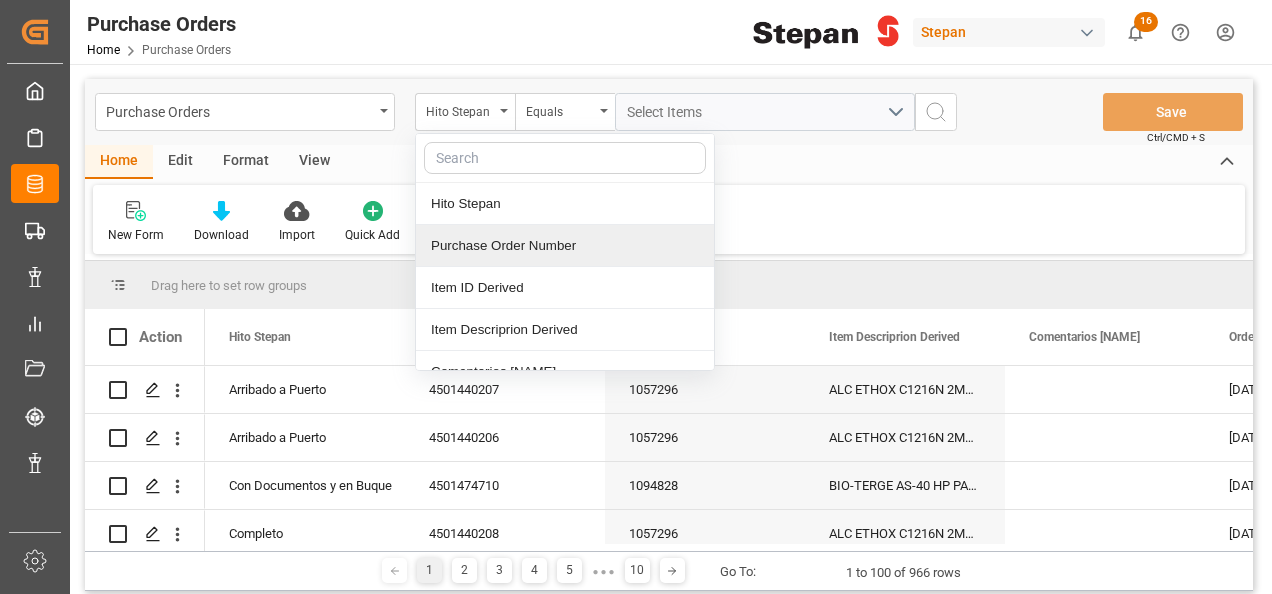 drag, startPoint x: 455, startPoint y: 246, endPoint x: 469, endPoint y: 224, distance: 26.076809 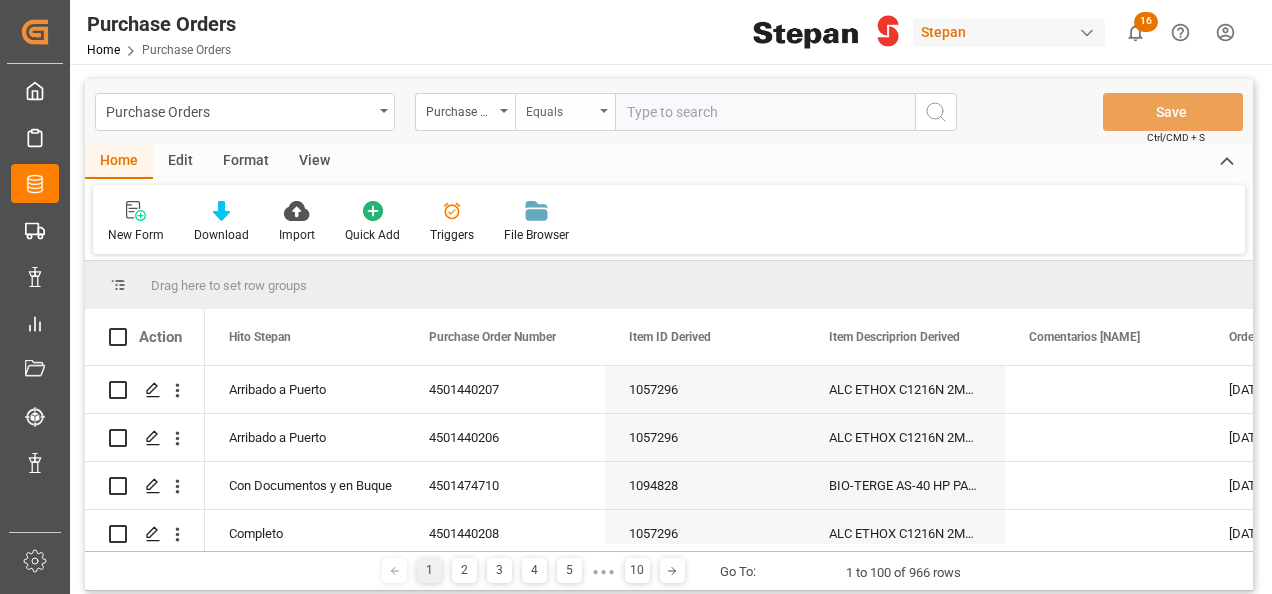 click on "Equals" at bounding box center [565, 112] 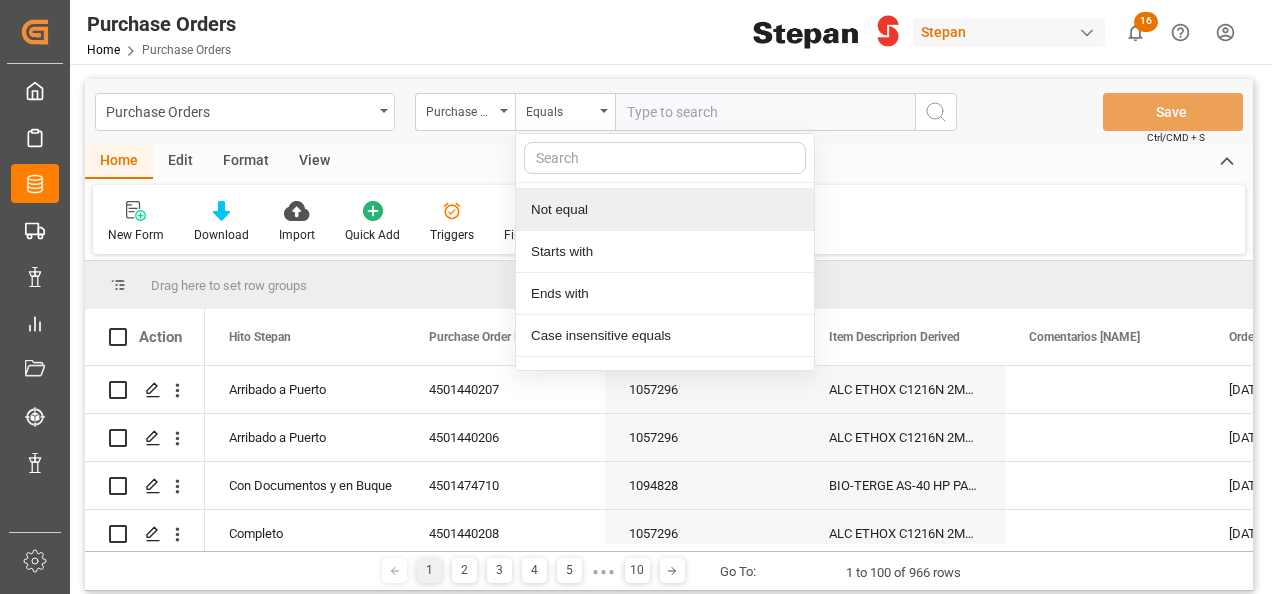scroll, scrollTop: 146, scrollLeft: 0, axis: vertical 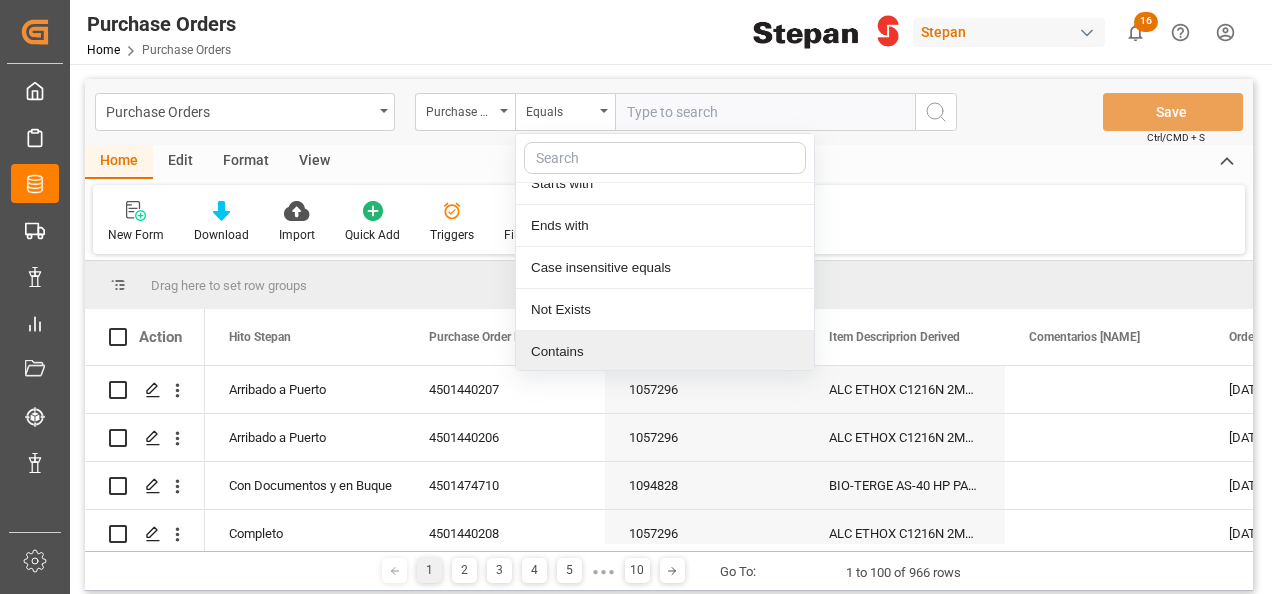 drag, startPoint x: 556, startPoint y: 344, endPoint x: 568, endPoint y: 312, distance: 34.176014 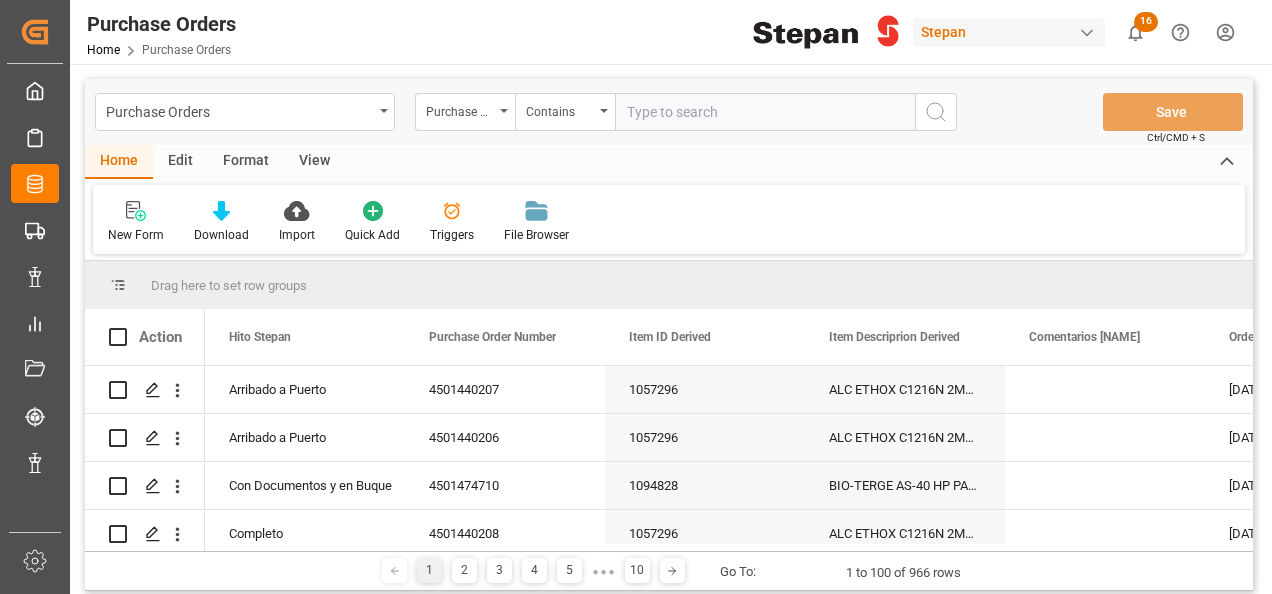 paste on "[NUMBER] [NUMBER] [NUMBER] [NUMBER]" 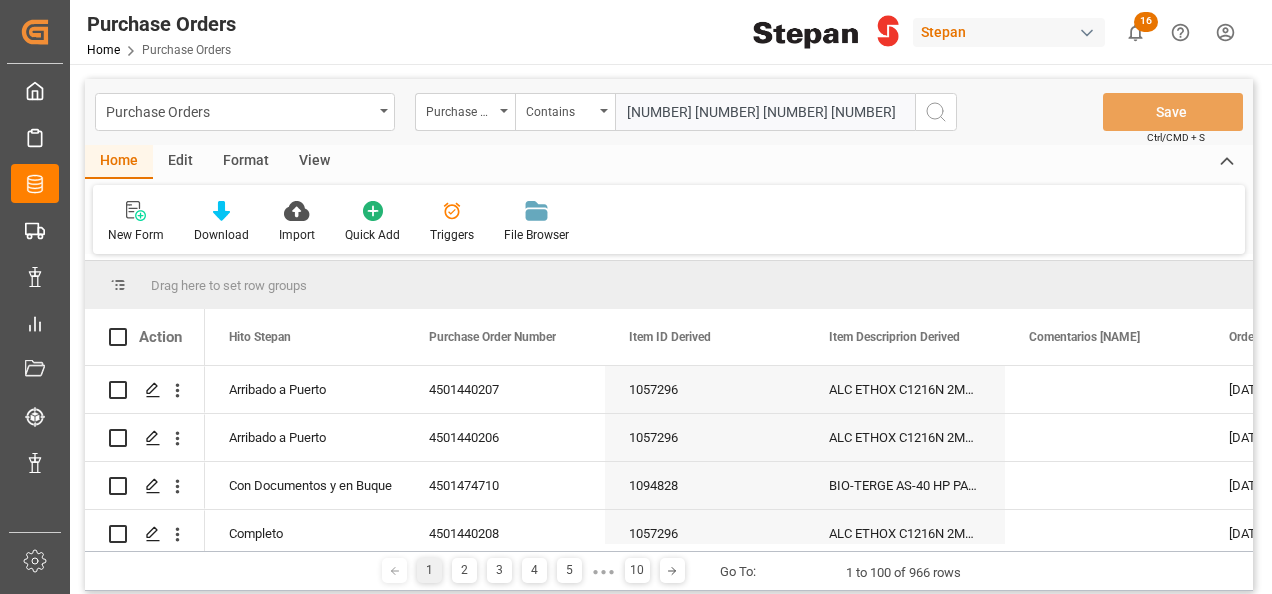 scroll, scrollTop: 0, scrollLeft: 46, axis: horizontal 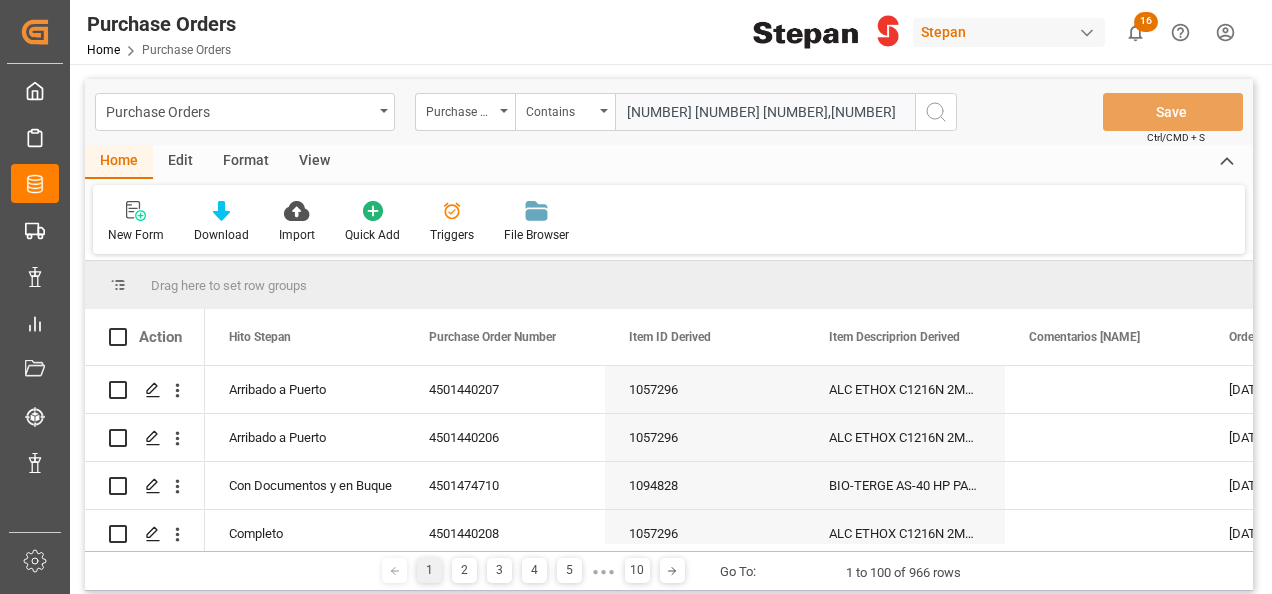 click on "[NUMBER] [NUMBER] [NUMBER],[NUMBER]" at bounding box center [765, 112] 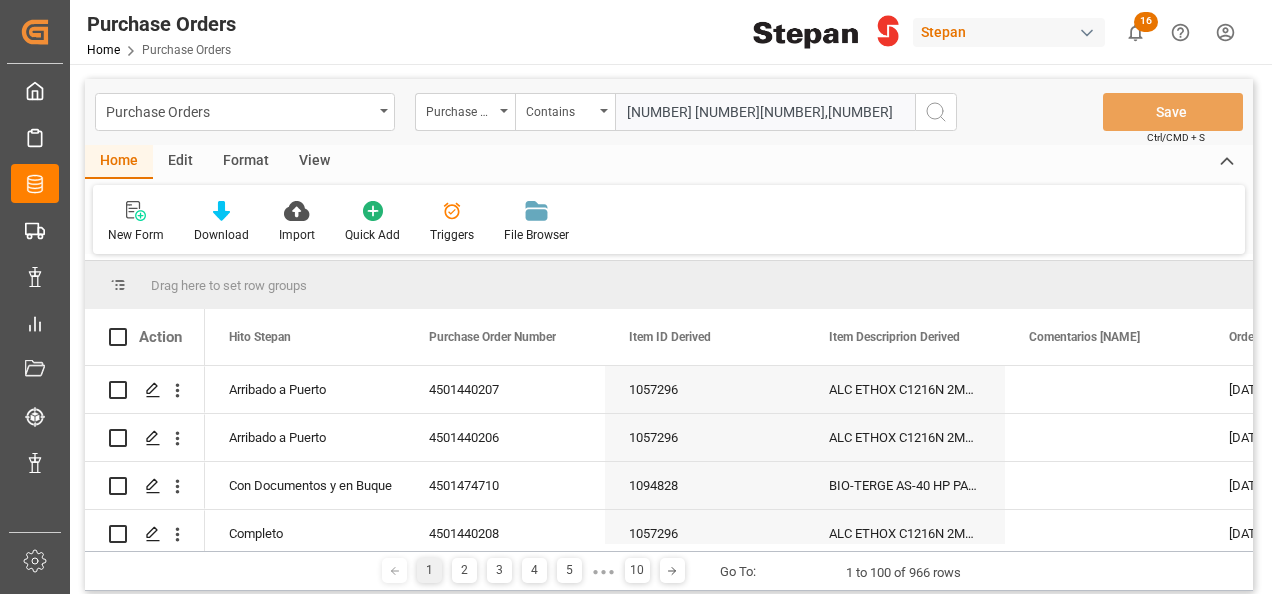 scroll, scrollTop: 0, scrollLeft: 42, axis: horizontal 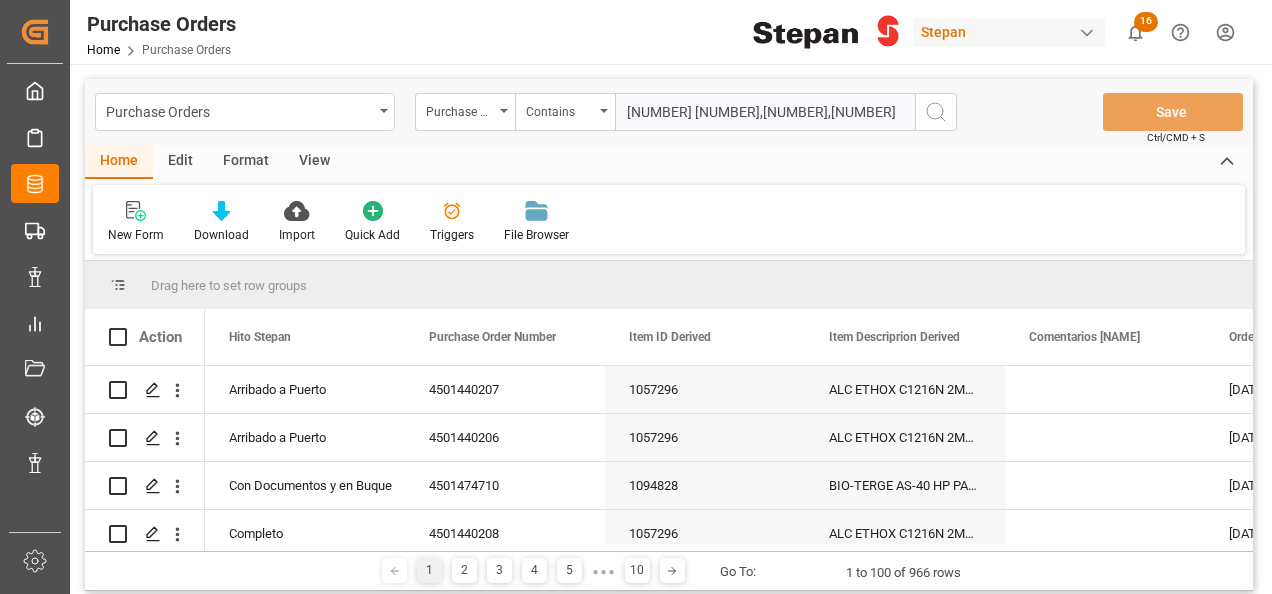click on "[NUMBER] [NUMBER],[NUMBER],[NUMBER]" at bounding box center (765, 112) 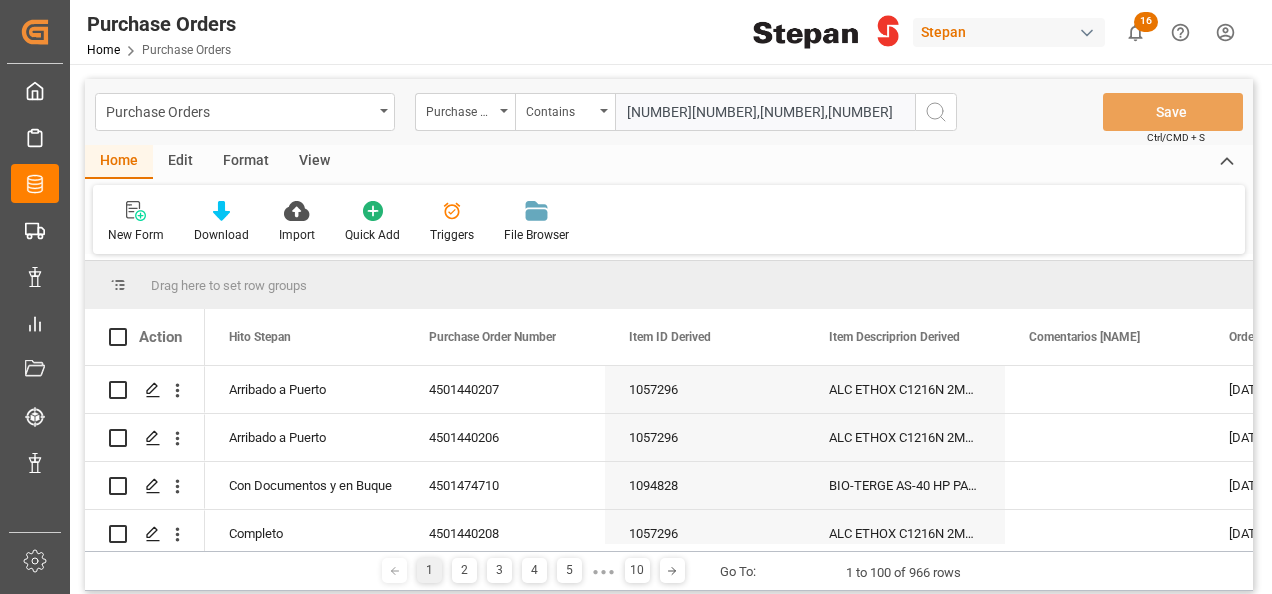 scroll, scrollTop: 0, scrollLeft: 41, axis: horizontal 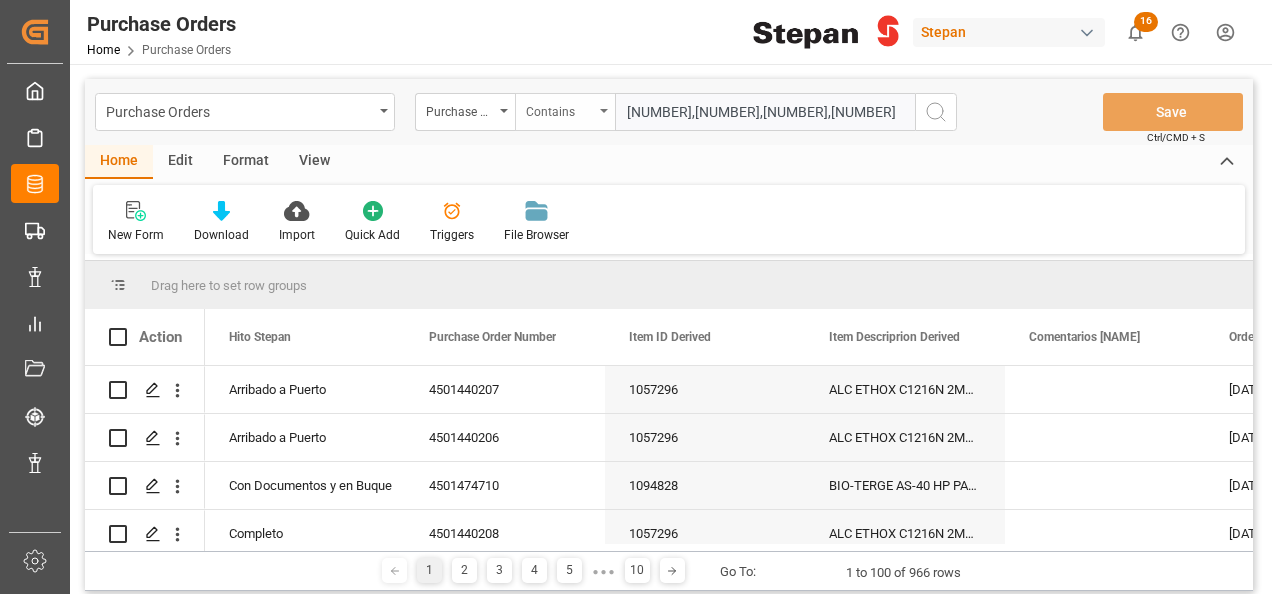 drag, startPoint x: 593, startPoint y: 113, endPoint x: 549, endPoint y: 113, distance: 44 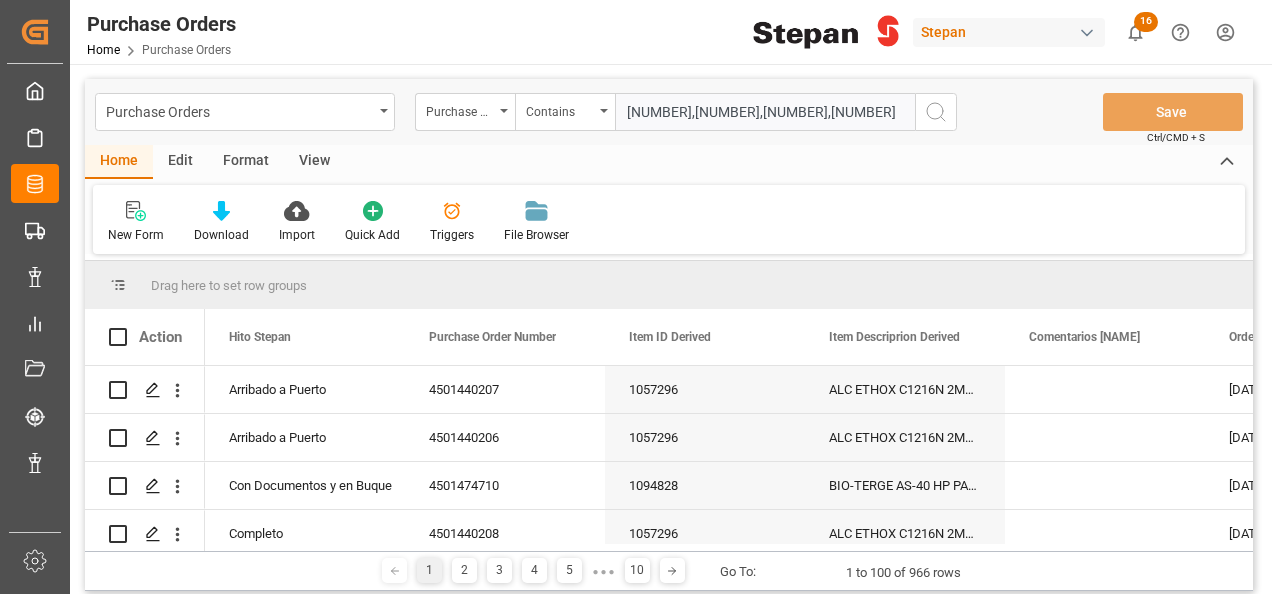 type on "[NUMBER],[NUMBER],[NUMBER],[NUMBER]" 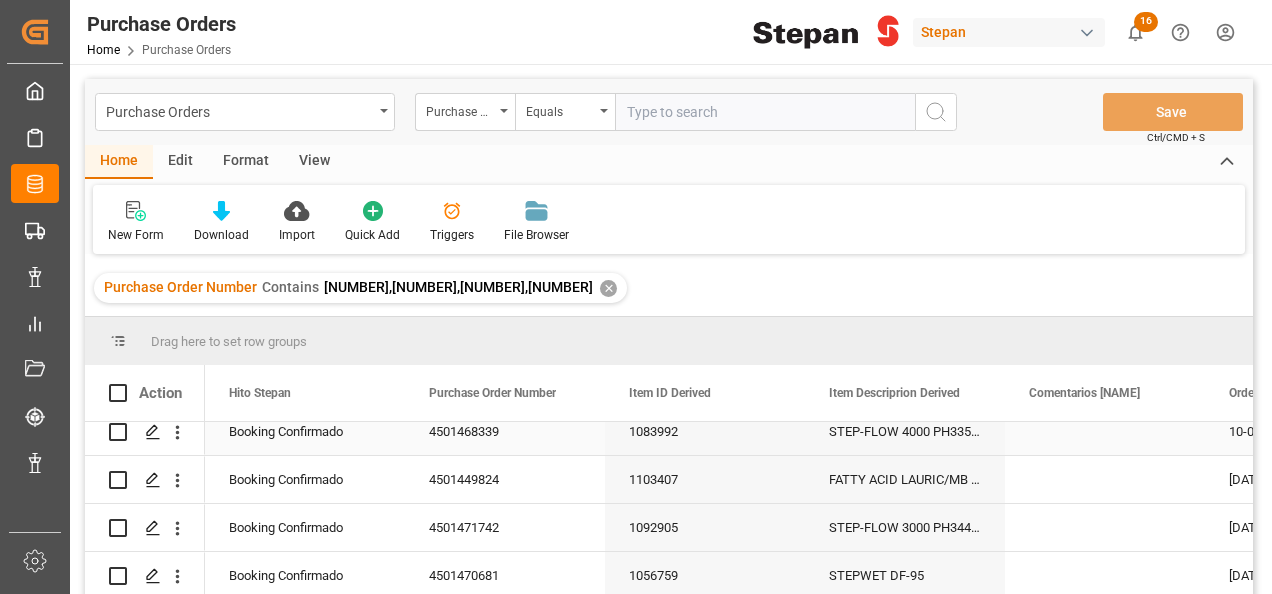scroll, scrollTop: 20, scrollLeft: 0, axis: vertical 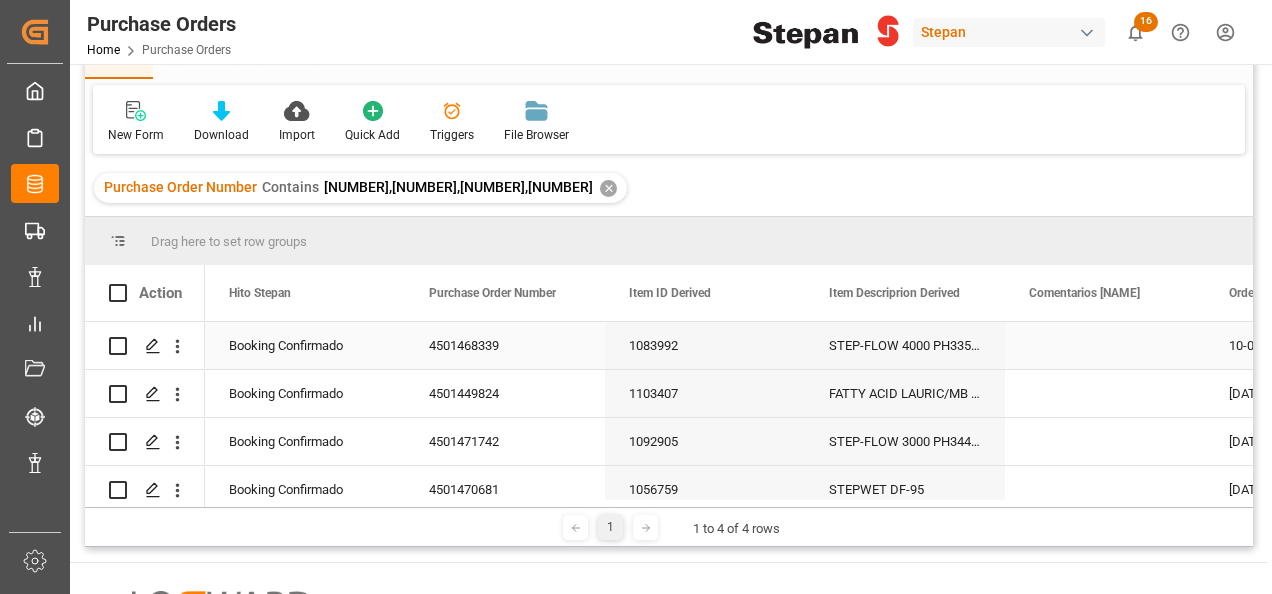 click on "Booking Confirmado" at bounding box center (305, 346) 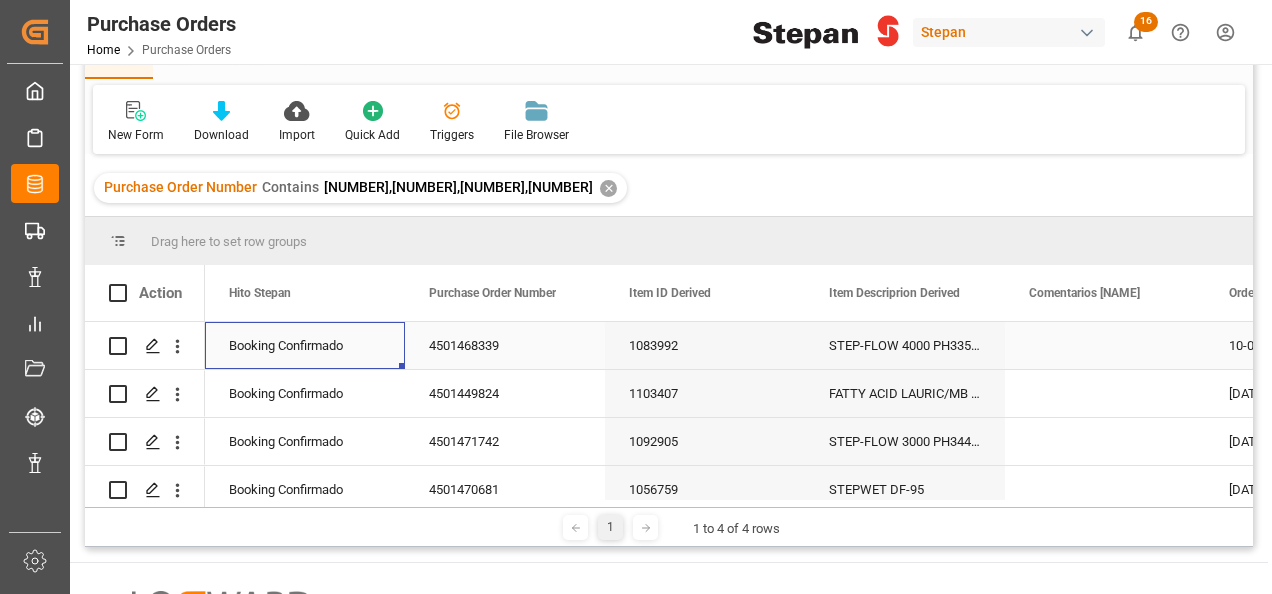 click on "Booking Confirmado" at bounding box center [305, 346] 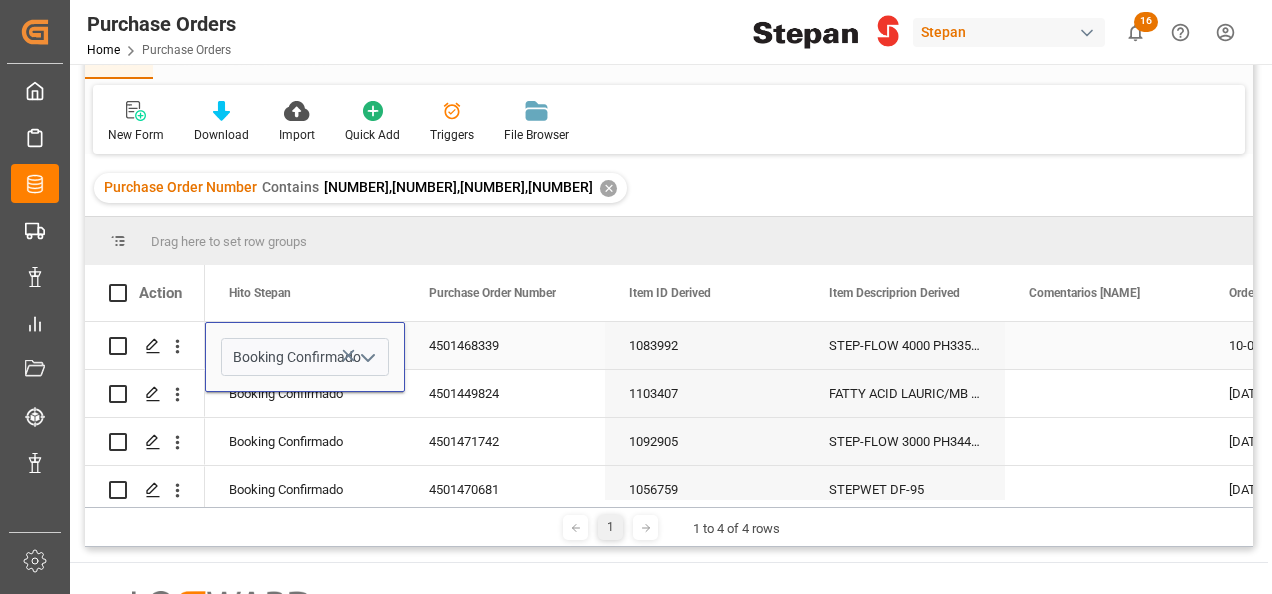 click 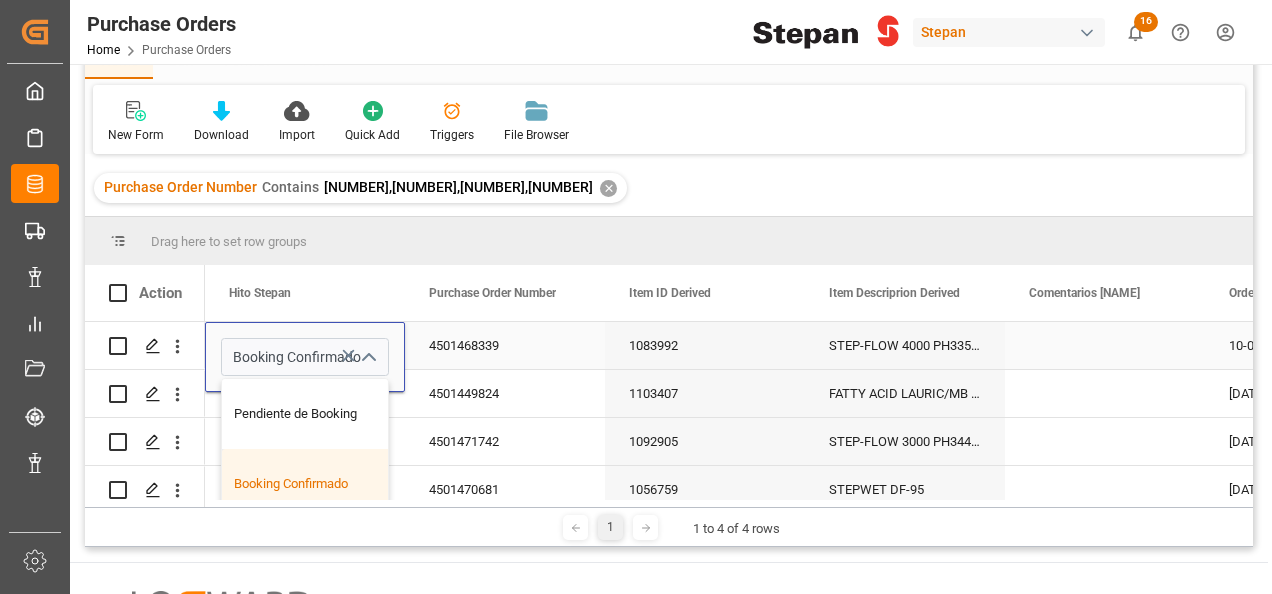 scroll, scrollTop: 100, scrollLeft: 0, axis: vertical 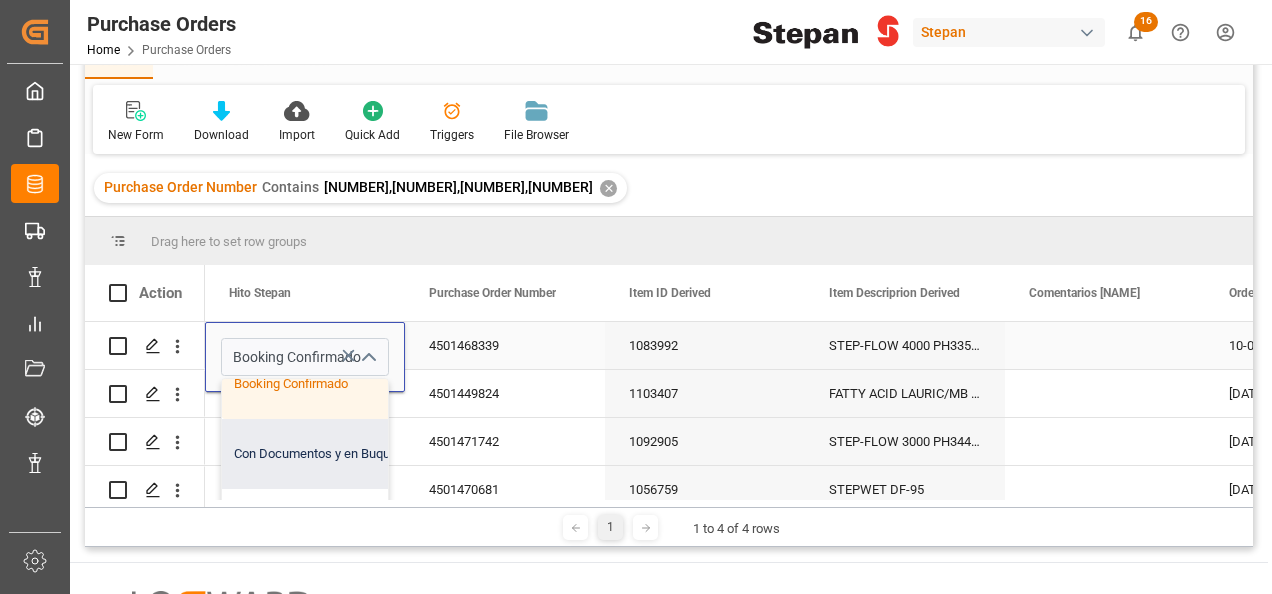 click on "Con Documentos y en Buque" at bounding box center [320, 454] 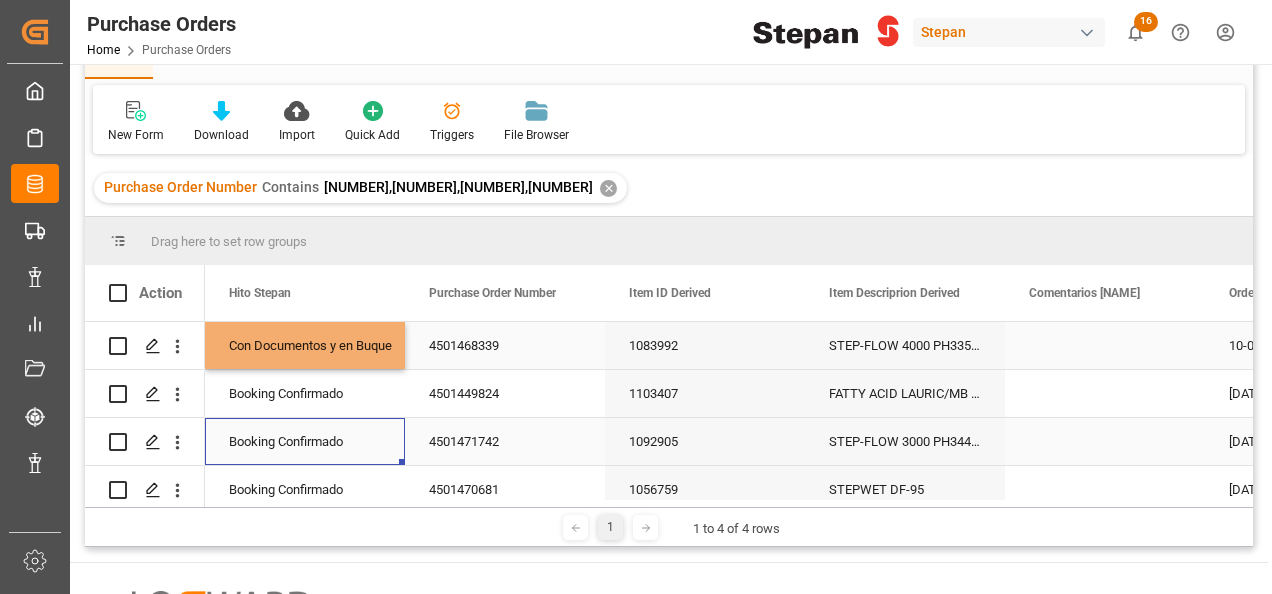 click on "Booking Confirmado" at bounding box center (305, 442) 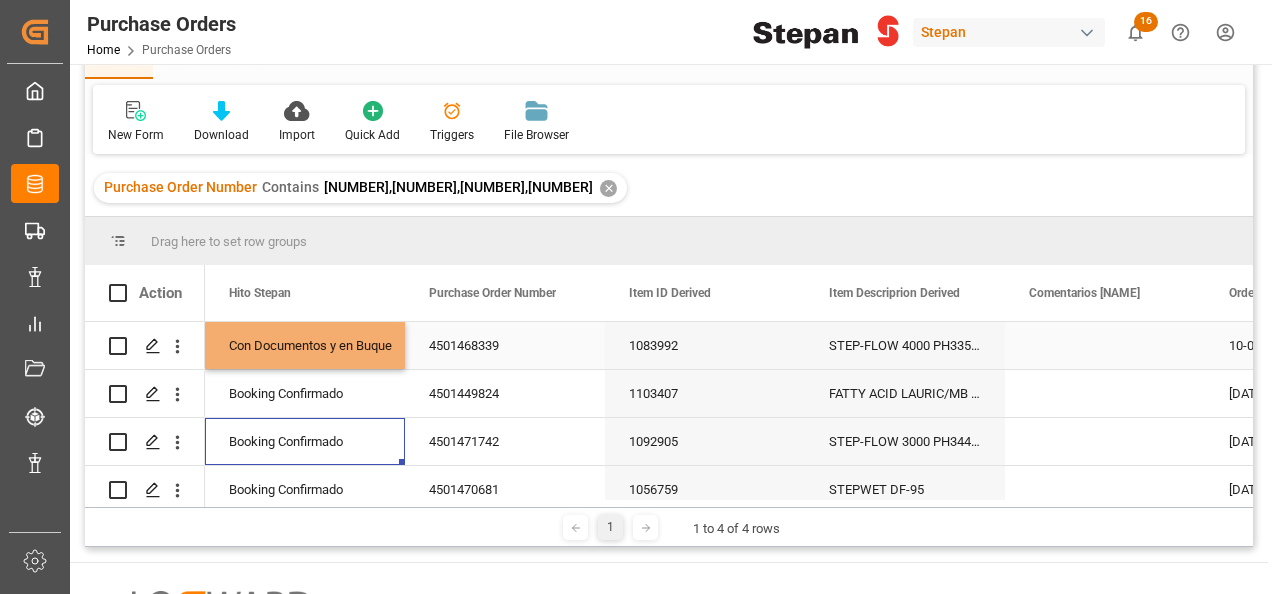 click on "Con Documentos y en Buque" at bounding box center [305, 346] 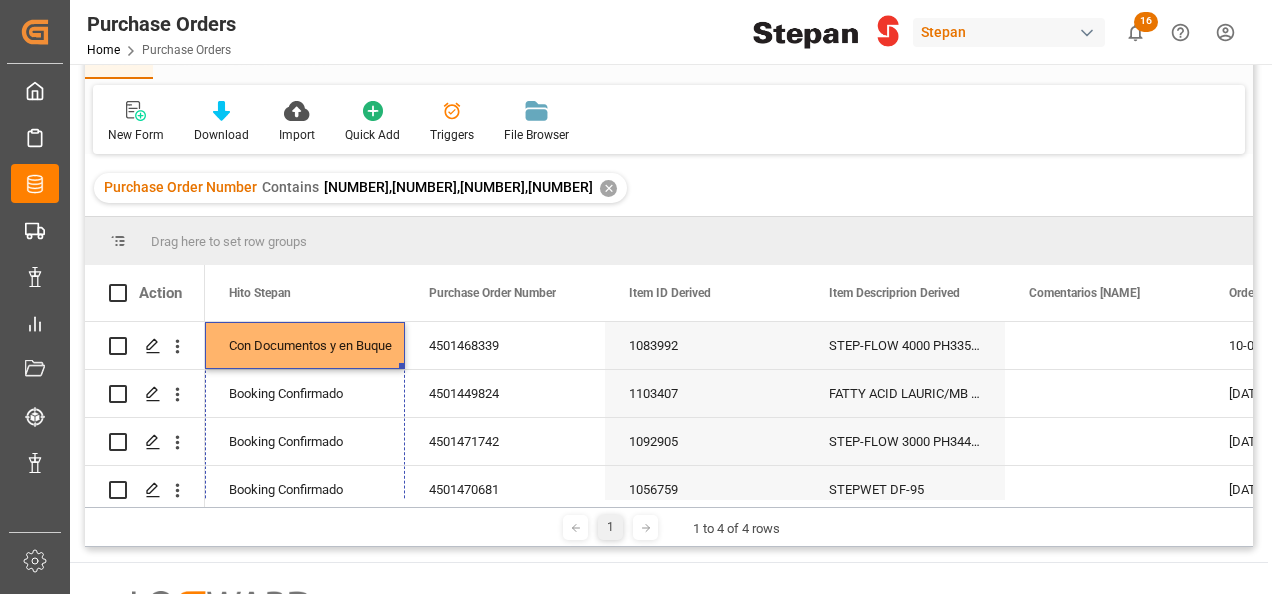 scroll, scrollTop: 20, scrollLeft: 0, axis: vertical 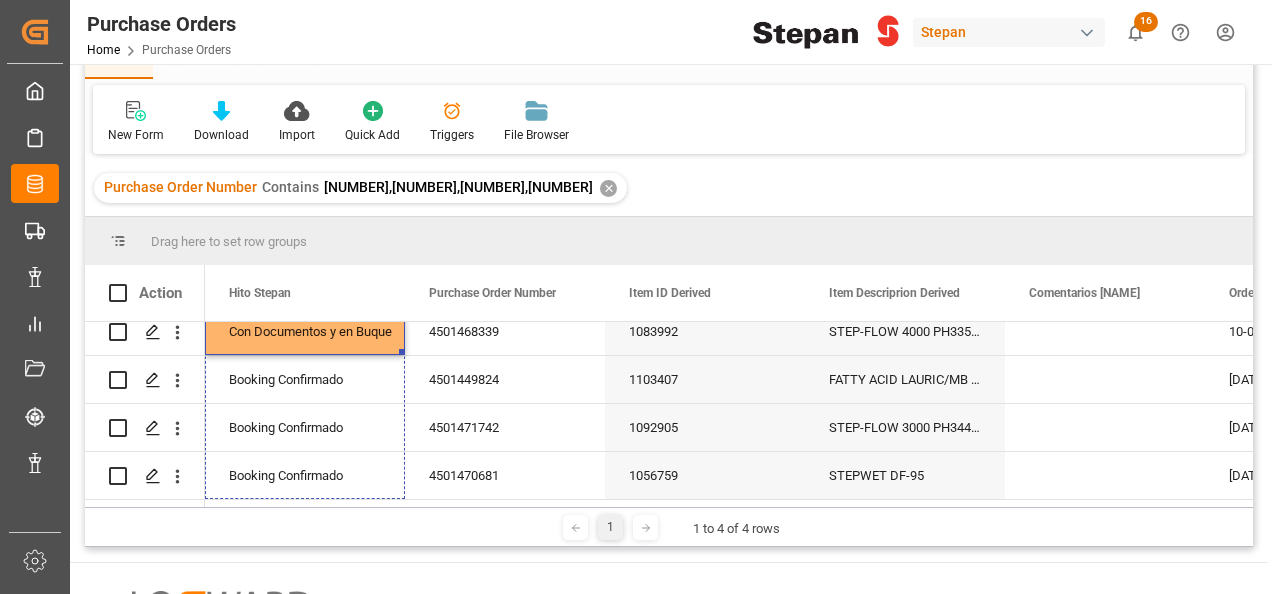 drag, startPoint x: 400, startPoint y: 364, endPoint x: 358, endPoint y: 503, distance: 145.20676 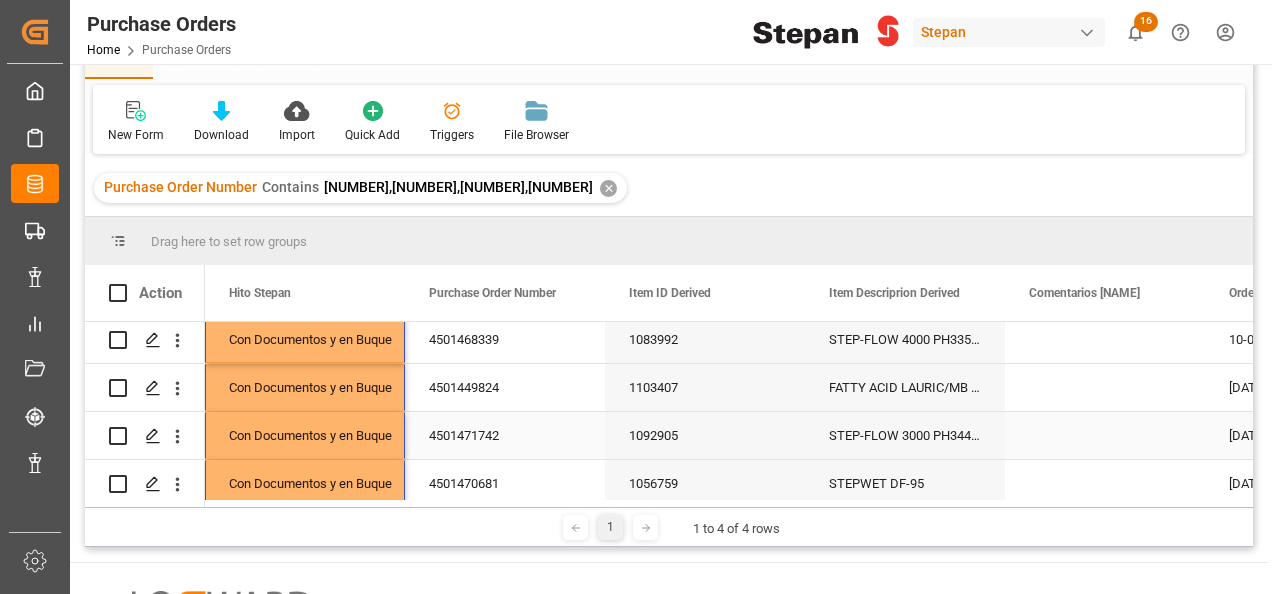 scroll, scrollTop: 0, scrollLeft: 0, axis: both 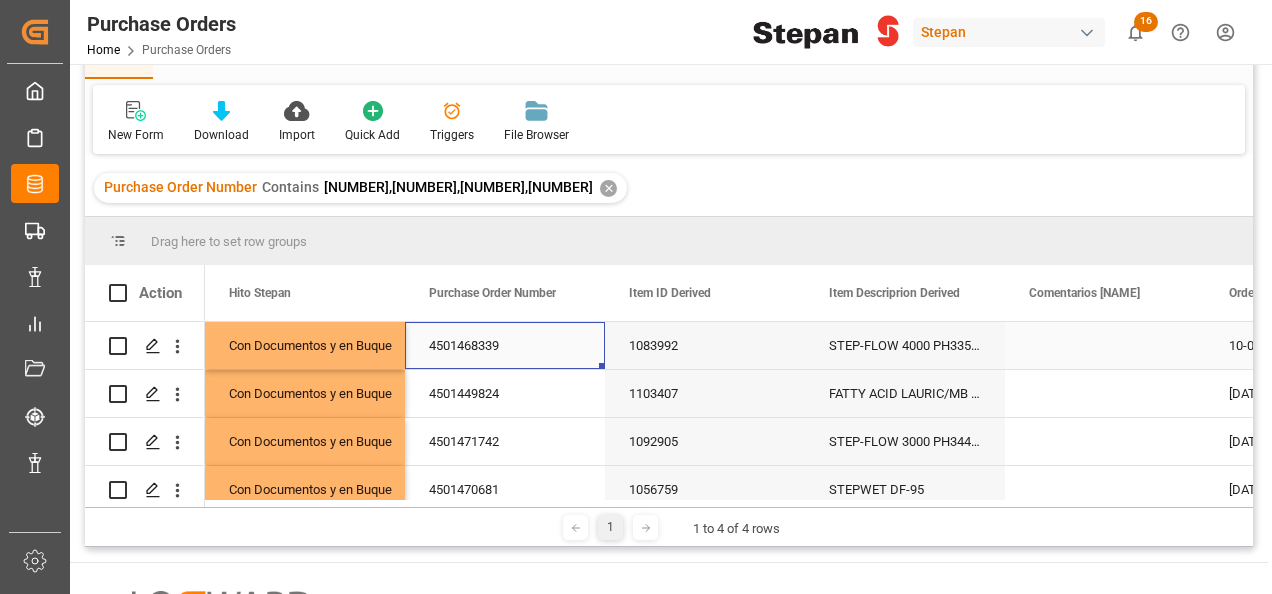 click on "4501468339" at bounding box center [505, 345] 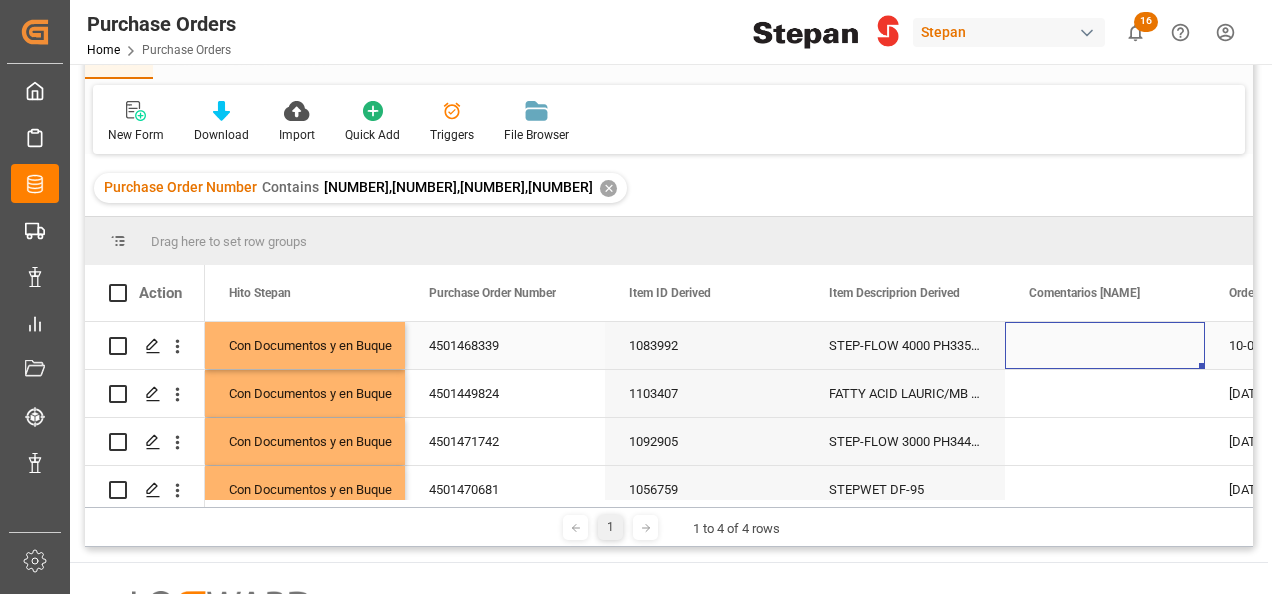 scroll, scrollTop: 0, scrollLeft: 158, axis: horizontal 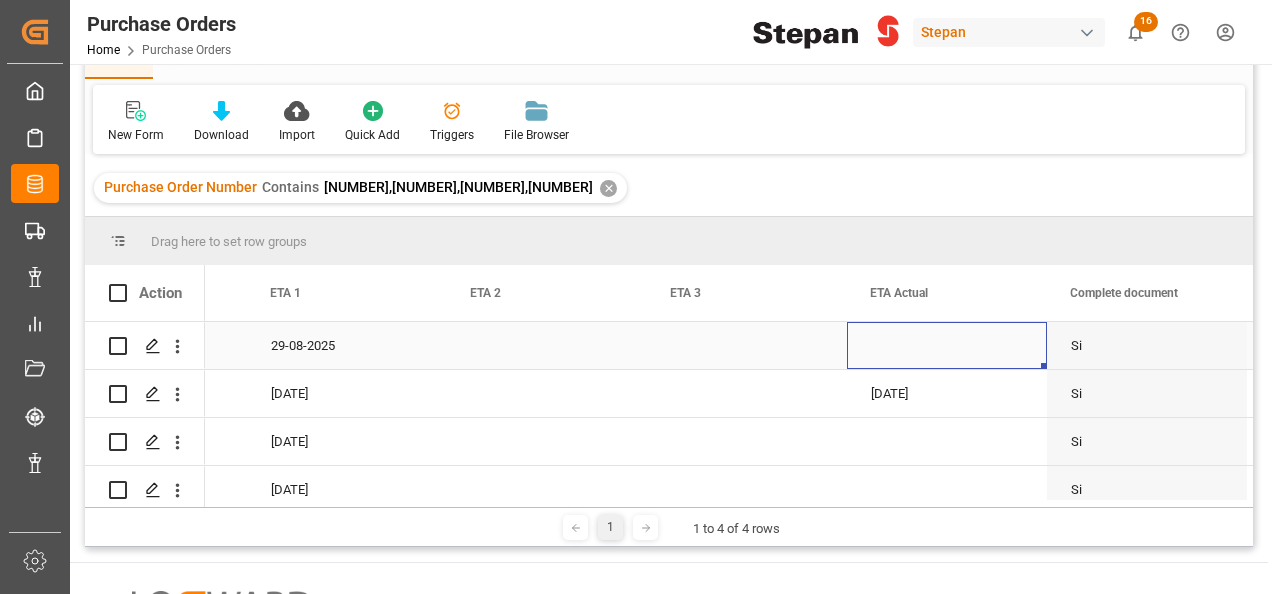 click at bounding box center (947, 345) 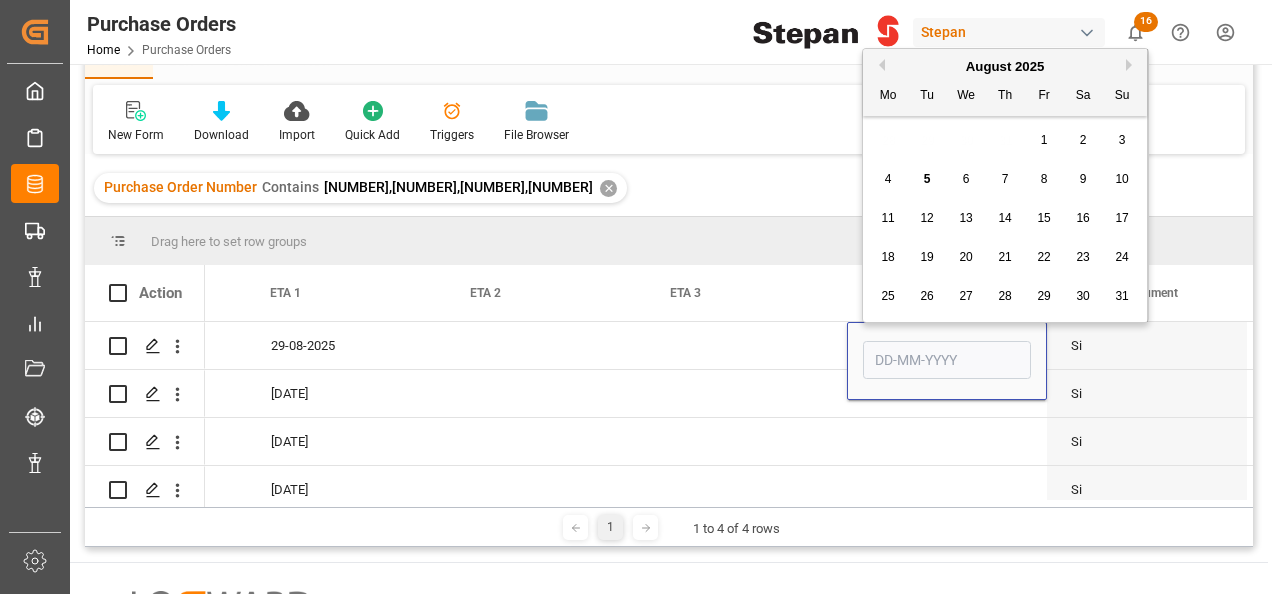 click on "August 2025" at bounding box center [1005, 67] 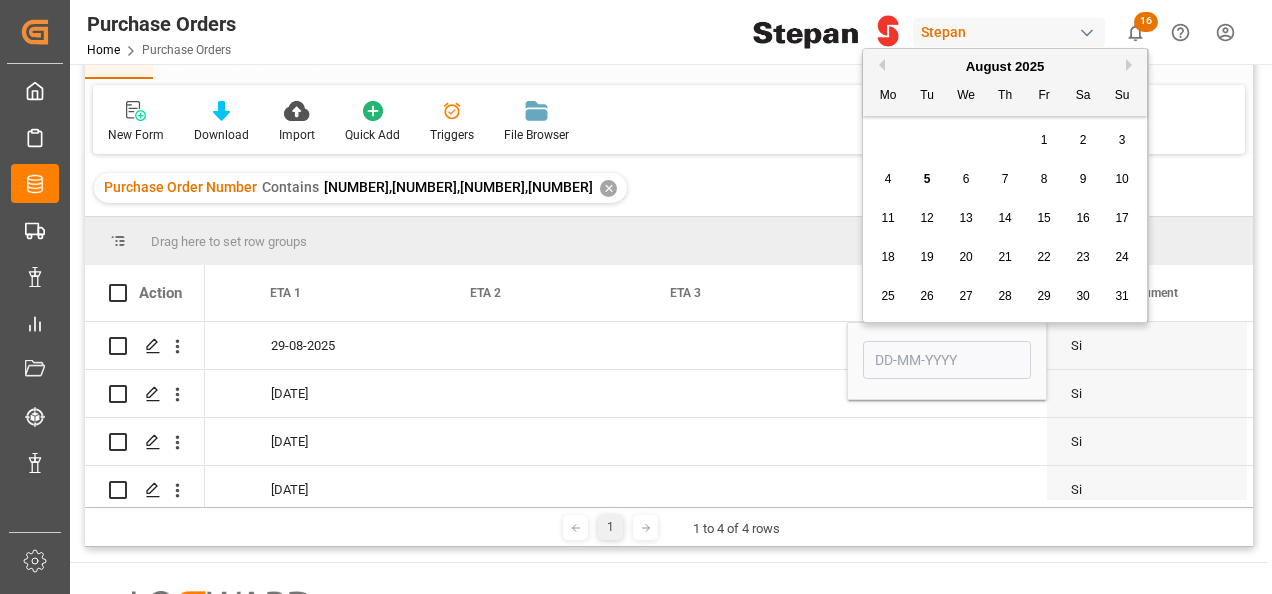 click on "Next Month" at bounding box center [1132, 65] 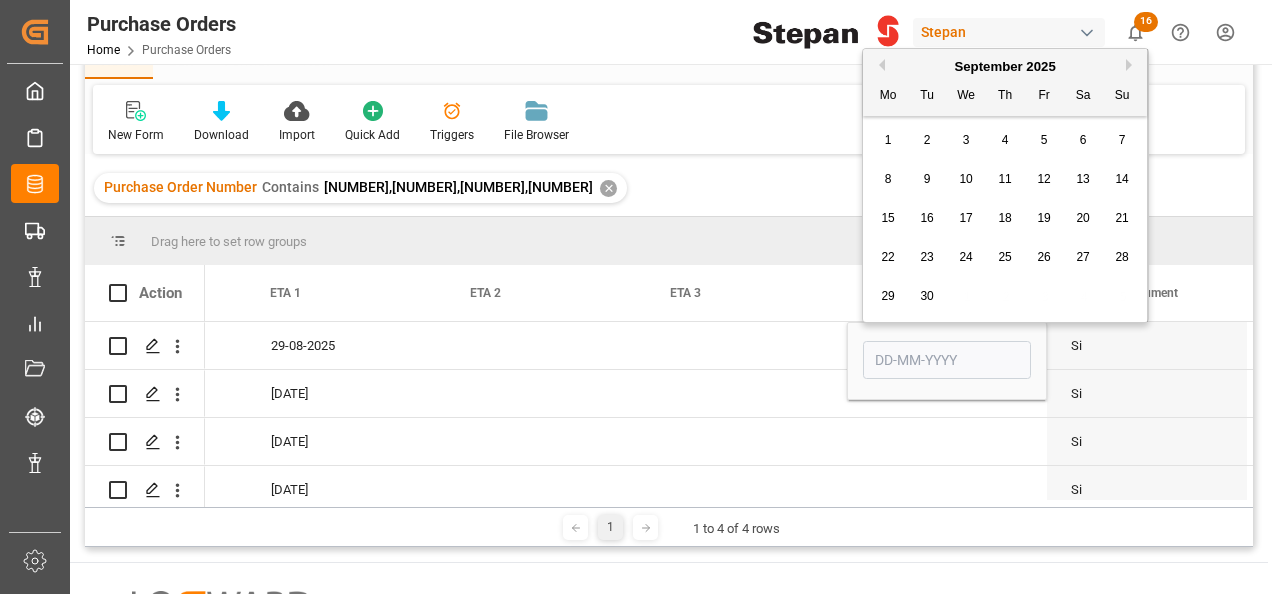 click on "Next Month" at bounding box center (1132, 65) 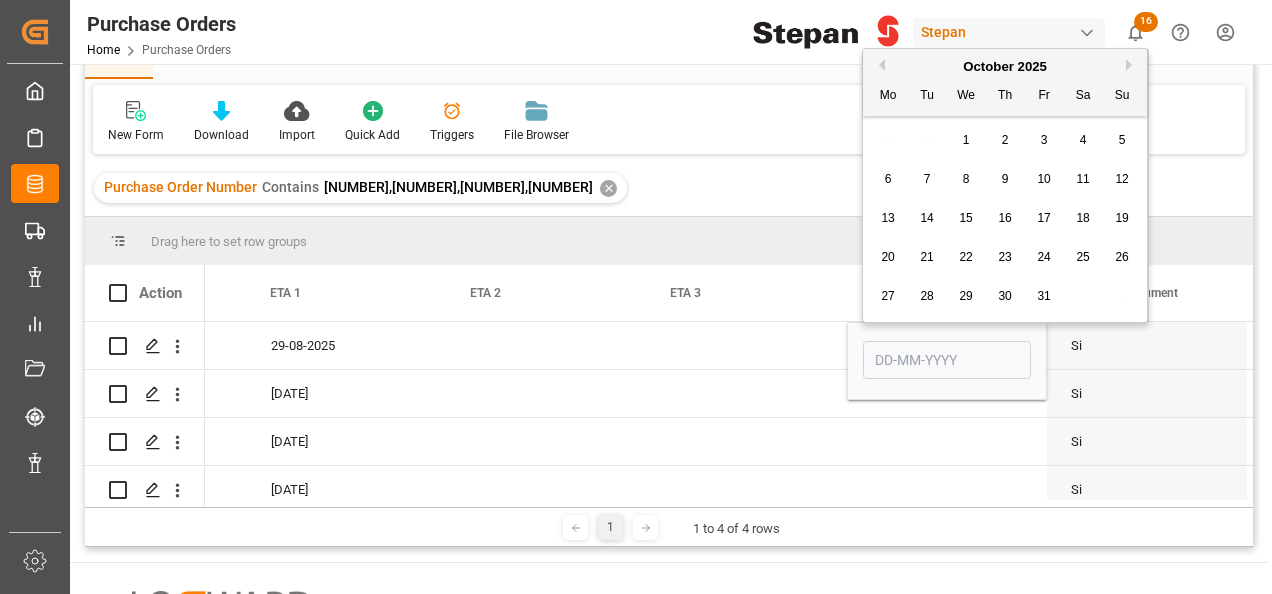 click on "Previous Month" at bounding box center [879, 65] 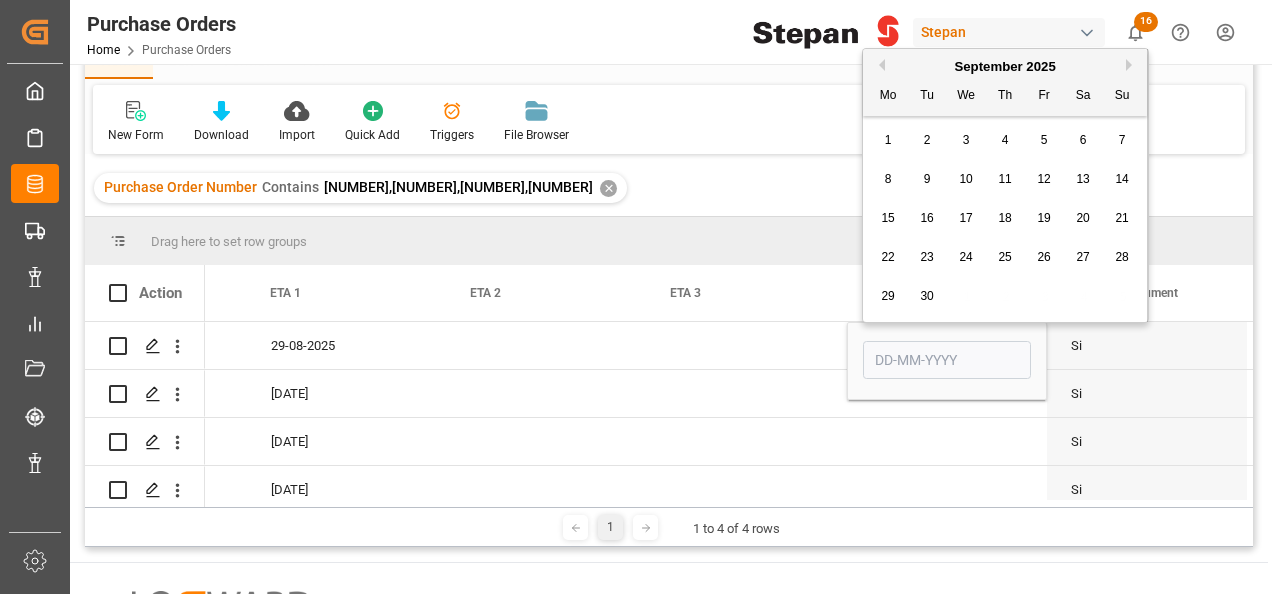 click on "7" at bounding box center [1122, 141] 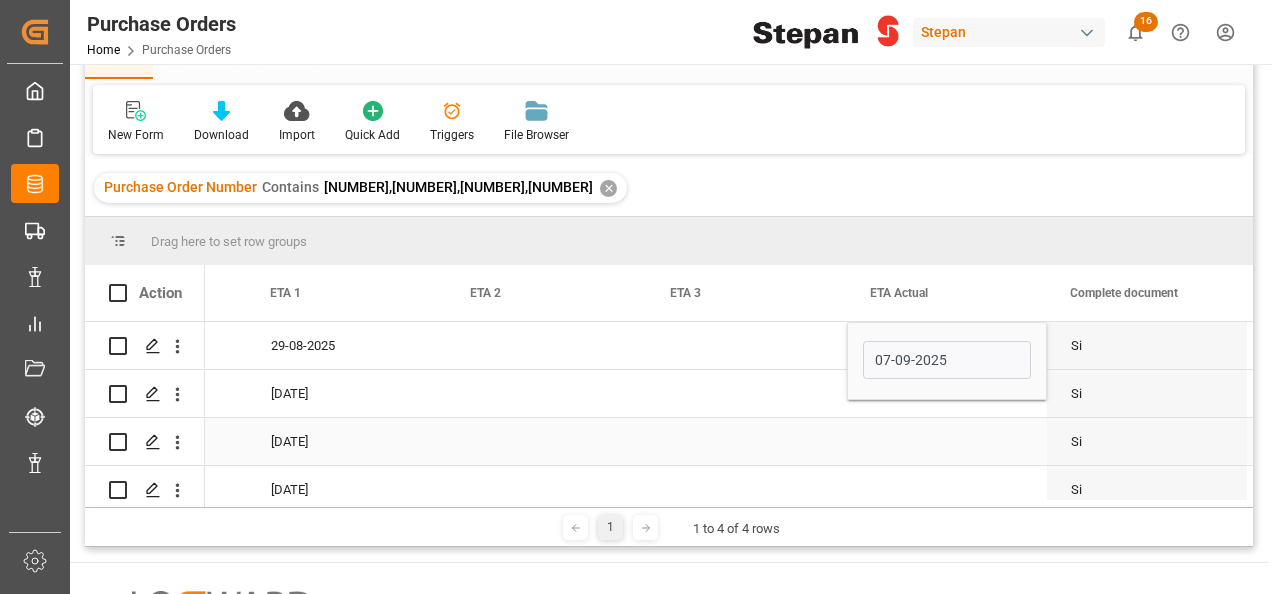 click at bounding box center (747, 441) 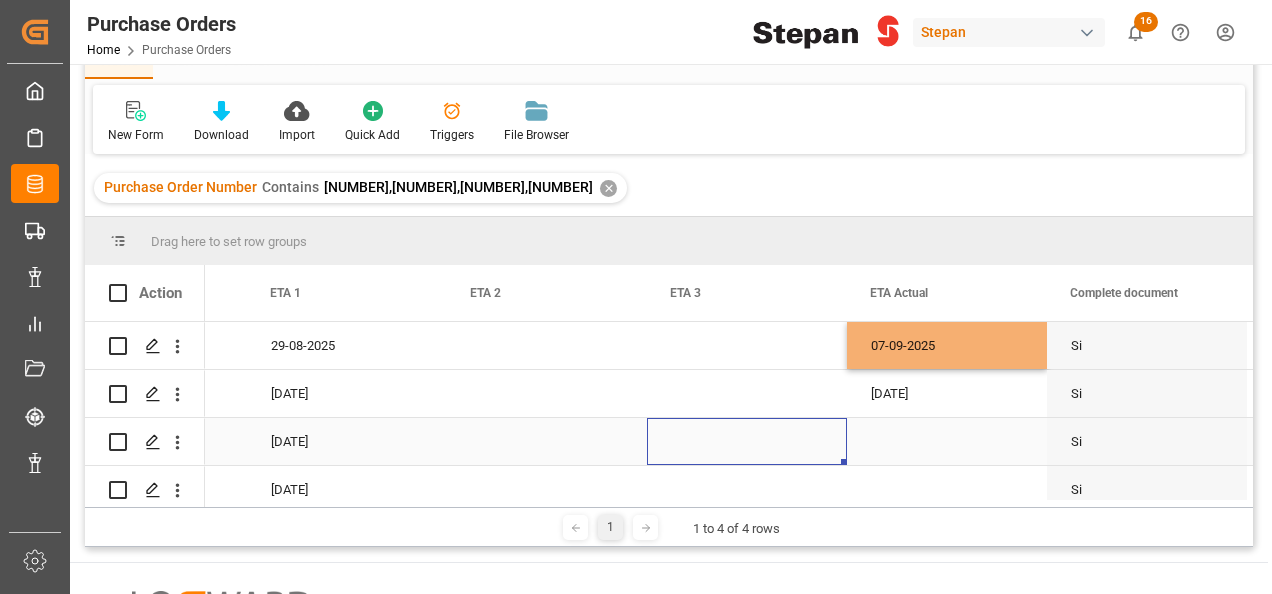 click at bounding box center (947, 441) 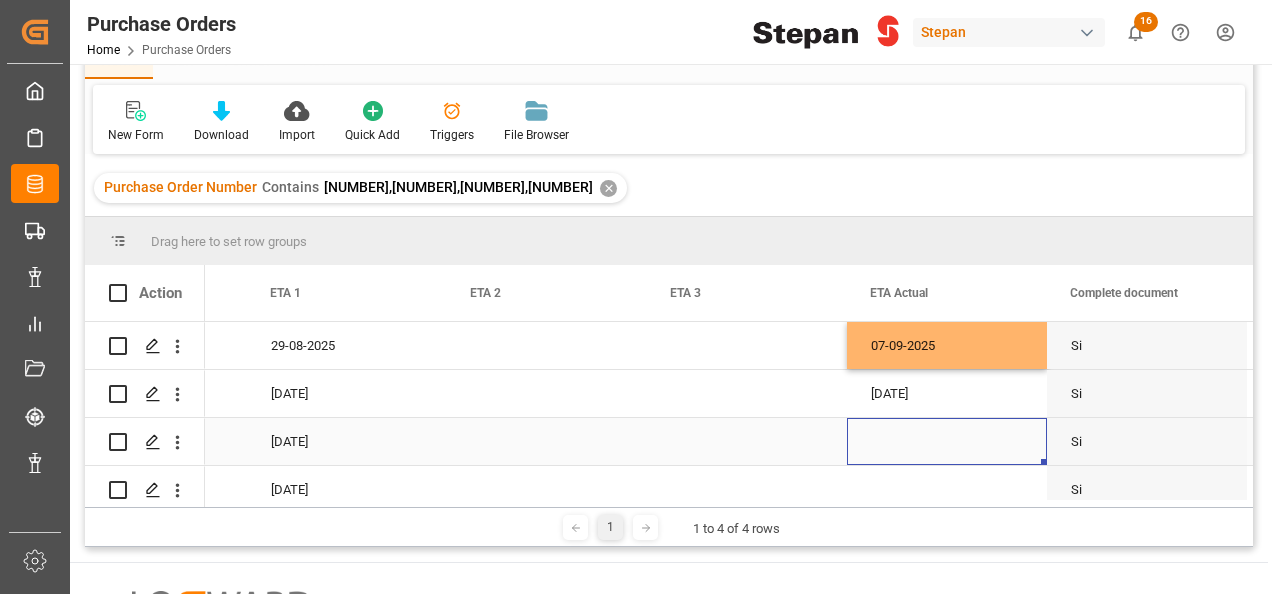 click at bounding box center [947, 441] 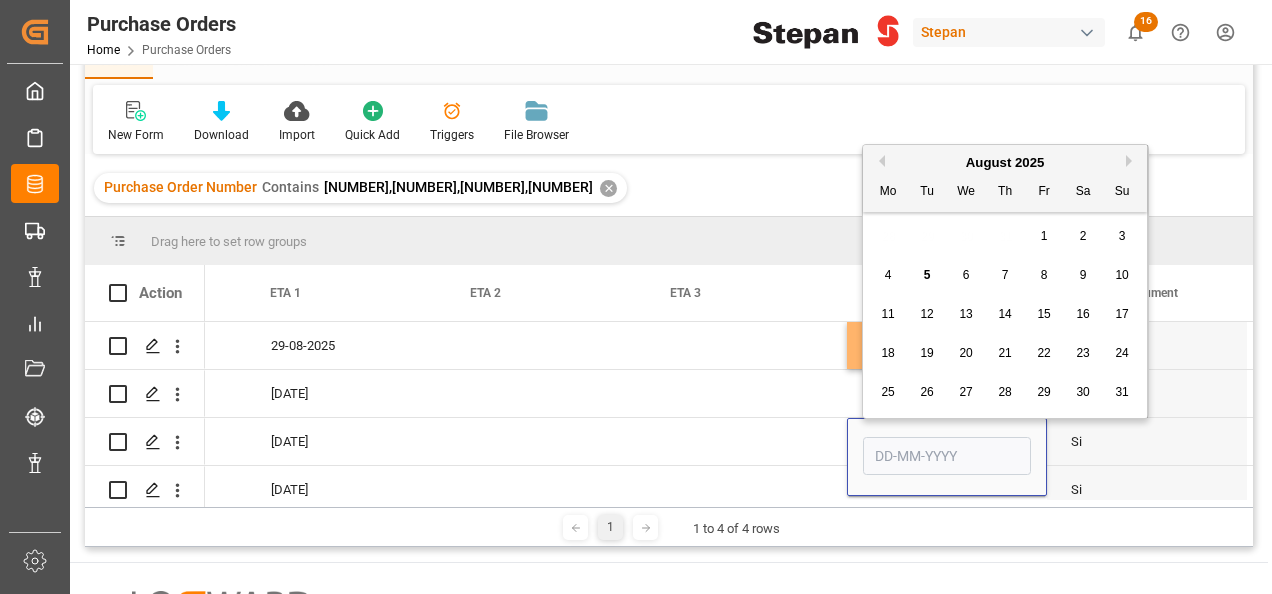 click on "20" at bounding box center [965, 353] 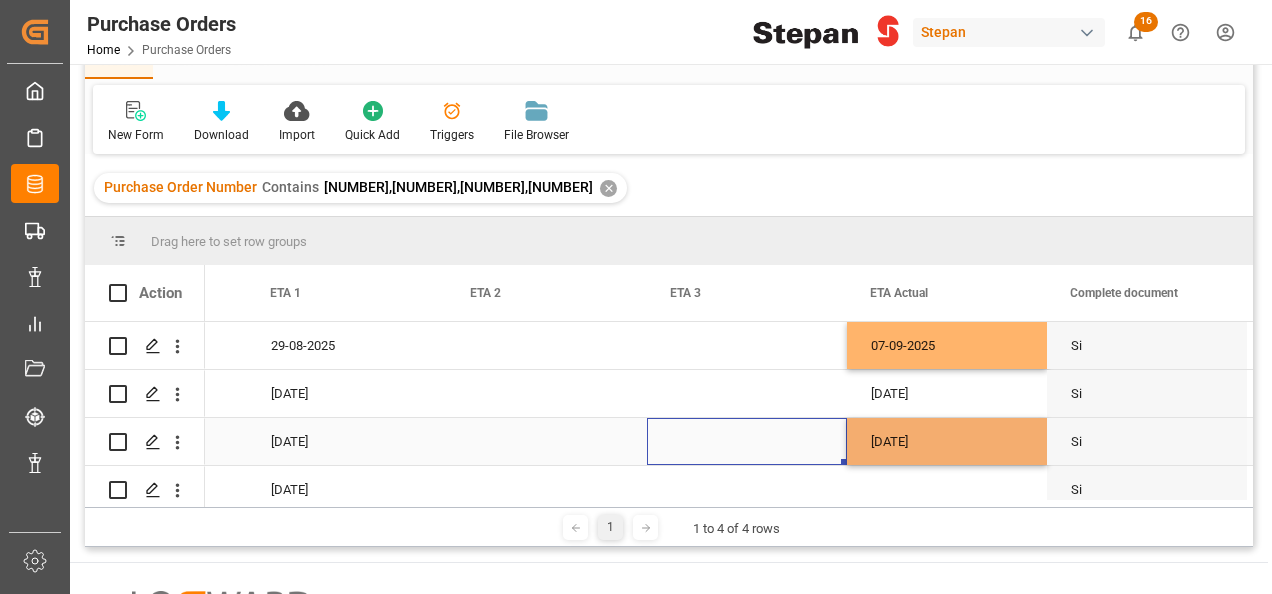click at bounding box center (747, 441) 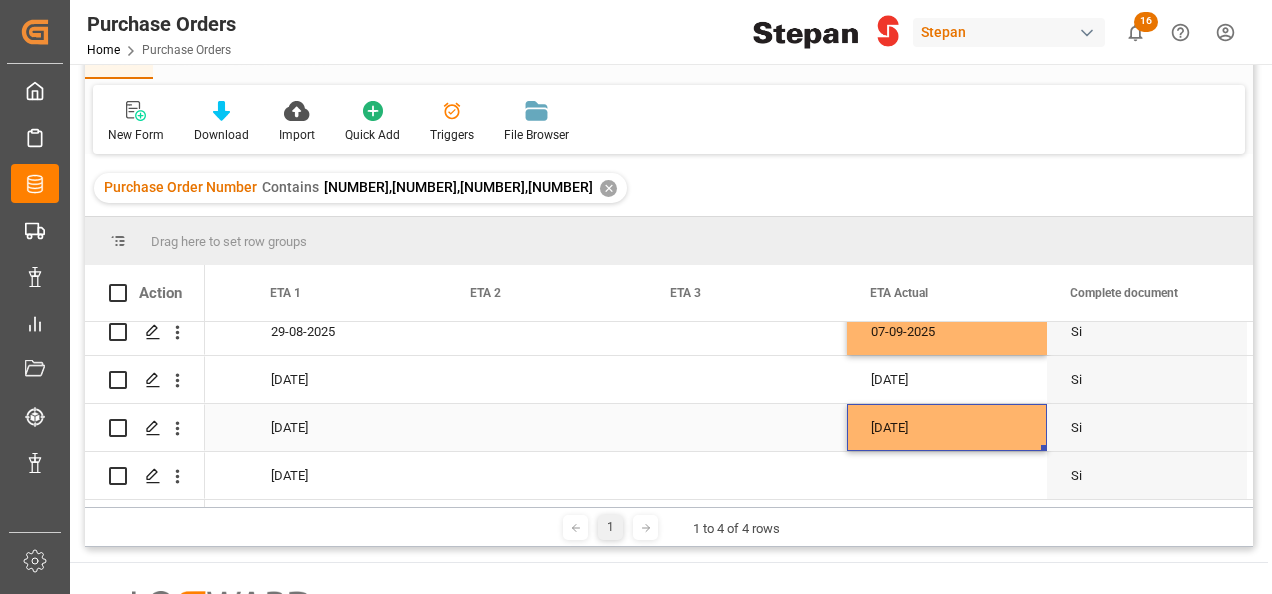 click on "[DATE]" at bounding box center (947, 427) 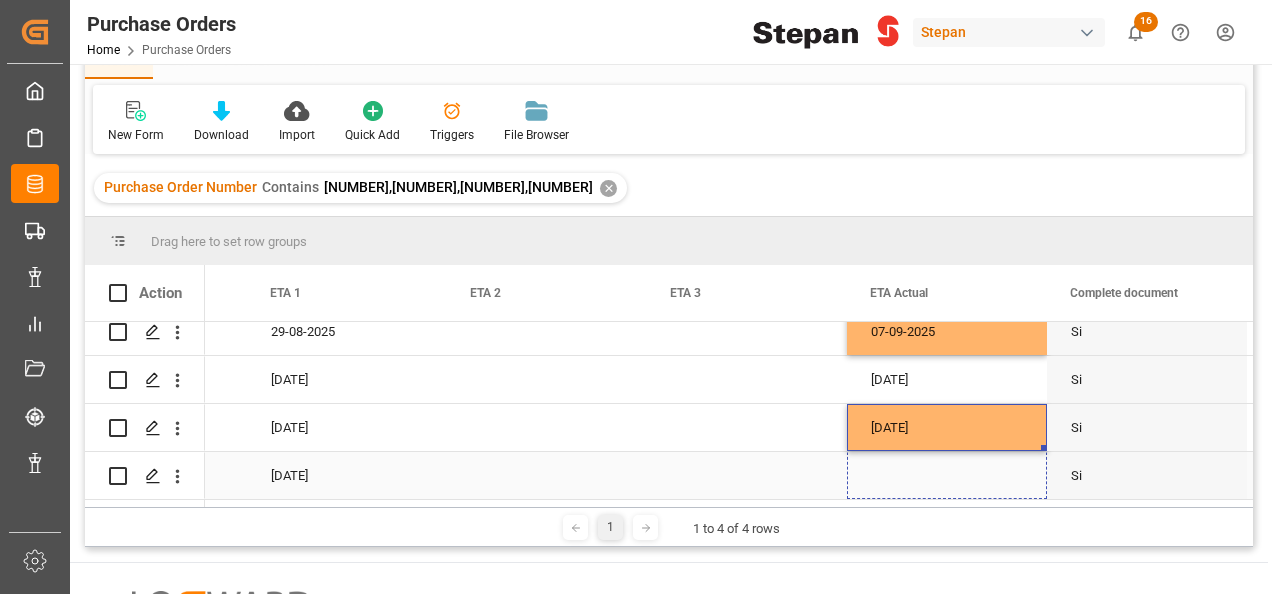 drag, startPoint x: 1042, startPoint y: 444, endPoint x: 1040, endPoint y: 472, distance: 28.071337 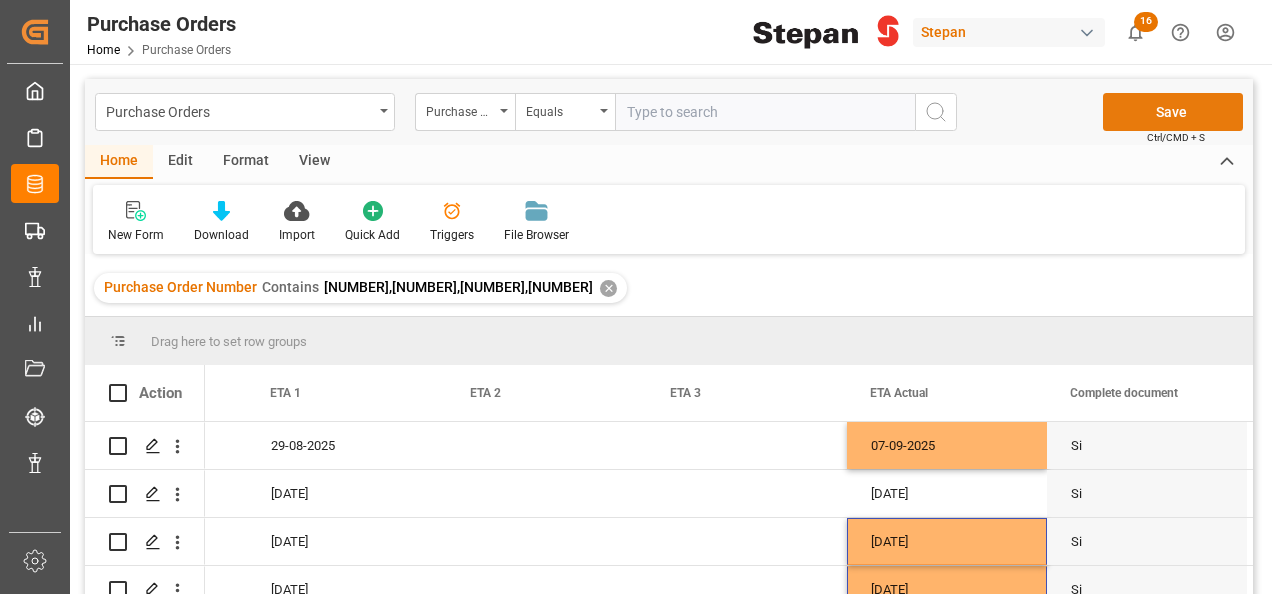 click on "Save" at bounding box center (1173, 112) 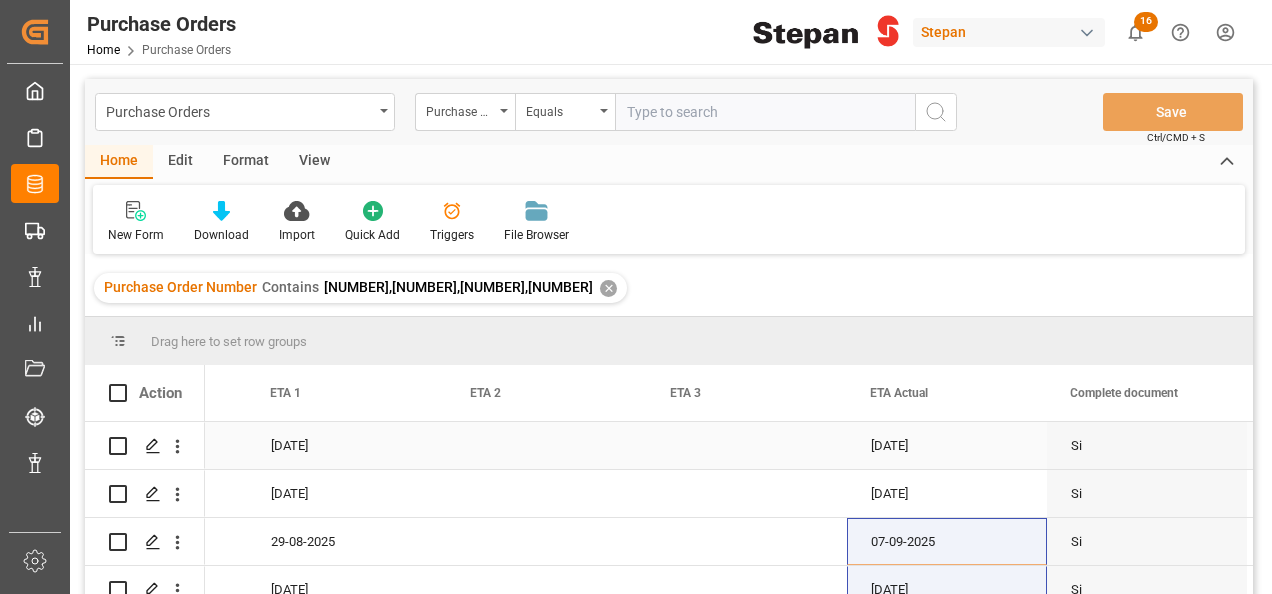 click at bounding box center (747, 445) 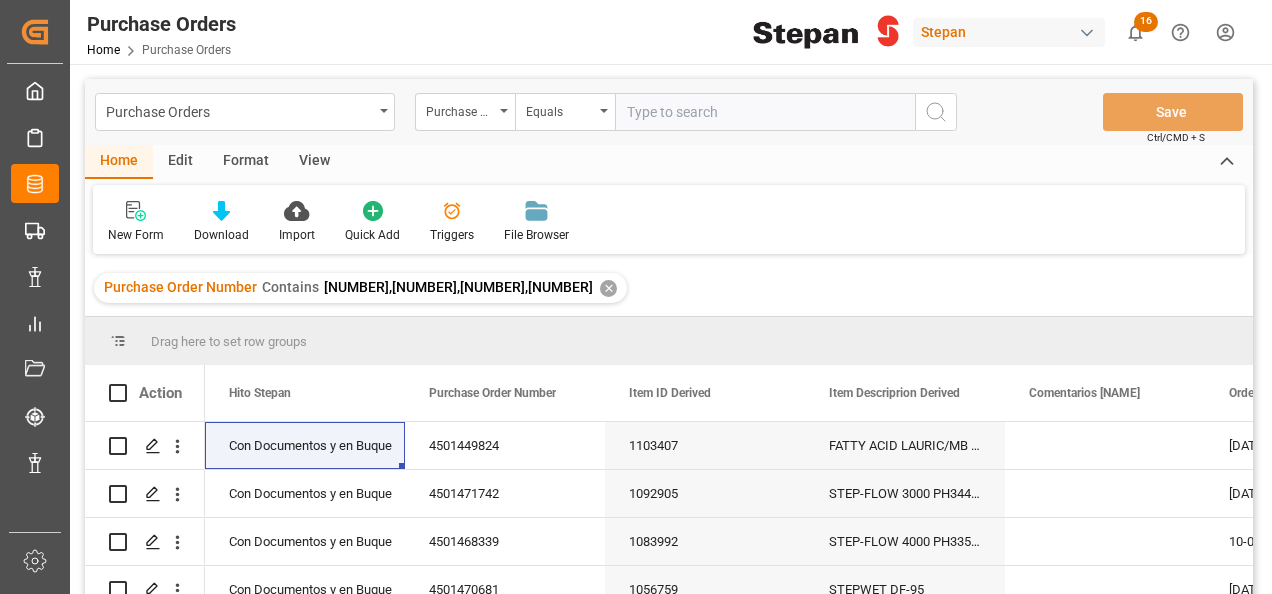 click on "✕" at bounding box center (608, 288) 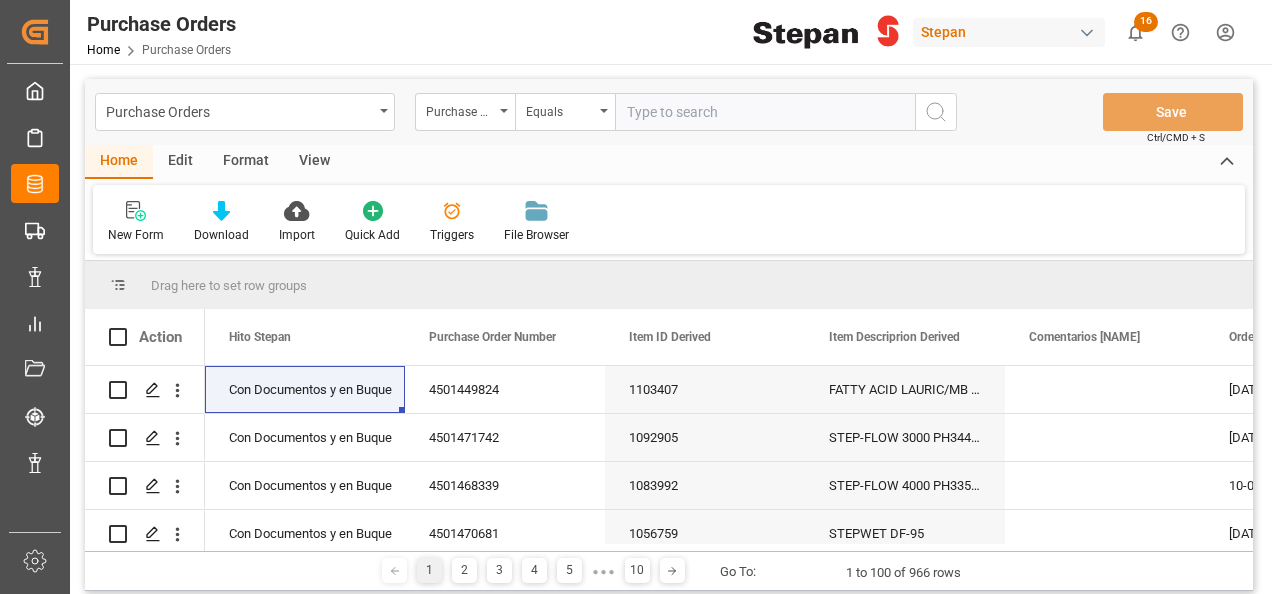 click at bounding box center [765, 112] 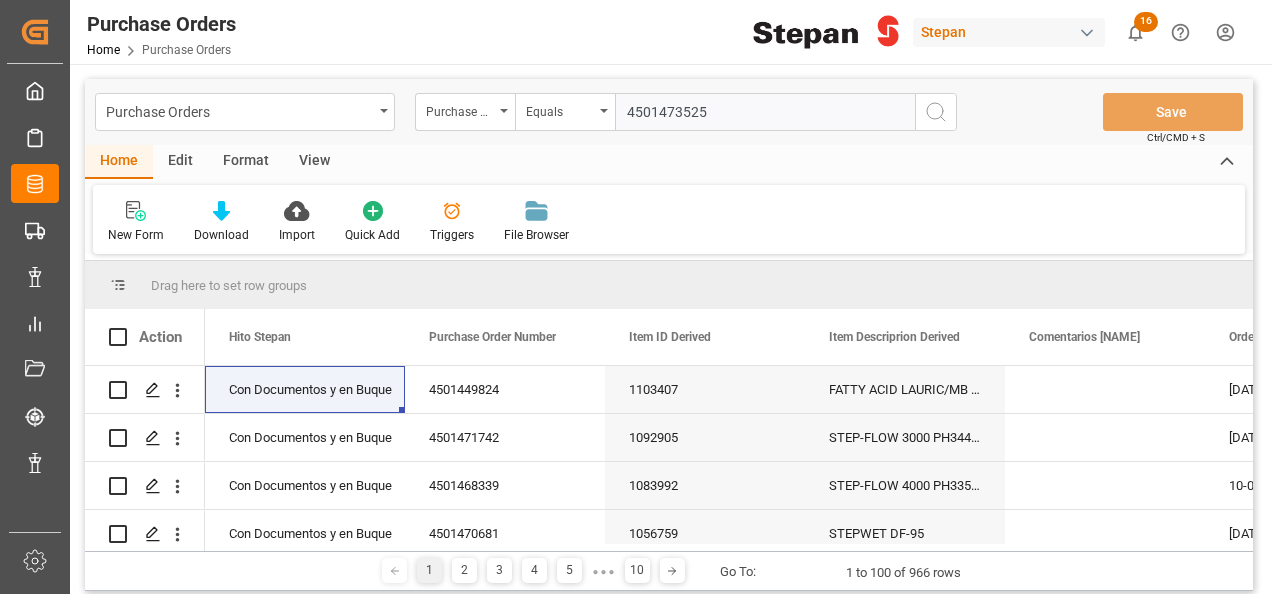 type on "4501473525" 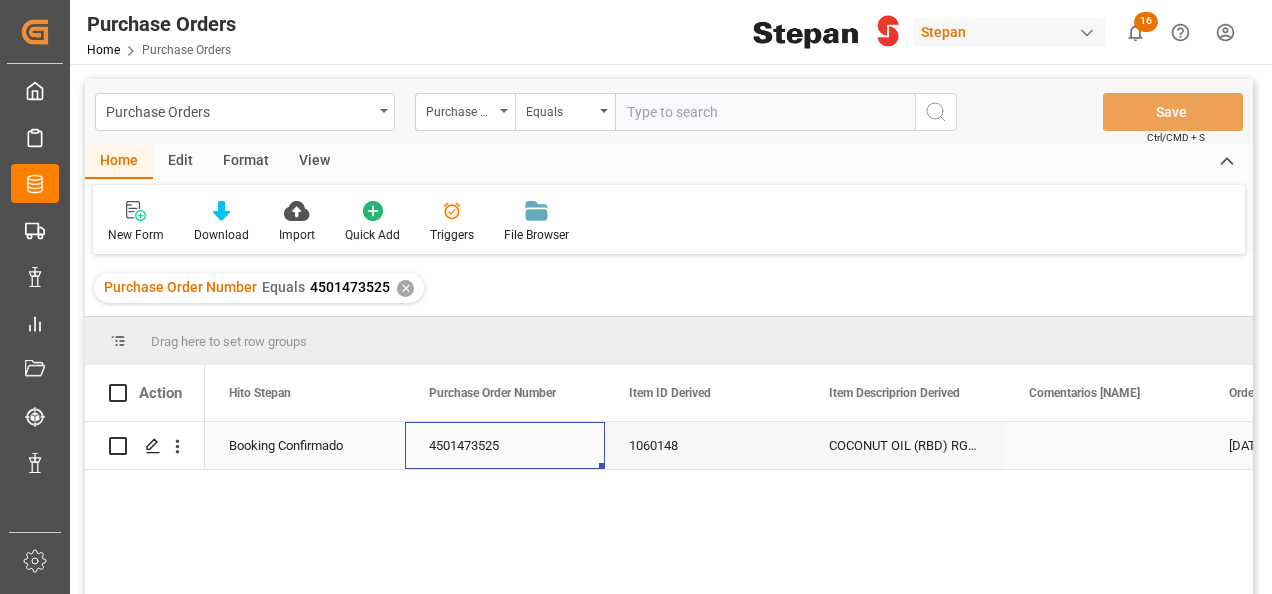click on "4501473525" at bounding box center [505, 445] 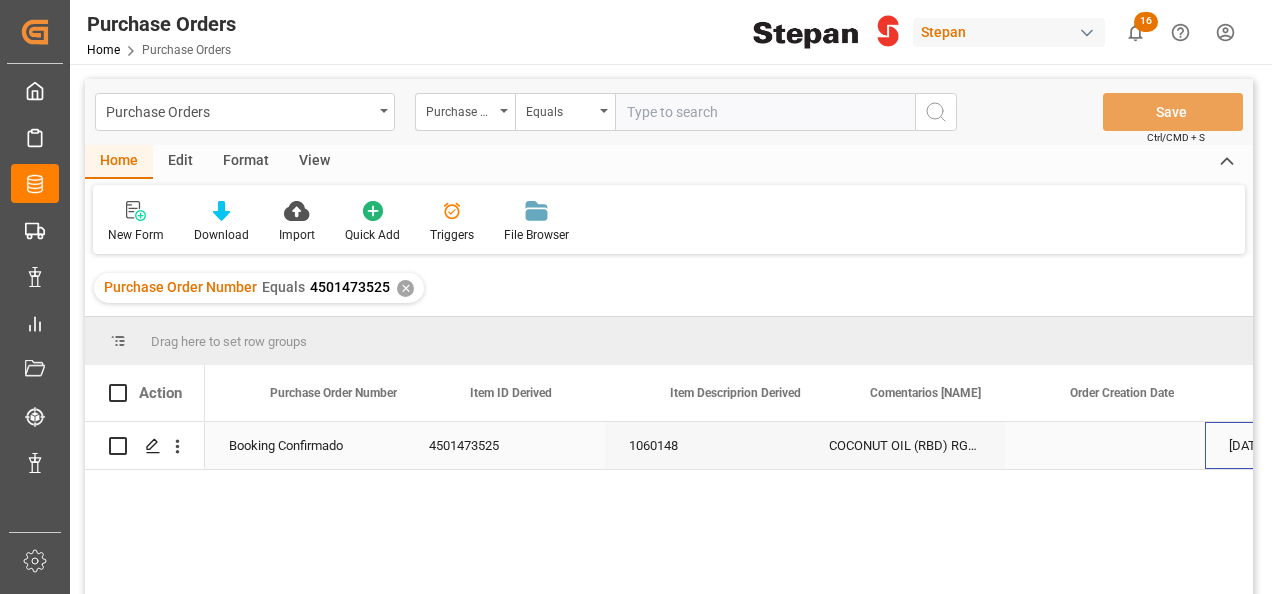 scroll, scrollTop: 0, scrollLeft: 158, axis: horizontal 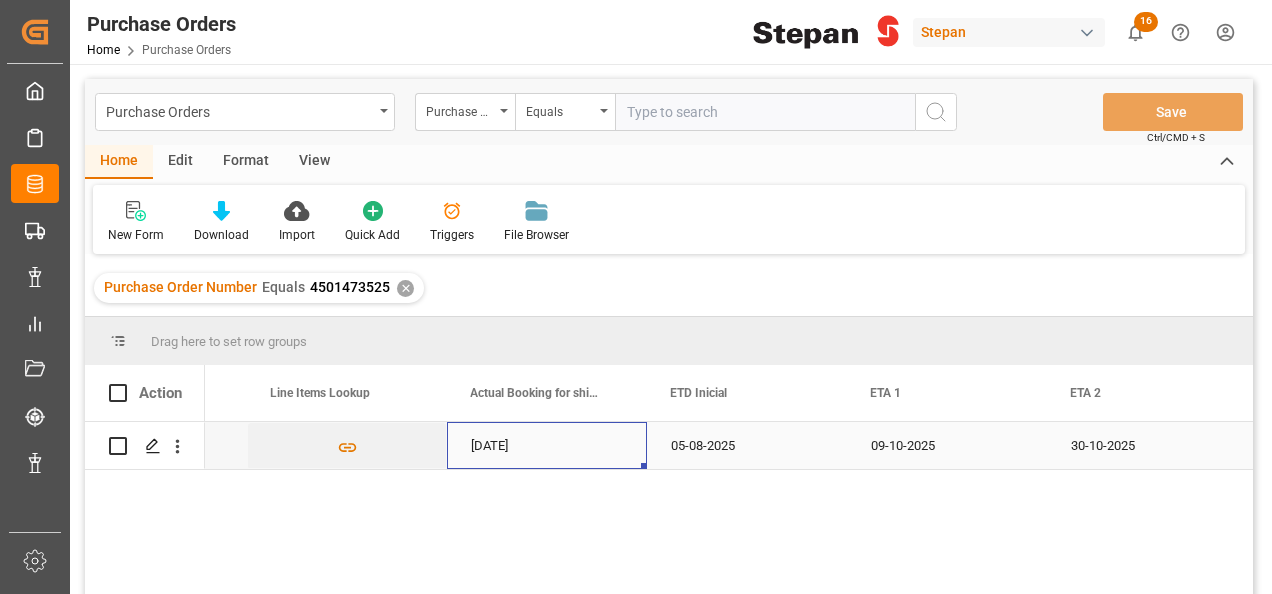 click on "[DATE]" at bounding box center (547, 445) 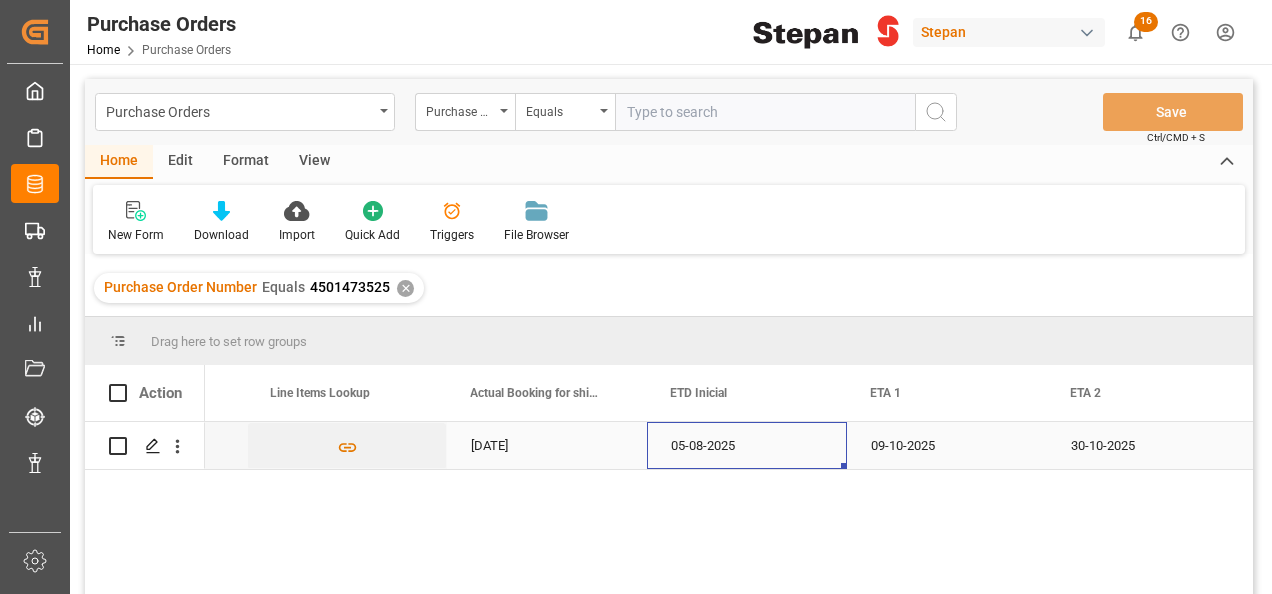 click on "05-08-2025" at bounding box center (747, 445) 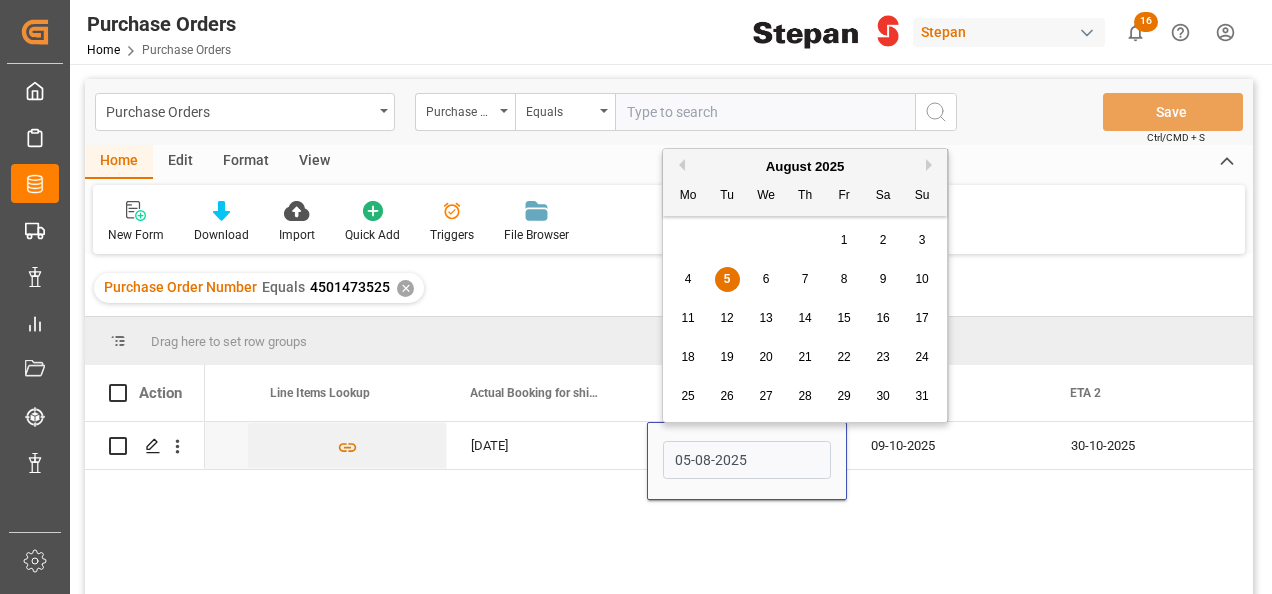 click on "22" at bounding box center [843, 357] 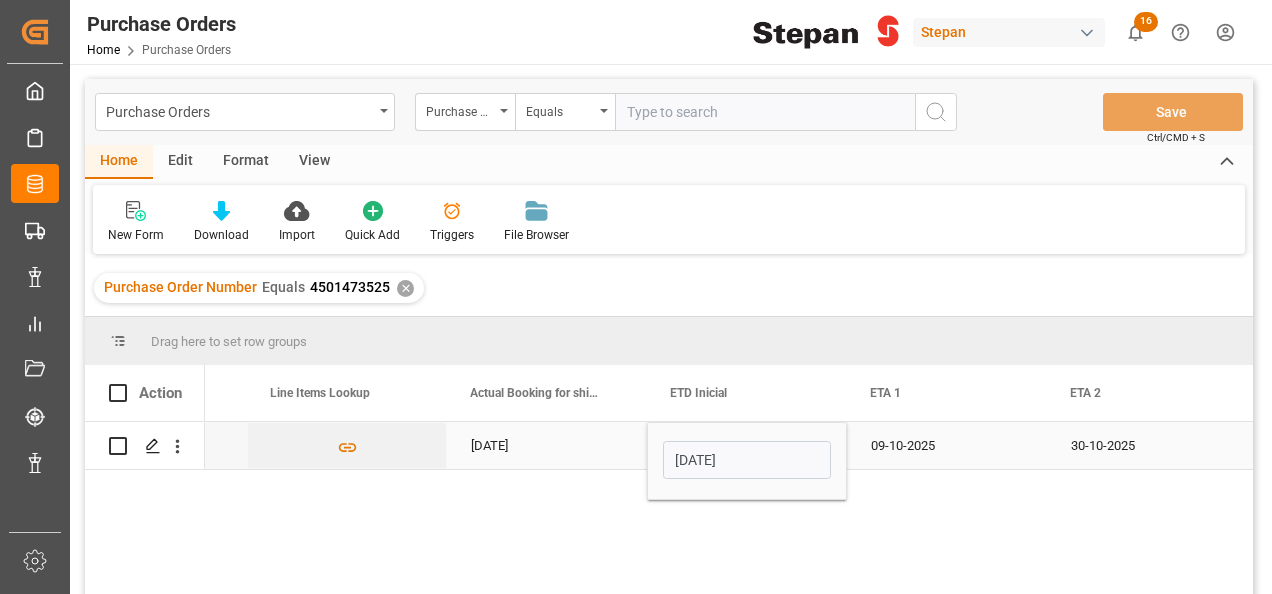 click on "[DATE]" at bounding box center (547, 445) 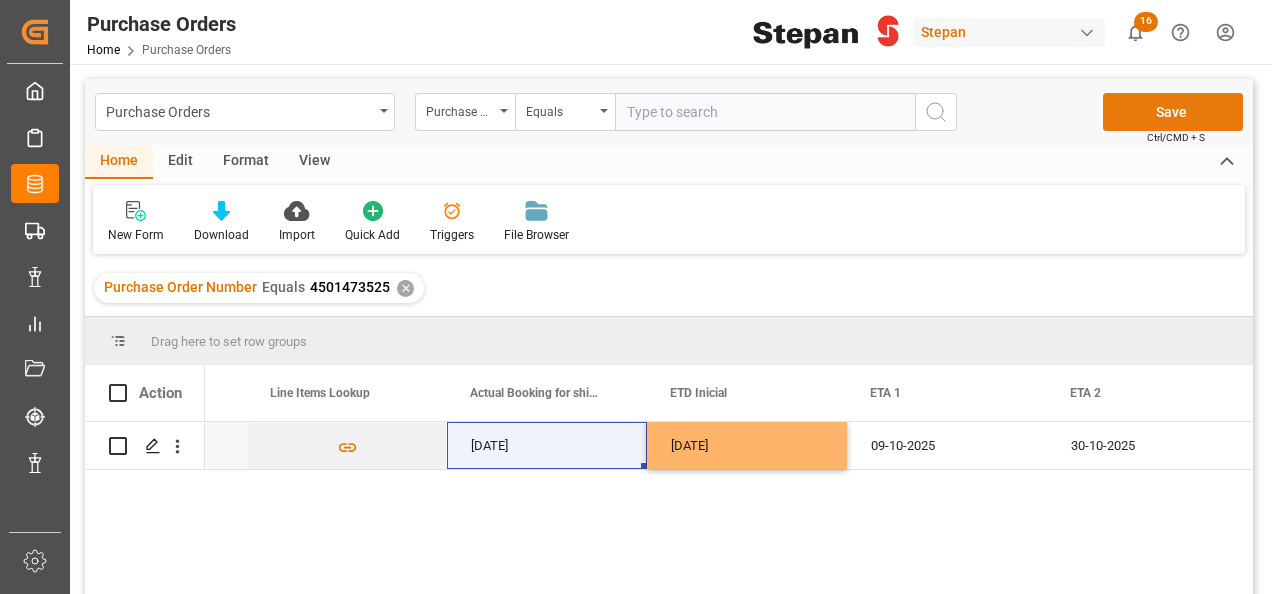 click on "Save" at bounding box center (1173, 112) 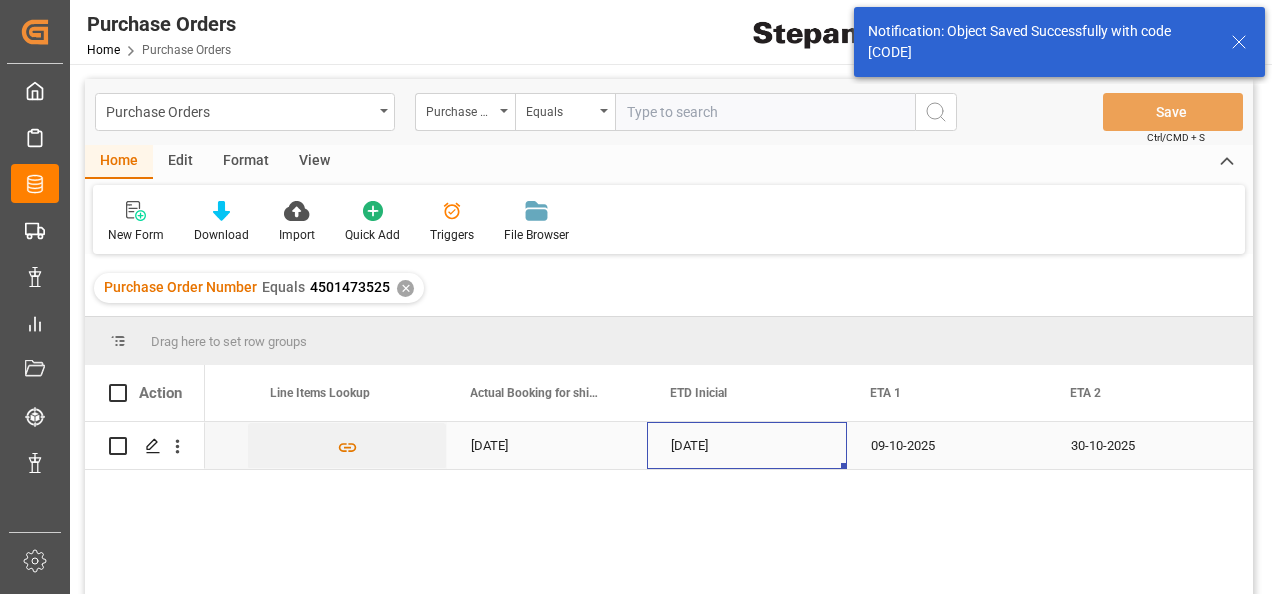 click on "[DATE]" at bounding box center [747, 445] 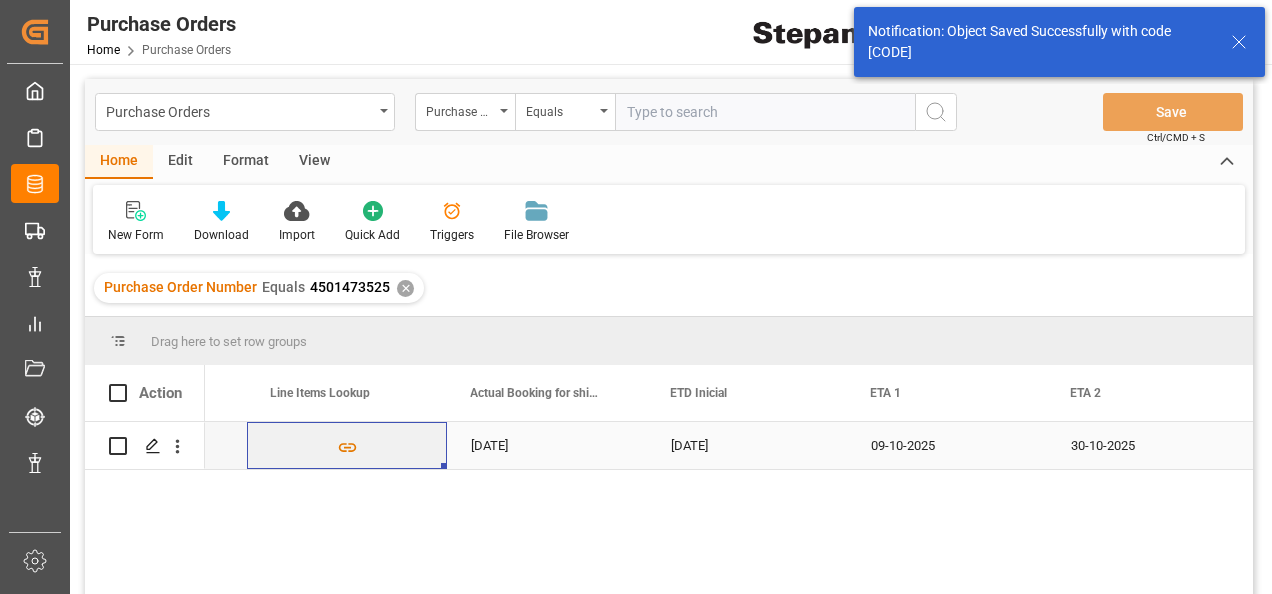 scroll, scrollTop: 0, scrollLeft: 2000, axis: horizontal 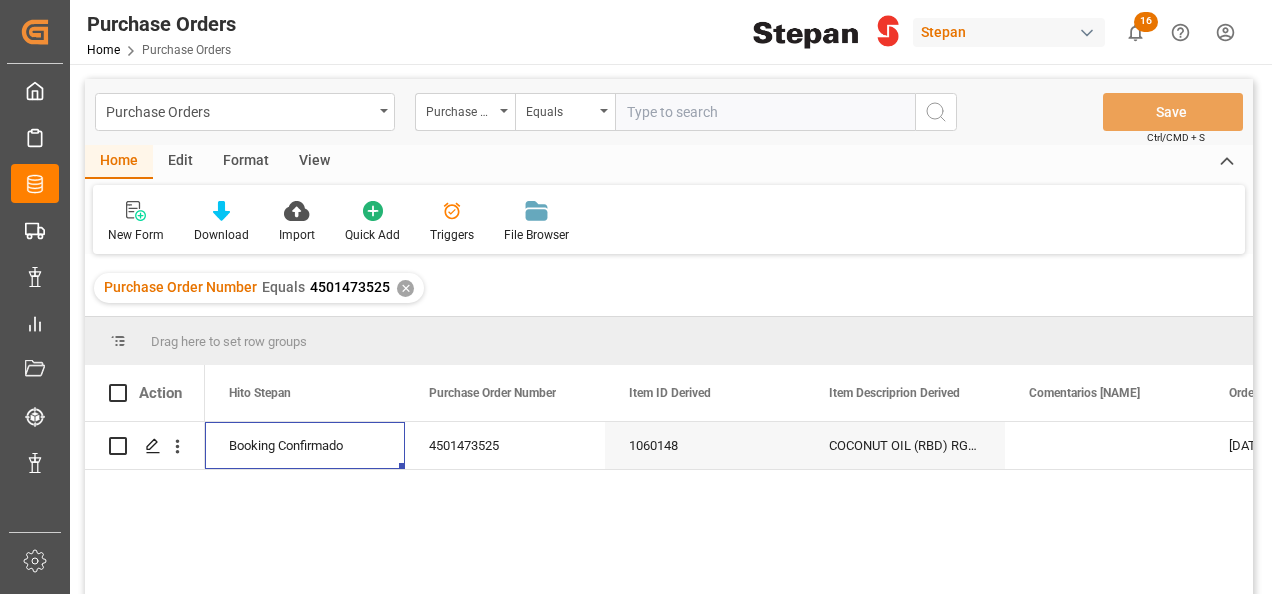 click on "✕" at bounding box center [405, 288] 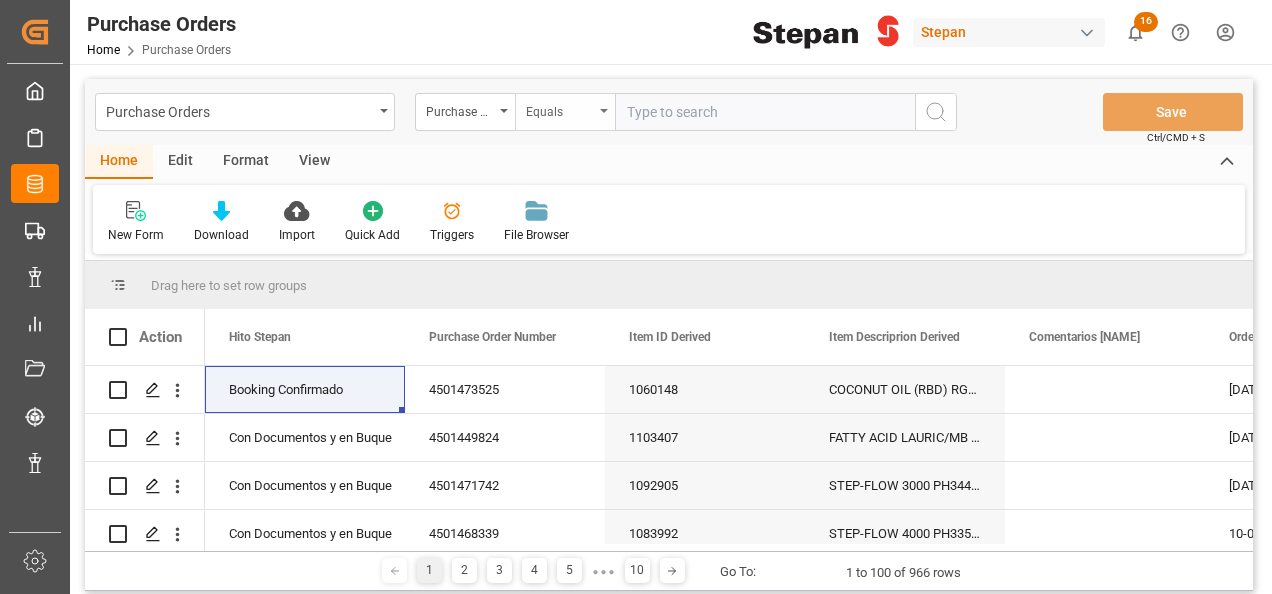 click at bounding box center [604, 111] 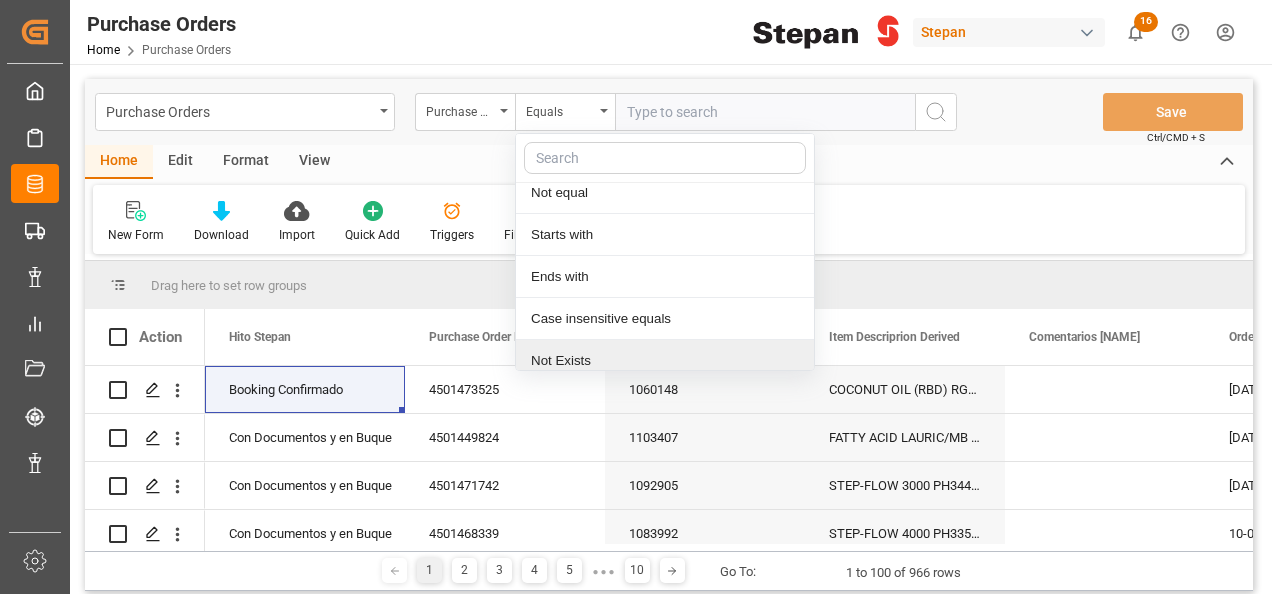 scroll, scrollTop: 146, scrollLeft: 0, axis: vertical 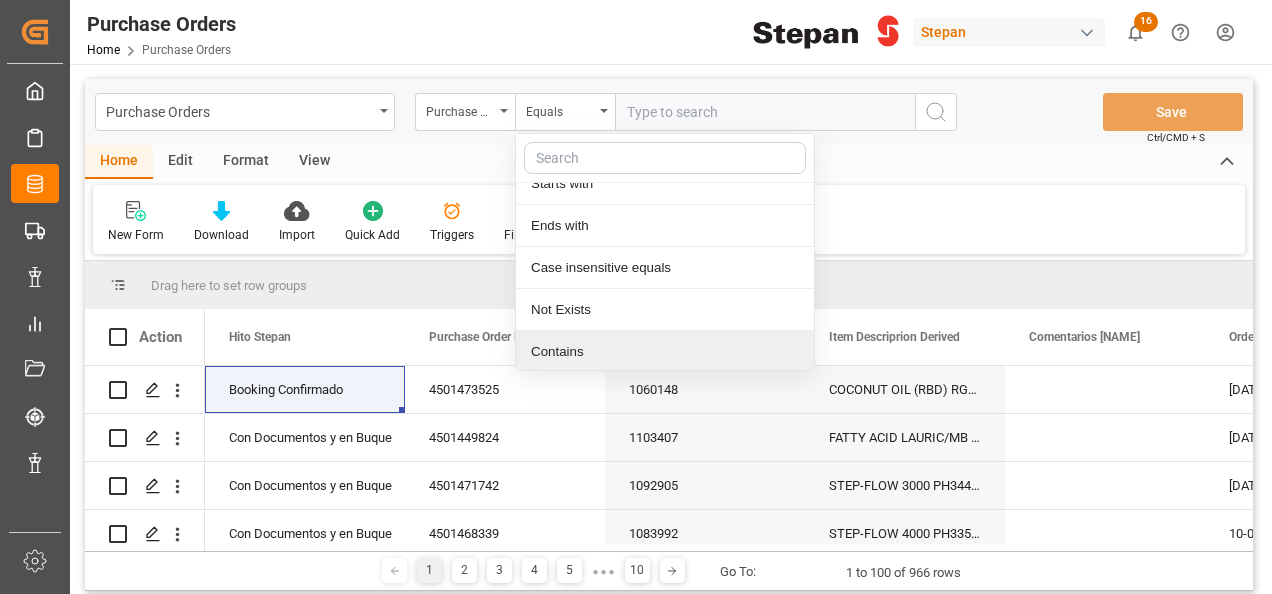 click on "Contains" at bounding box center [665, 352] 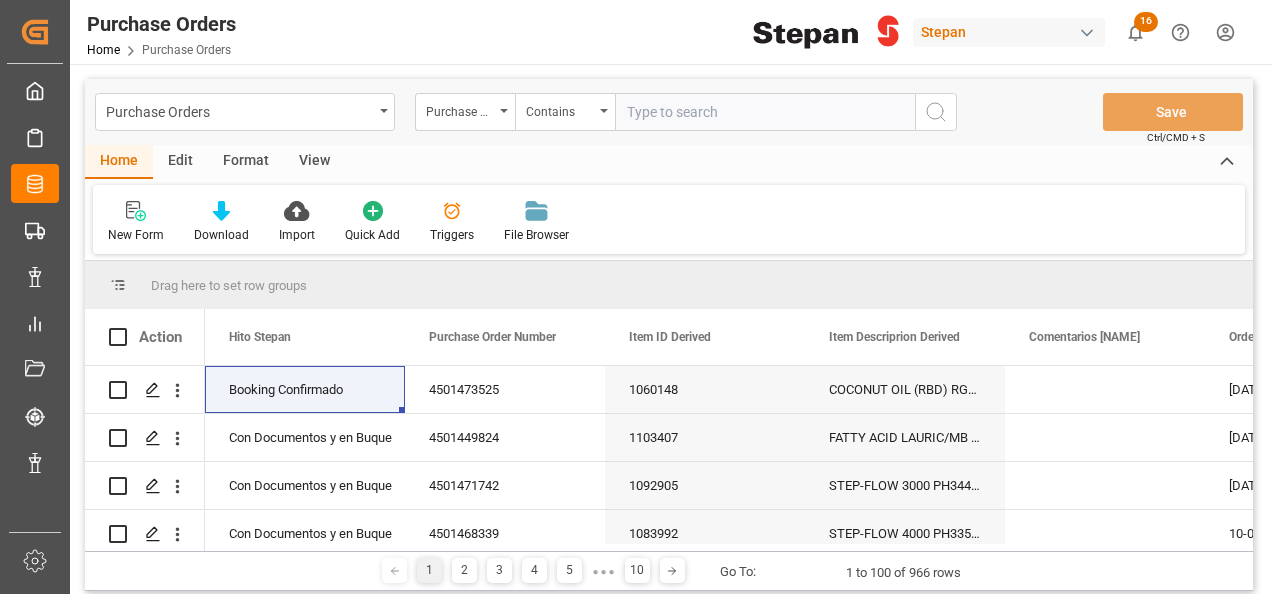 paste on "[NUMBER] [NUMBER]" 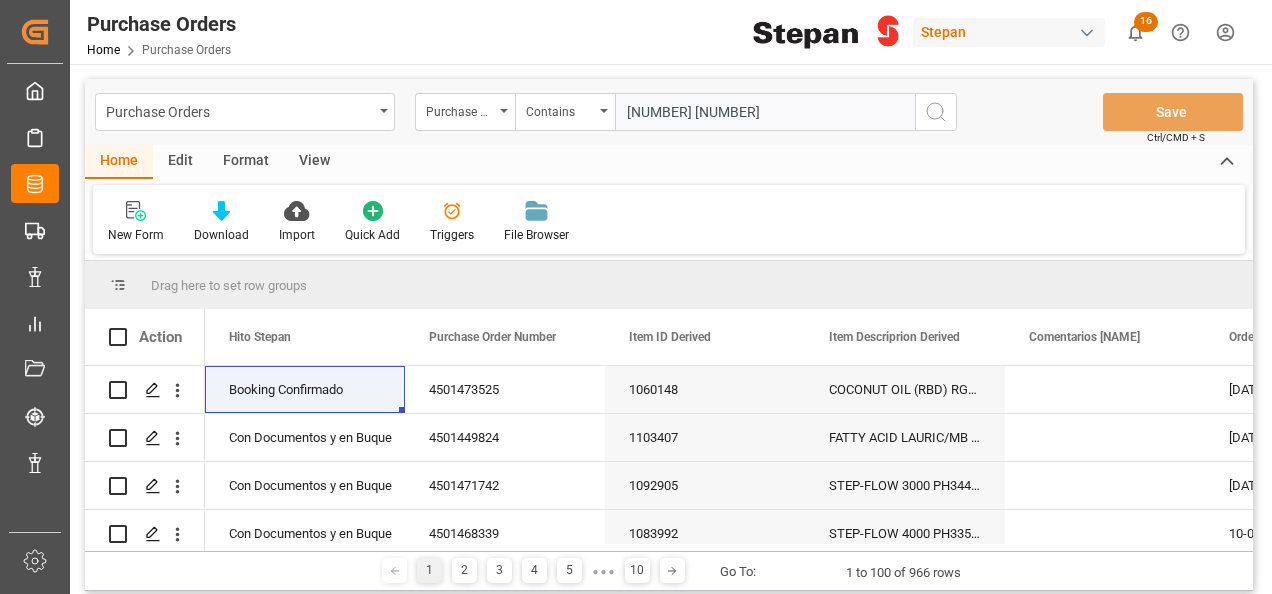 drag, startPoint x: 708, startPoint y: 100, endPoint x: 716, endPoint y: 109, distance: 12.0415945 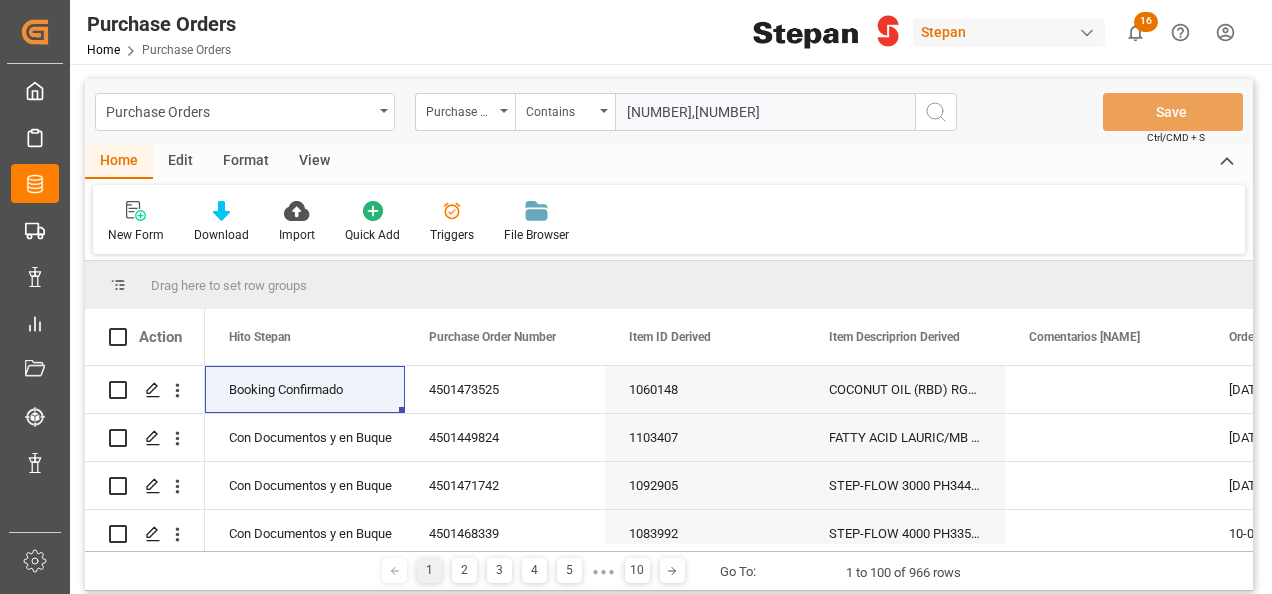 type on "[NUMBER],[NUMBER]" 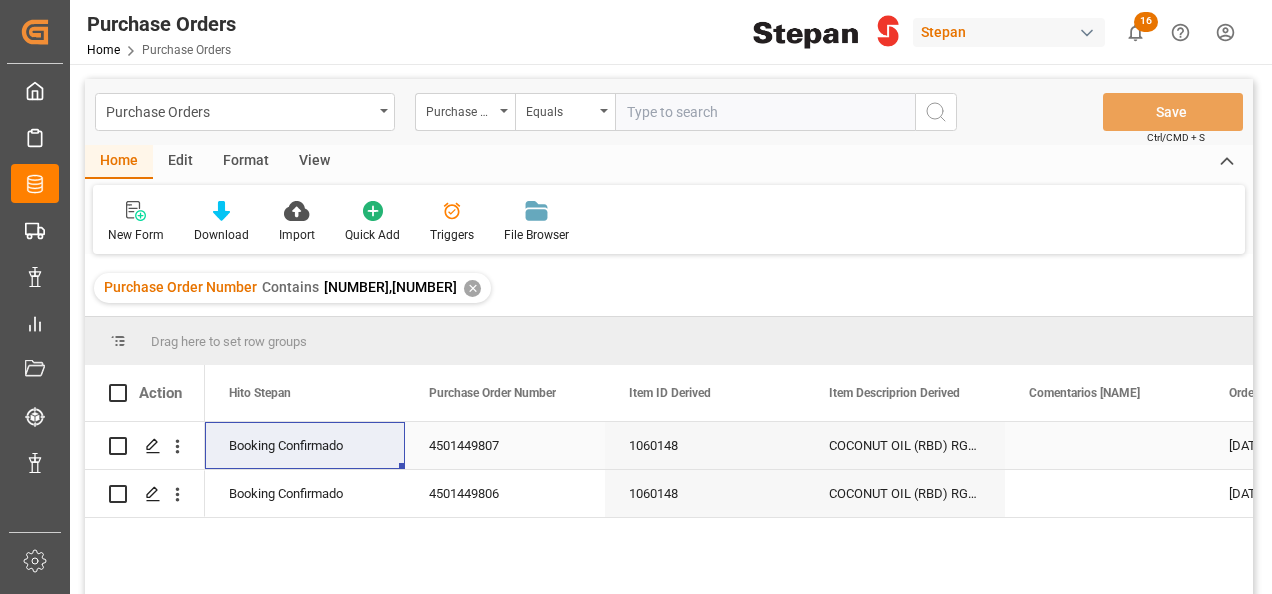 click on "Booking Confirmado" at bounding box center [305, 445] 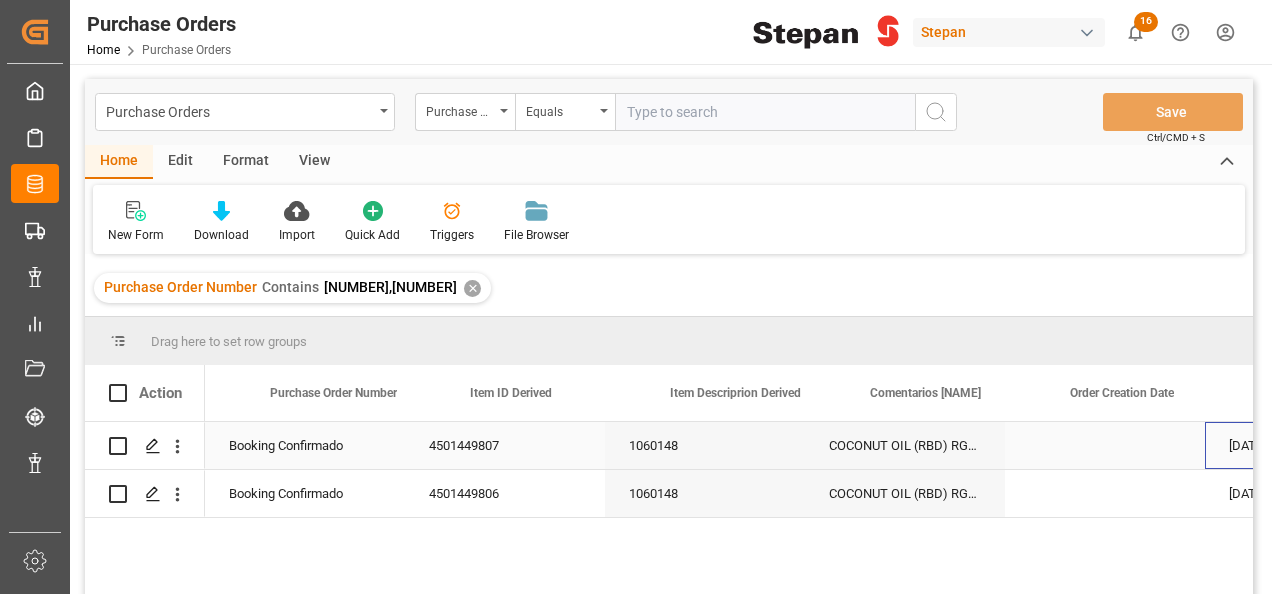 scroll, scrollTop: 0, scrollLeft: 158, axis: horizontal 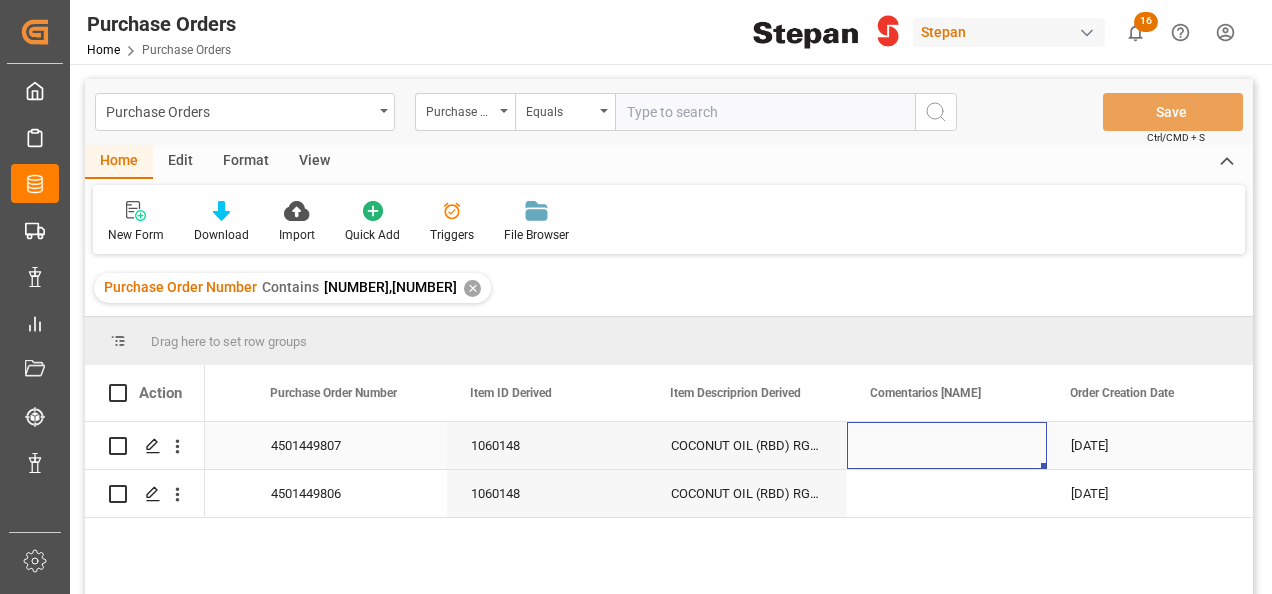 click at bounding box center (947, 445) 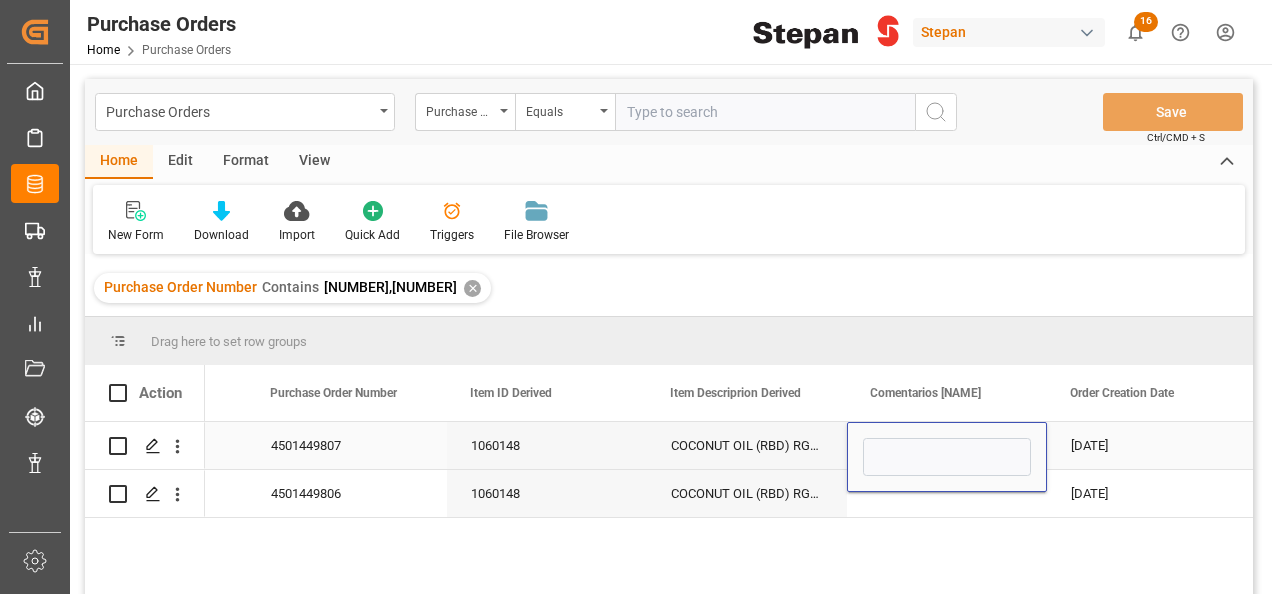 click at bounding box center [947, 457] 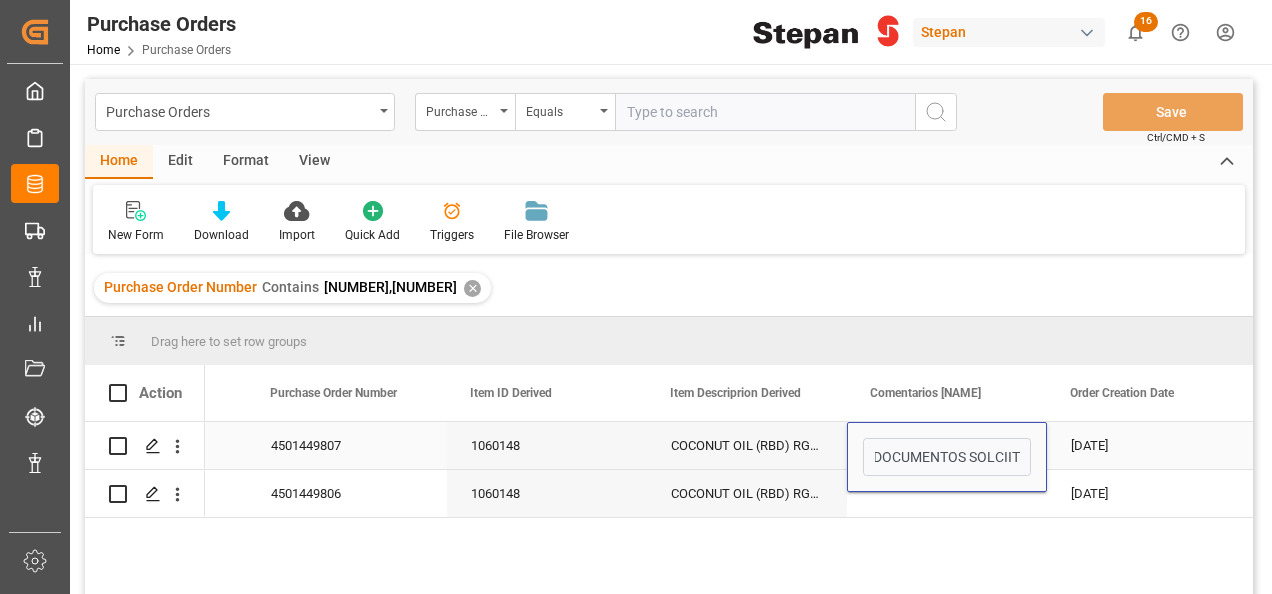 scroll, scrollTop: 0, scrollLeft: 0, axis: both 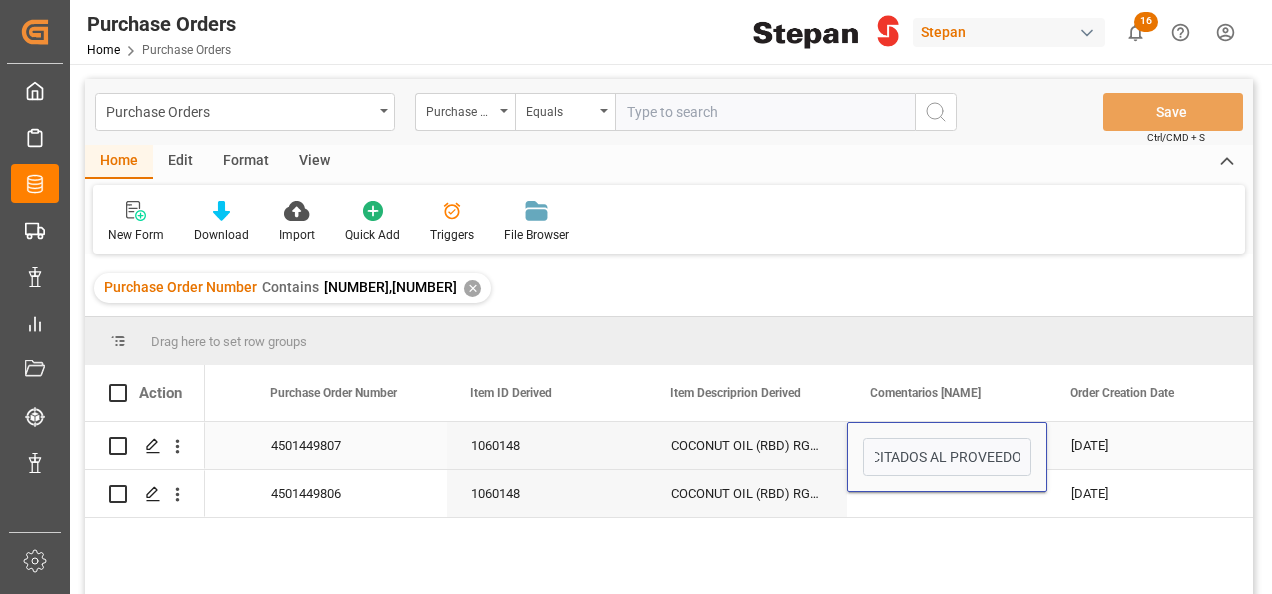 type on "DOCUMENTOS SOLICITADOS AL PROVEEDOR" 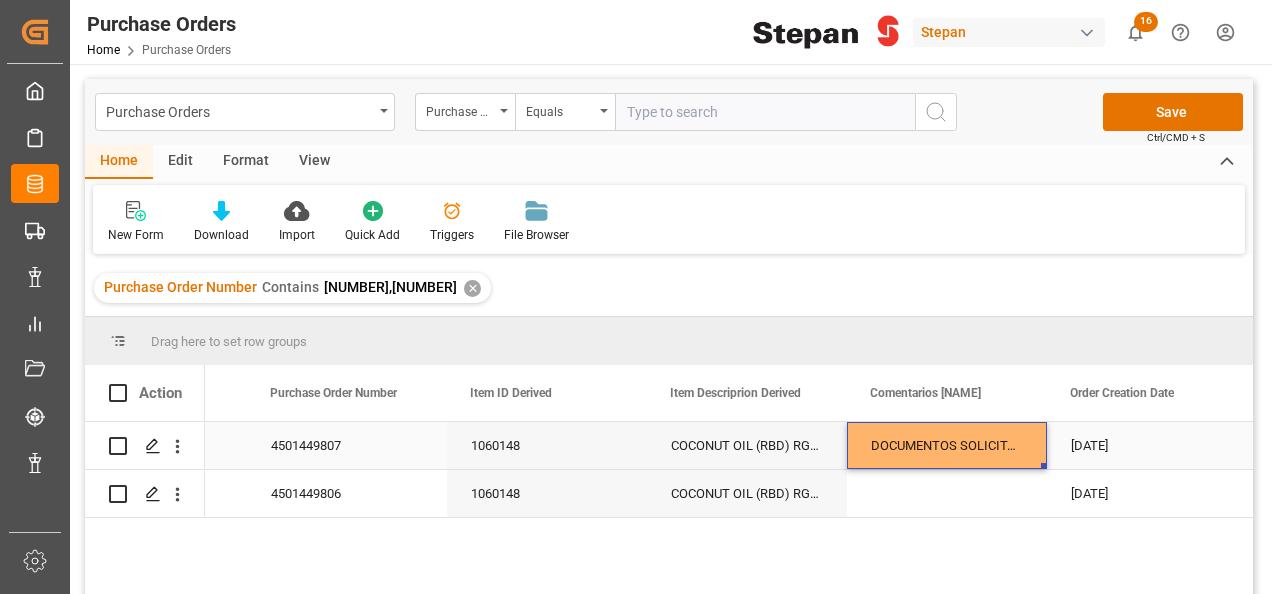 click on "DOCUMENTOS SOLICITADOS AL PROVEEDOR" at bounding box center (947, 445) 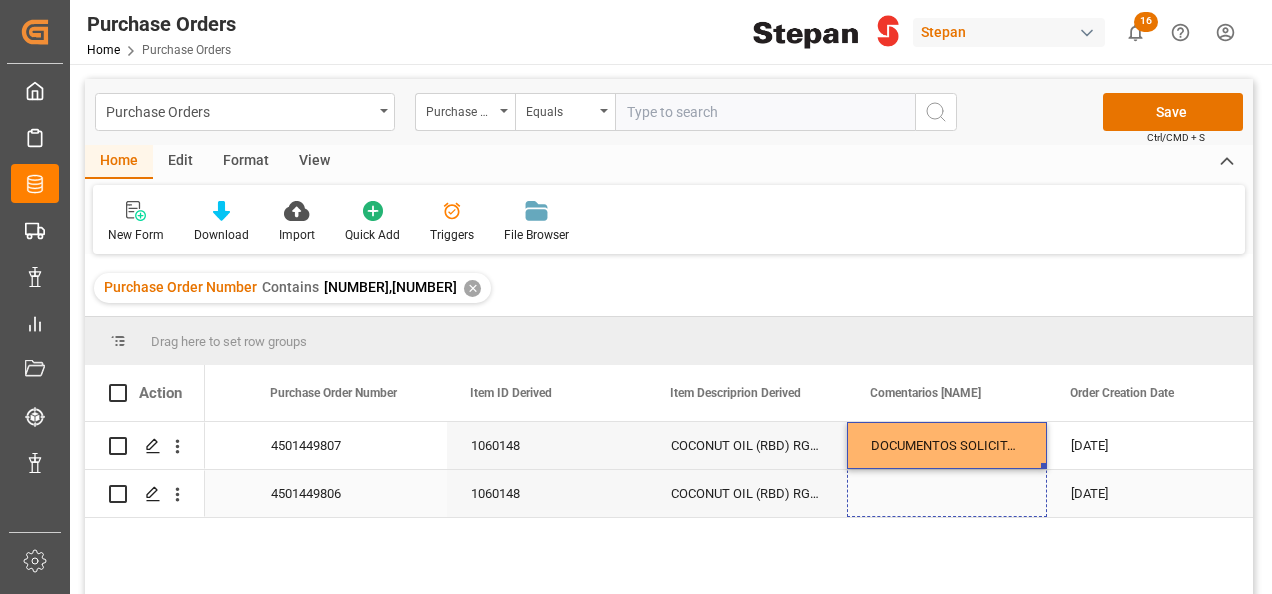 drag, startPoint x: 1040, startPoint y: 466, endPoint x: 1040, endPoint y: 505, distance: 39 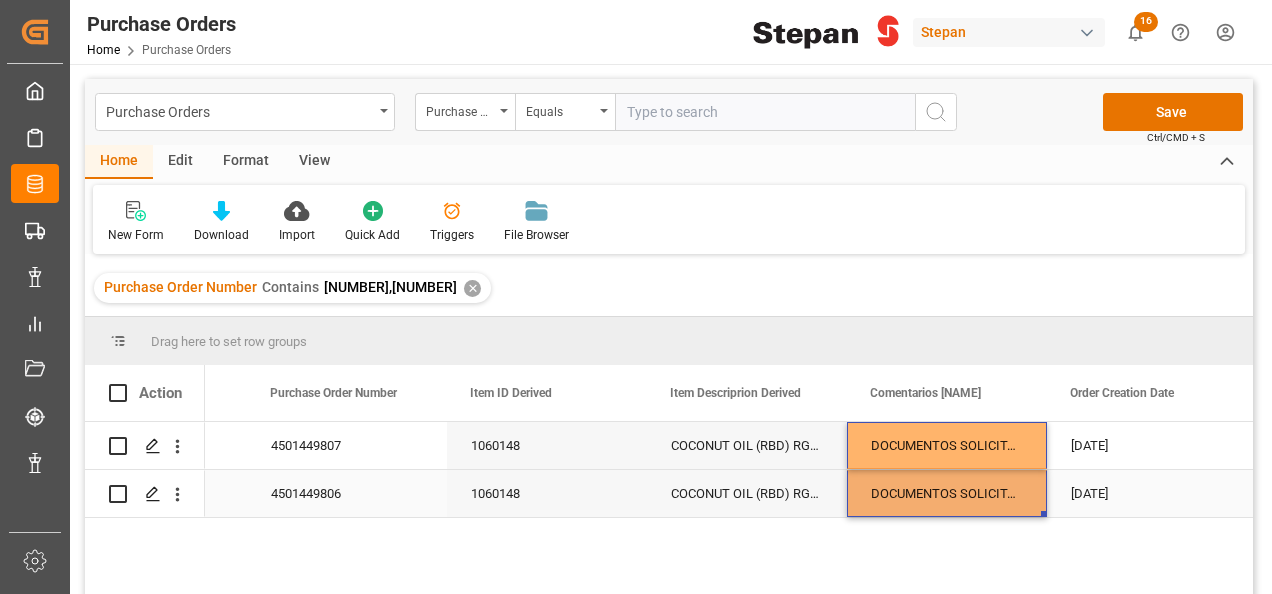 click on "DOCUMENTOS SOLICITADOS AL PROVEEDOR" at bounding box center [947, 493] 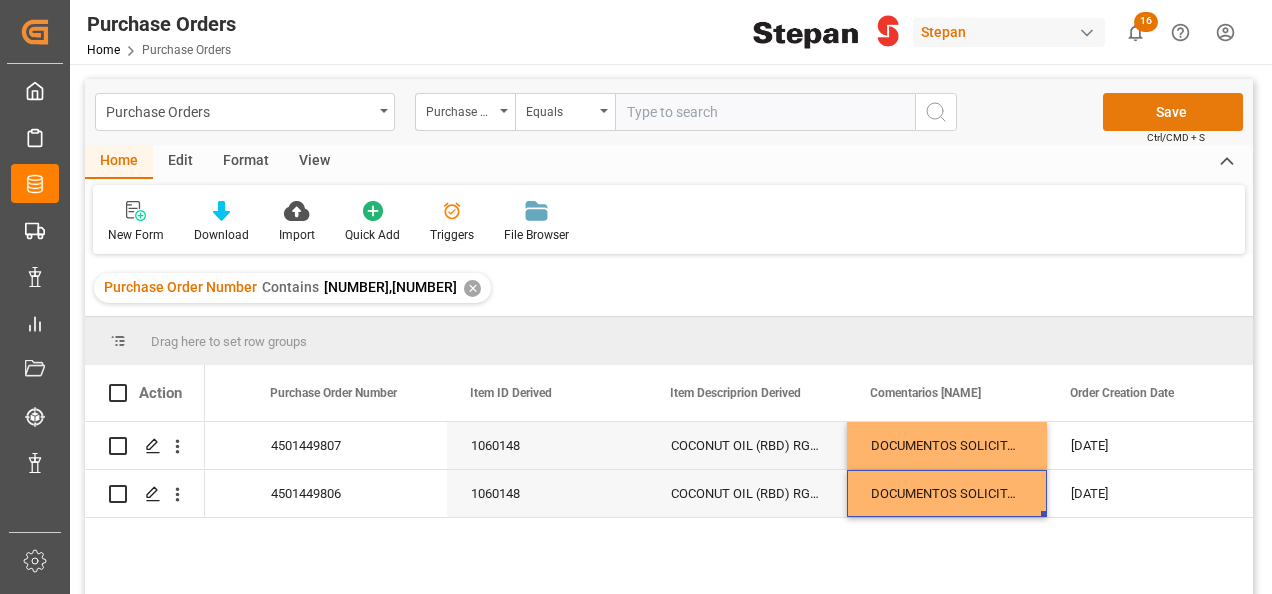 click on "Save" at bounding box center (1173, 112) 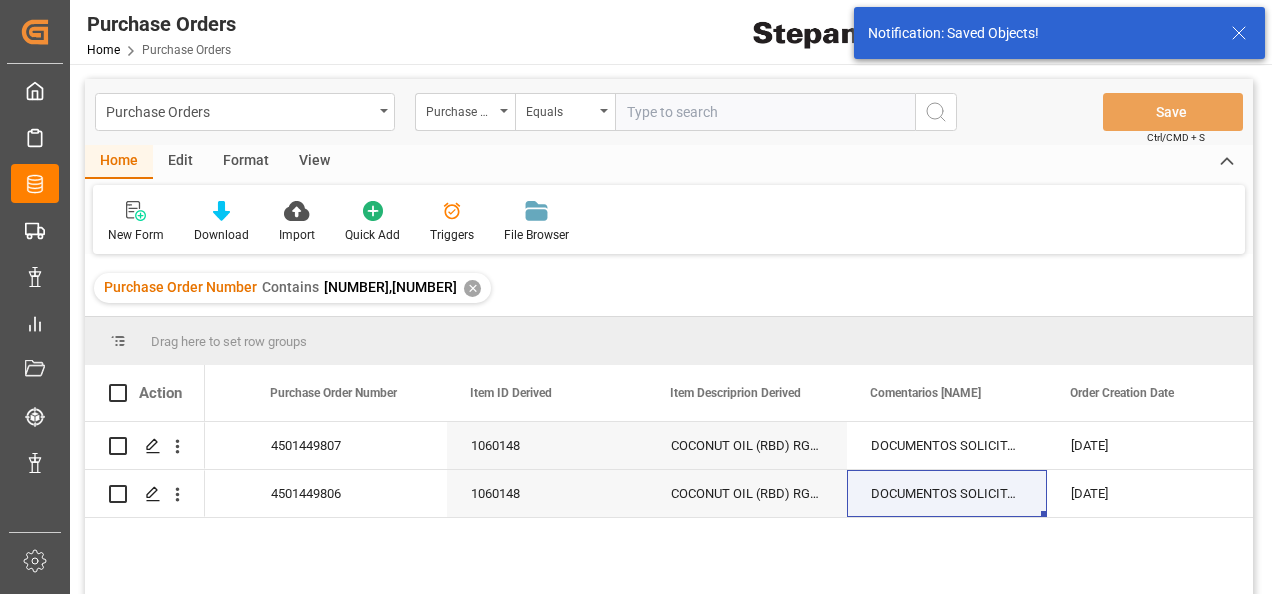 click on "✕" at bounding box center [472, 288] 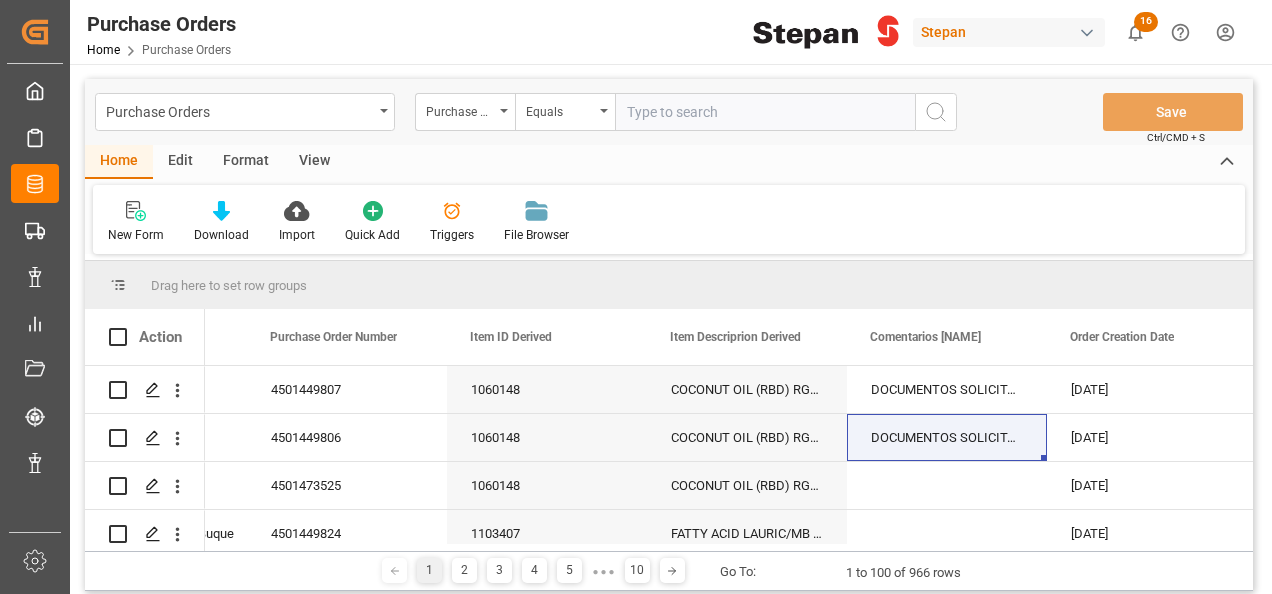 scroll, scrollTop: 0, scrollLeft: 159, axis: horizontal 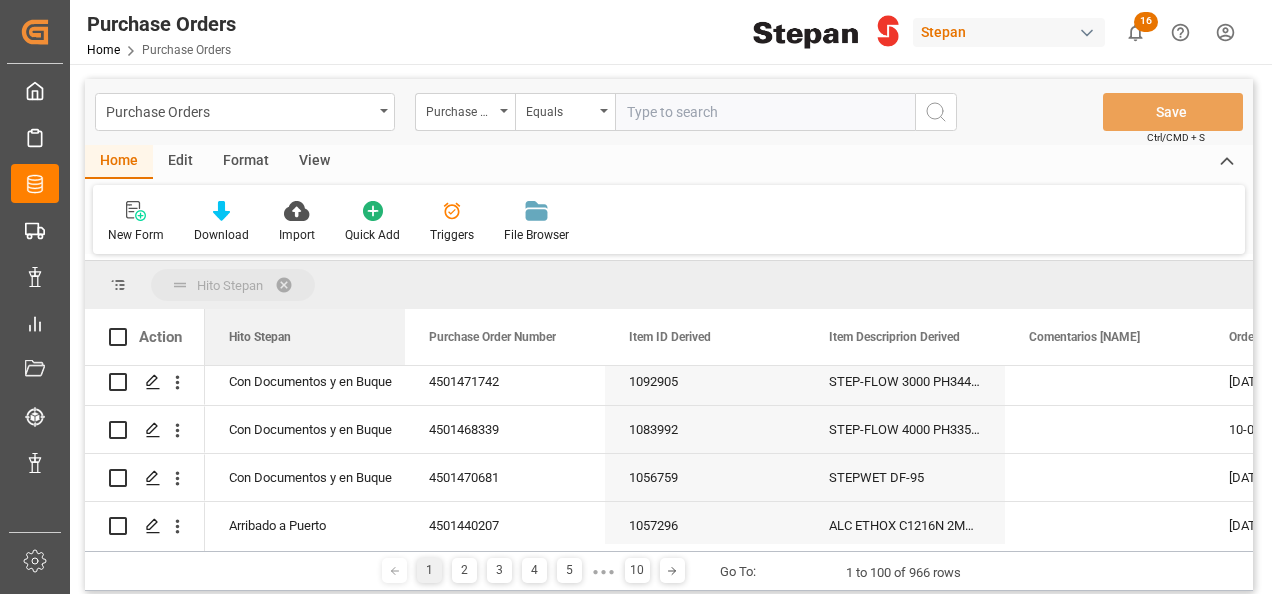 drag, startPoint x: 307, startPoint y: 337, endPoint x: 274, endPoint y: 288, distance: 59.07622 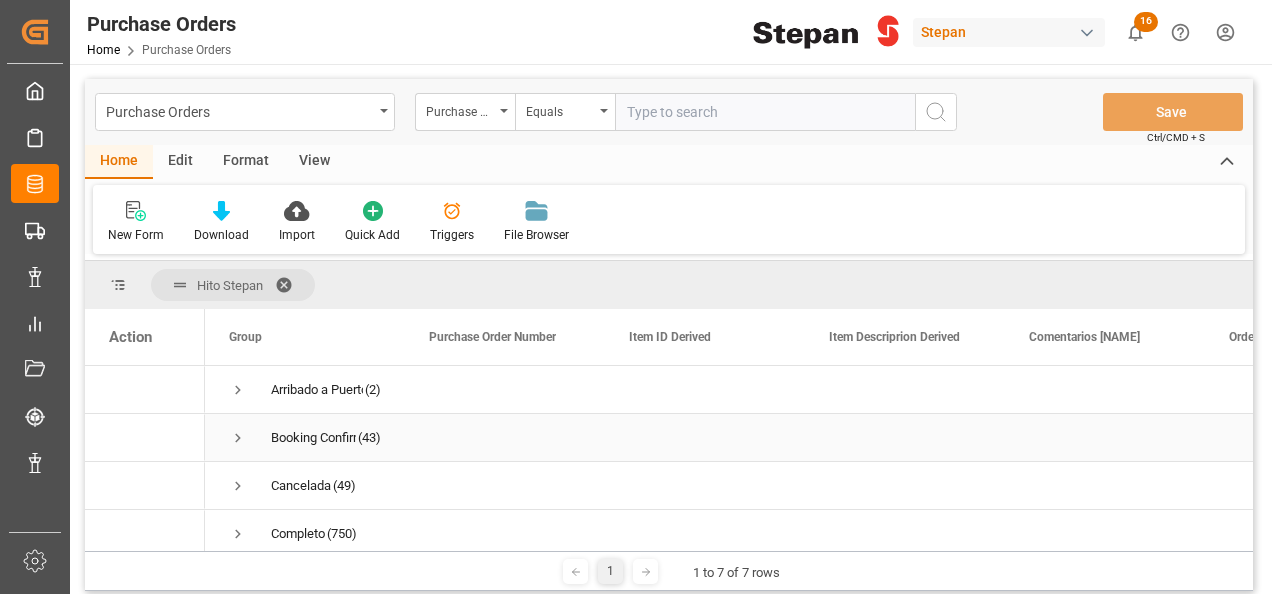 click at bounding box center [238, 438] 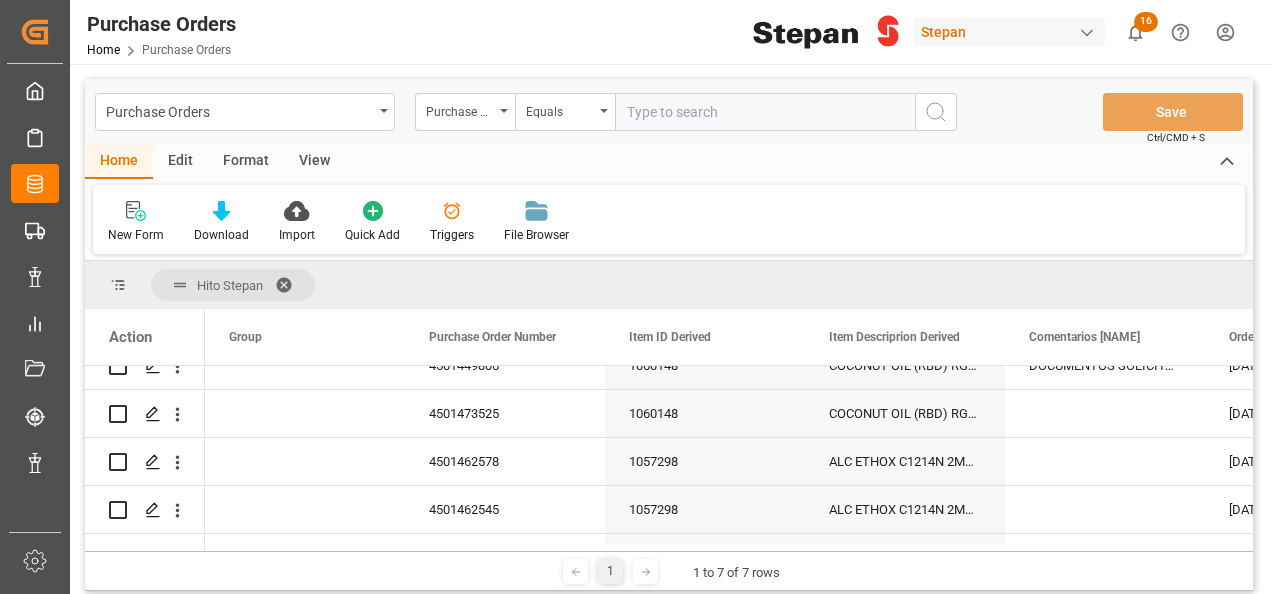 scroll, scrollTop: 200, scrollLeft: 0, axis: vertical 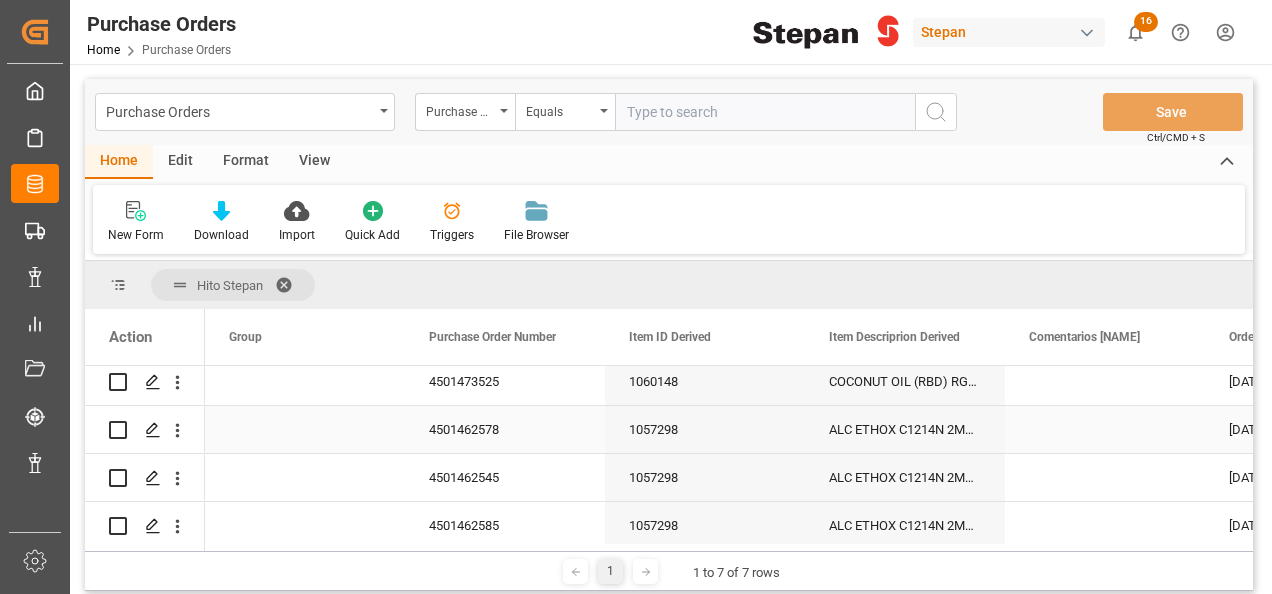 click on "4501462578" at bounding box center [505, 429] 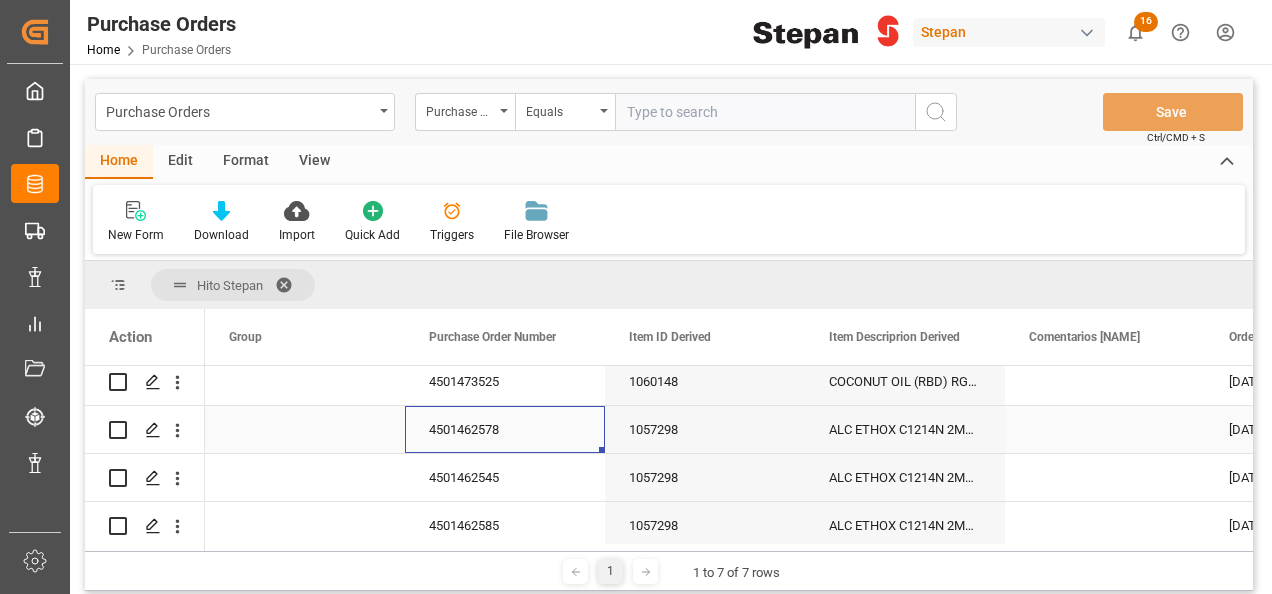 click on "4501462578" at bounding box center (505, 429) 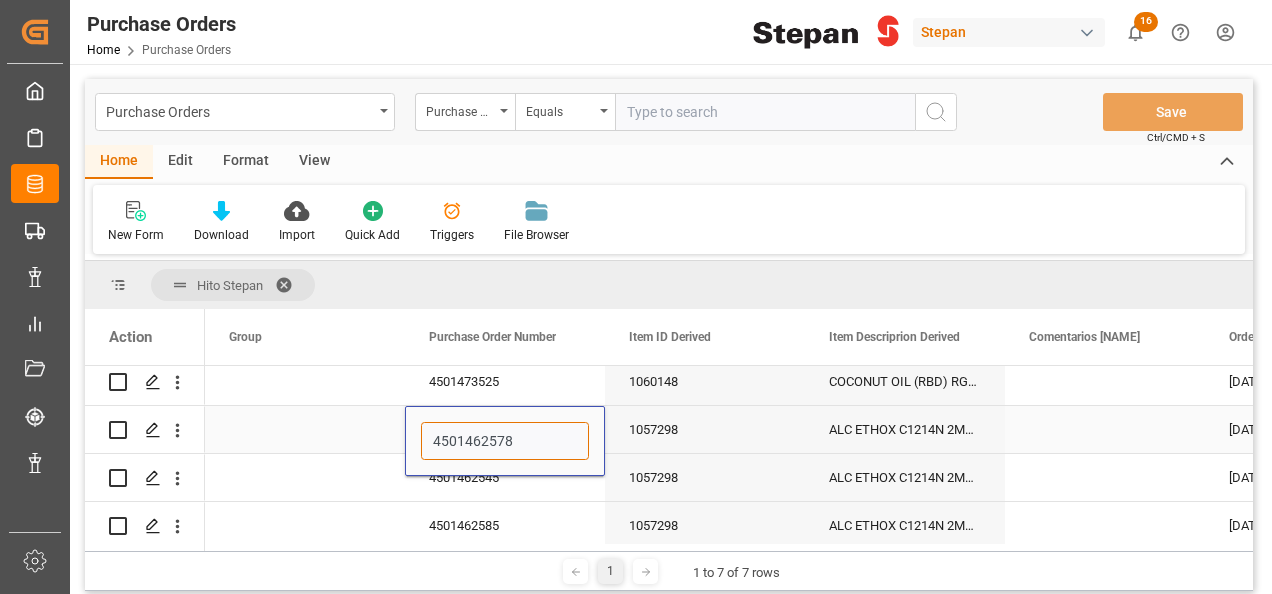 drag, startPoint x: 516, startPoint y: 434, endPoint x: 426, endPoint y: 438, distance: 90.088844 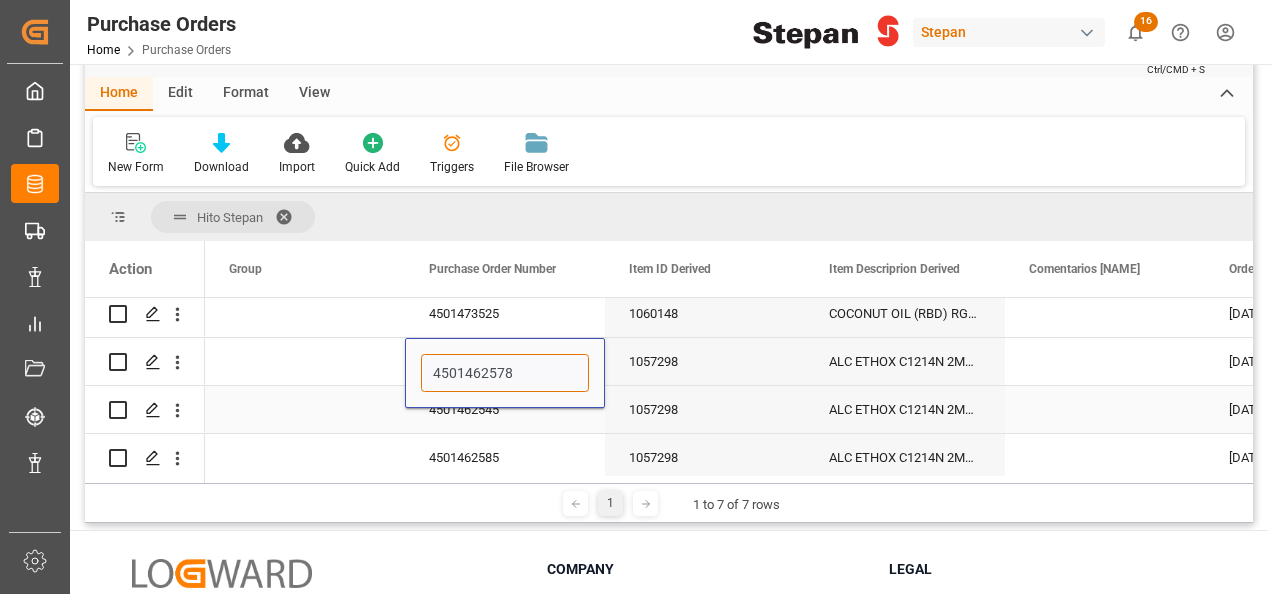 scroll, scrollTop: 100, scrollLeft: 0, axis: vertical 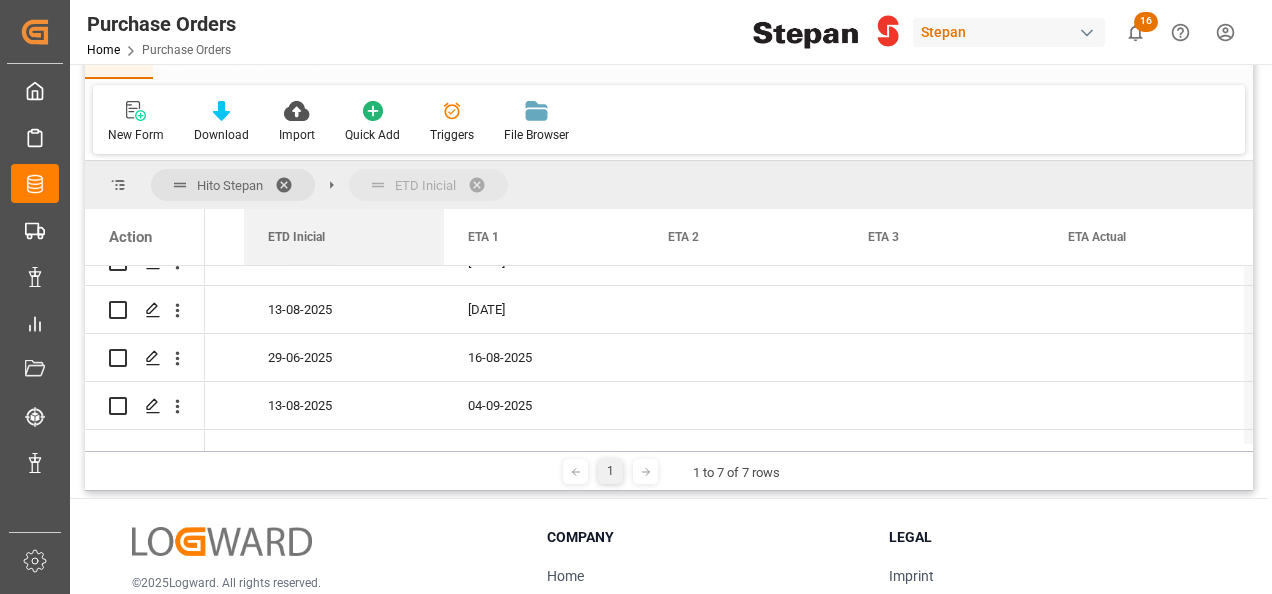 drag, startPoint x: 292, startPoint y: 235, endPoint x: 364, endPoint y: 186, distance: 87.0919 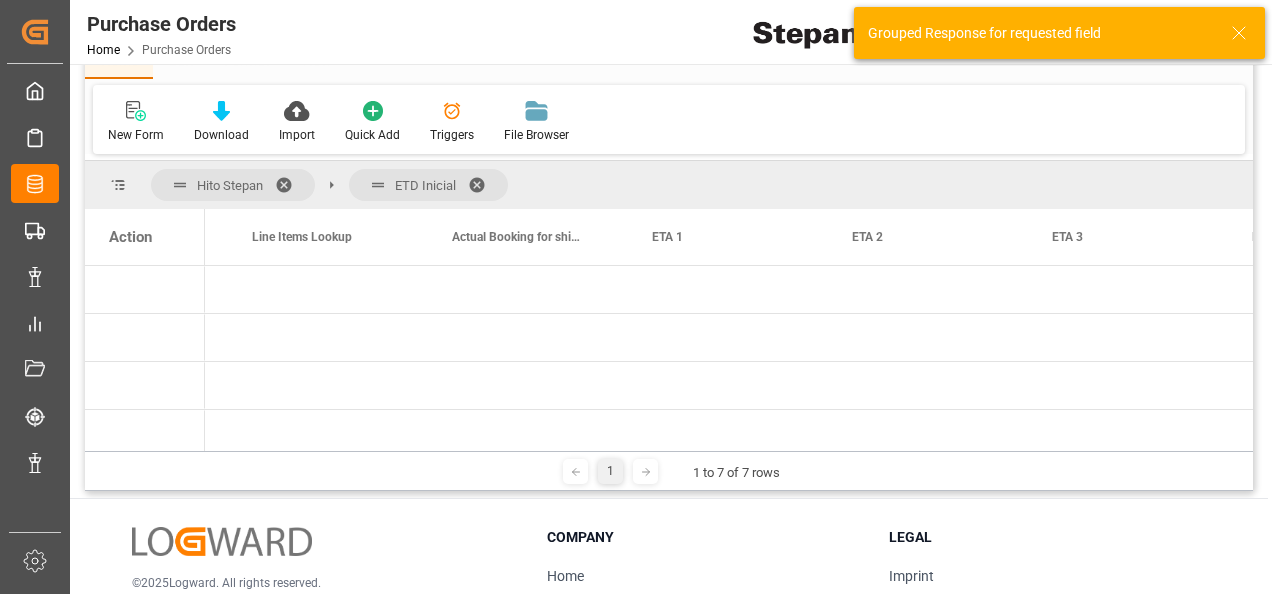 scroll, scrollTop: 0, scrollLeft: 720, axis: horizontal 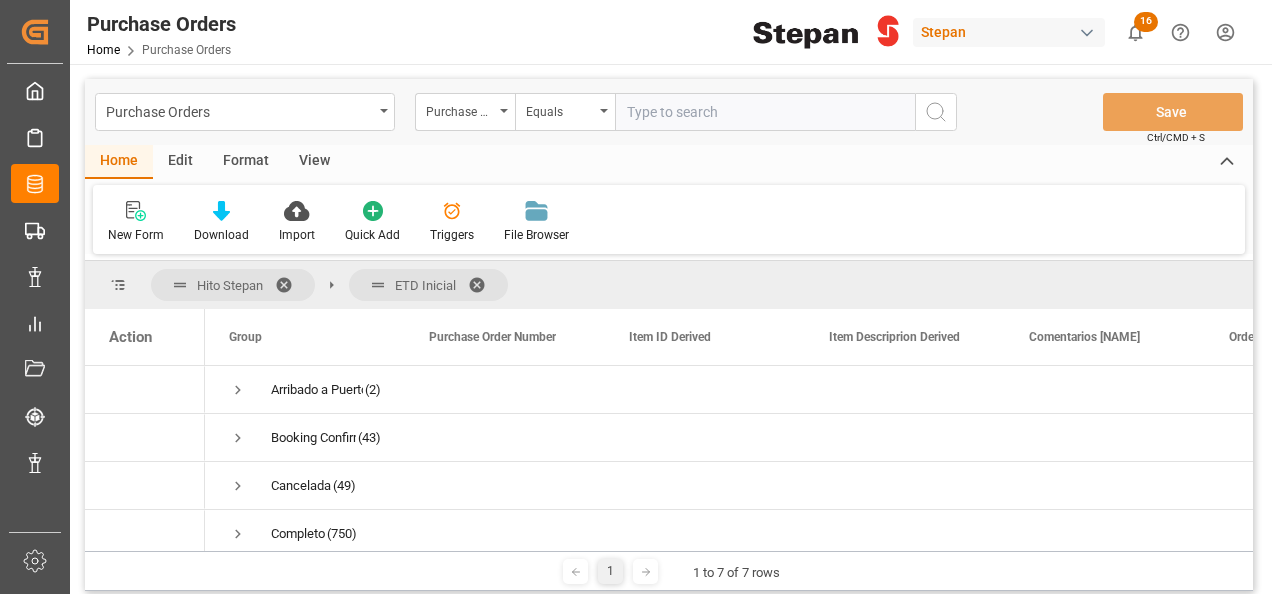 click at bounding box center [291, 285] 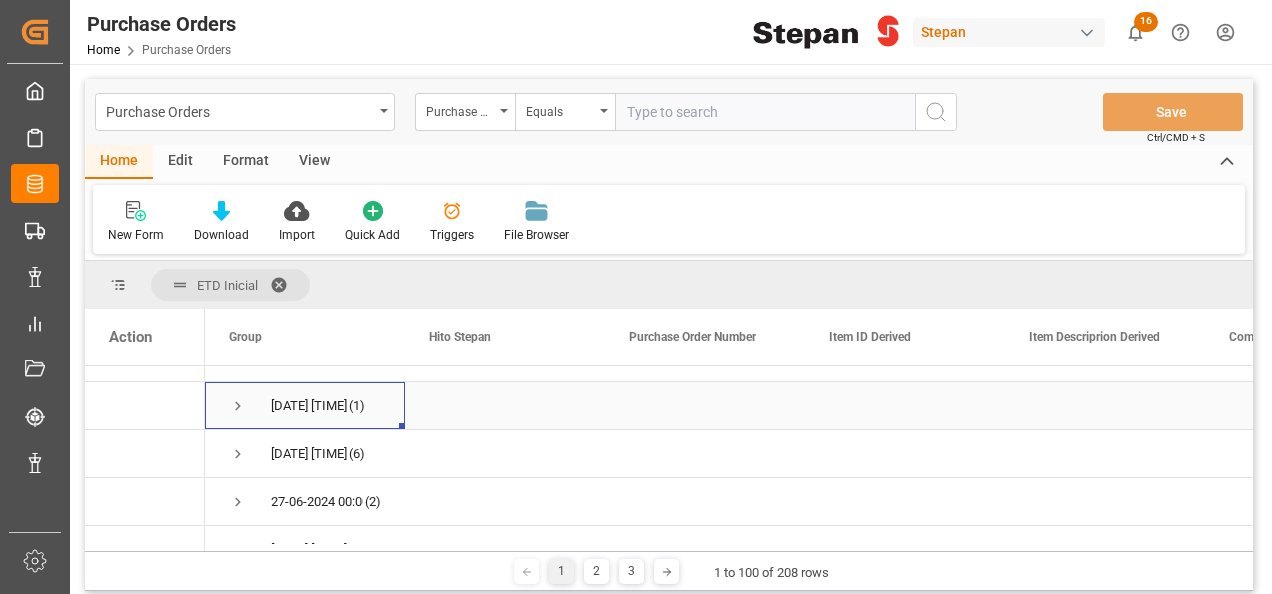 click at bounding box center [238, 406] 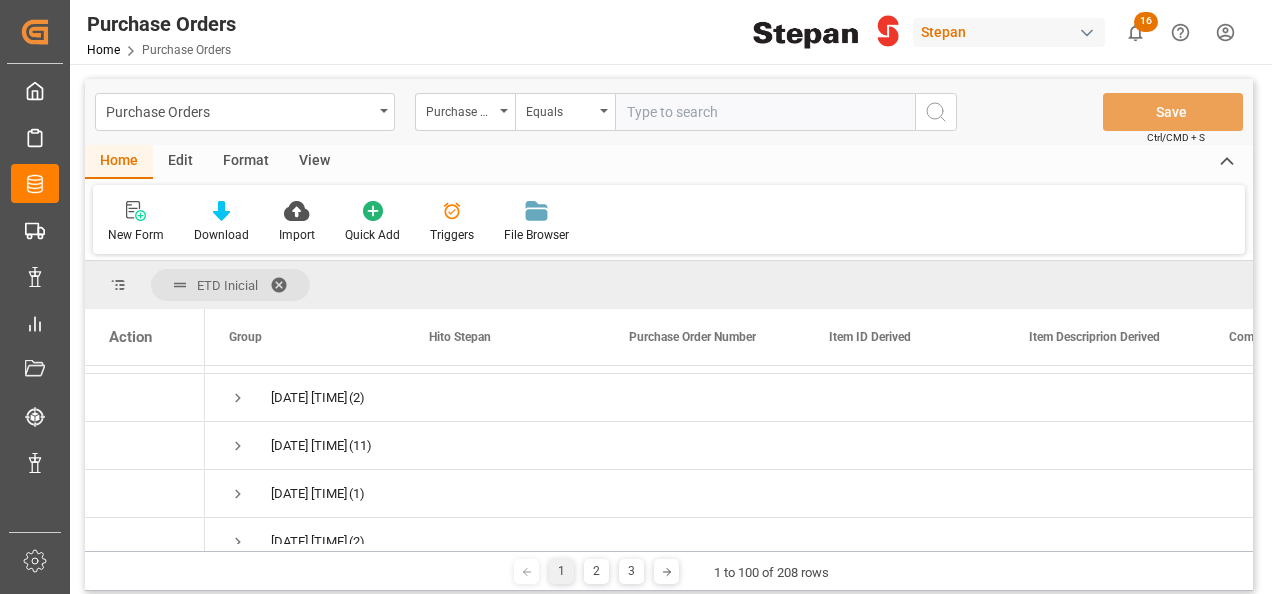 click at bounding box center (286, 285) 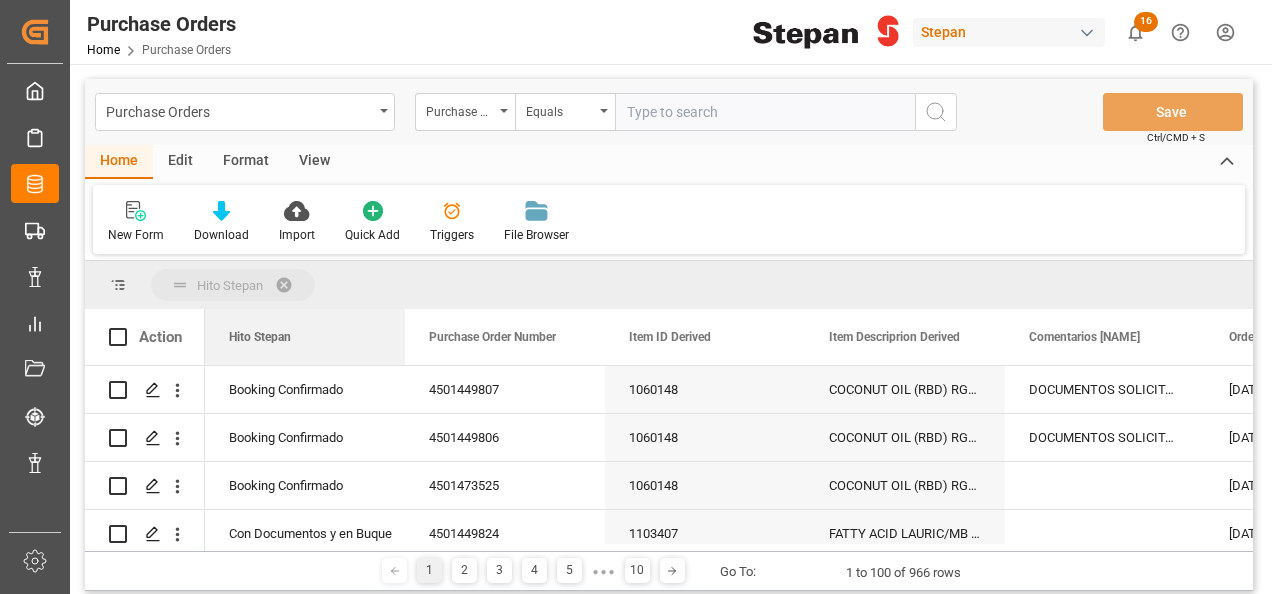 drag, startPoint x: 307, startPoint y: 342, endPoint x: 240, endPoint y: 290, distance: 84.811554 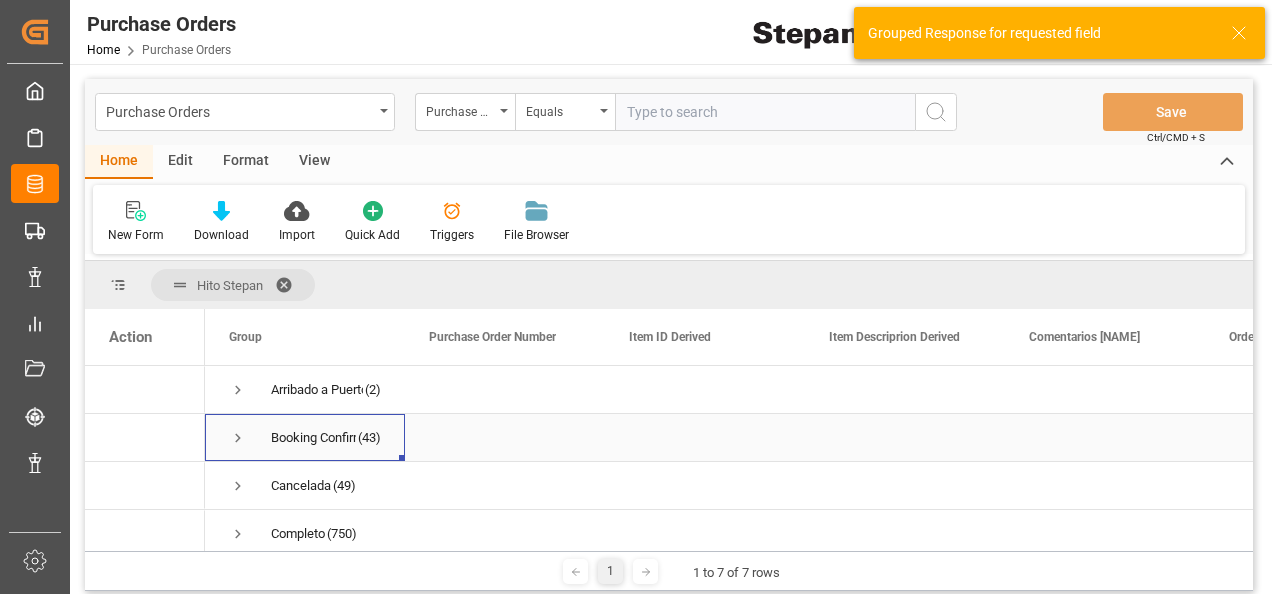 click at bounding box center [238, 438] 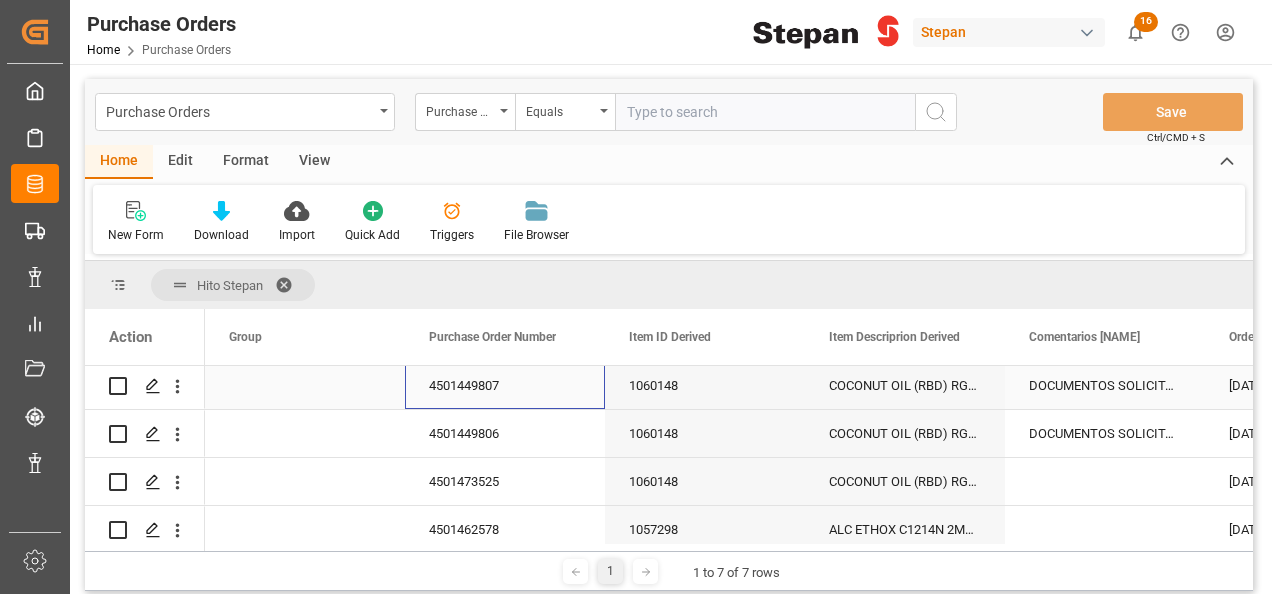 click on "4501449807" at bounding box center [505, 385] 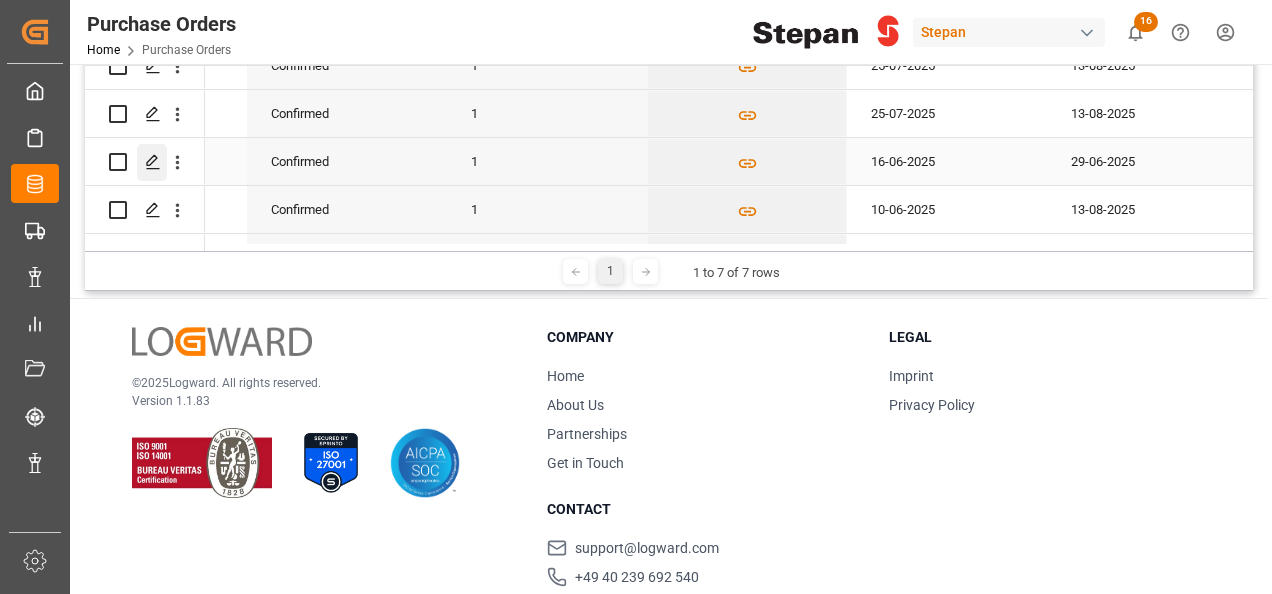 click 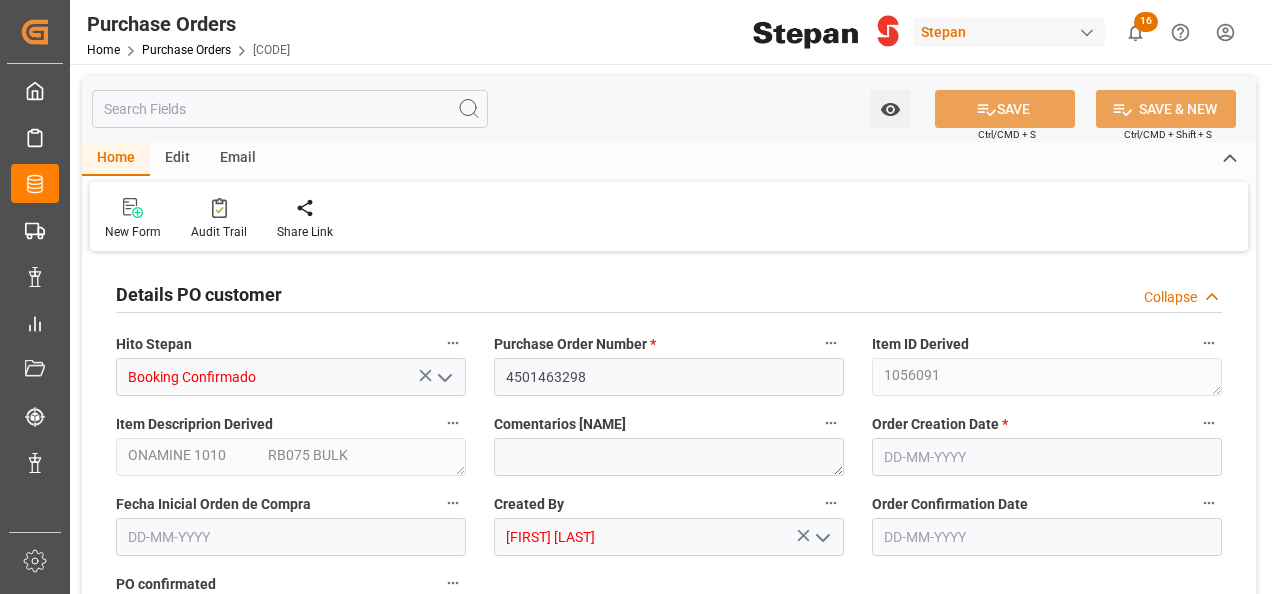 type on "1" 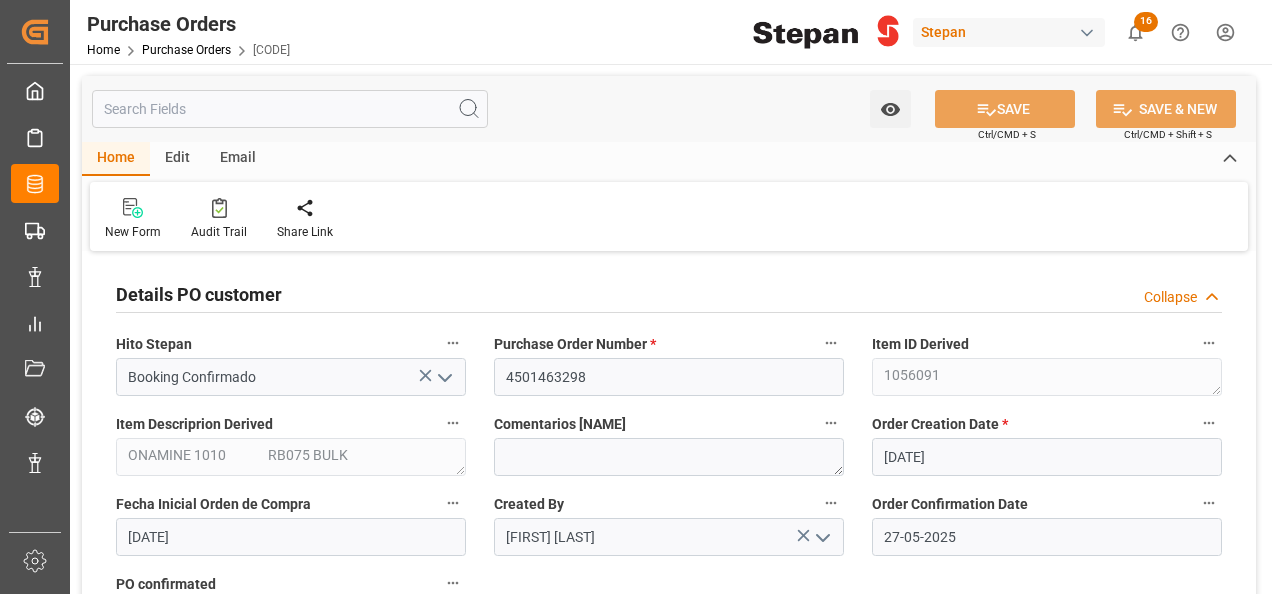 click 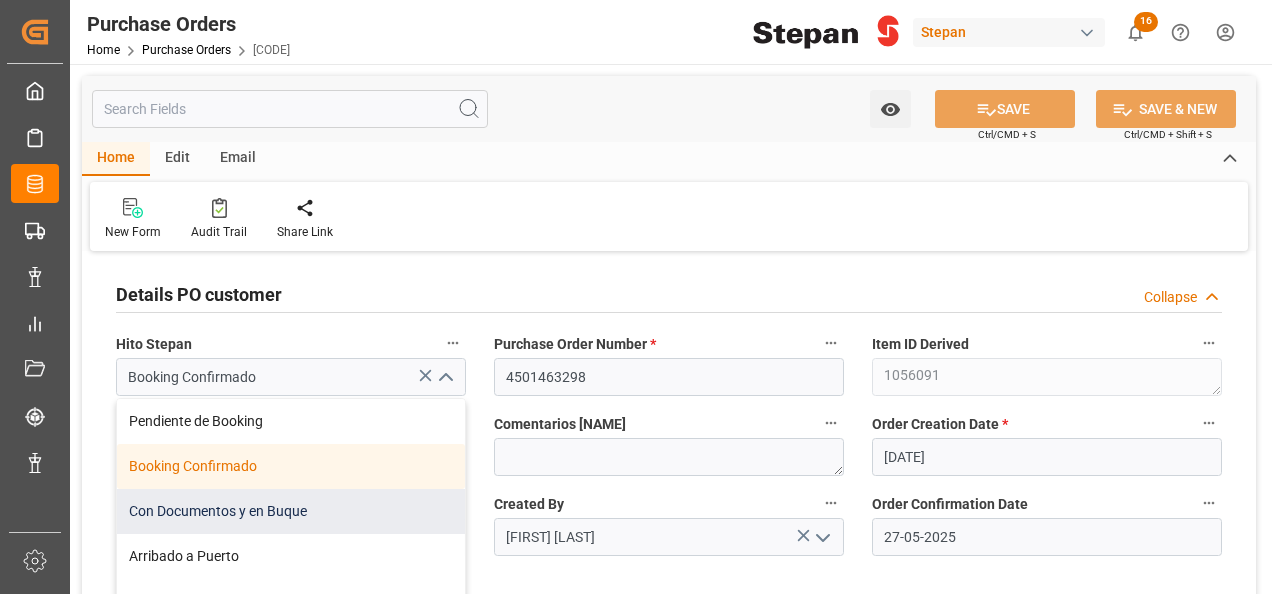 click on "Con Documentos y en Buque" at bounding box center [291, 511] 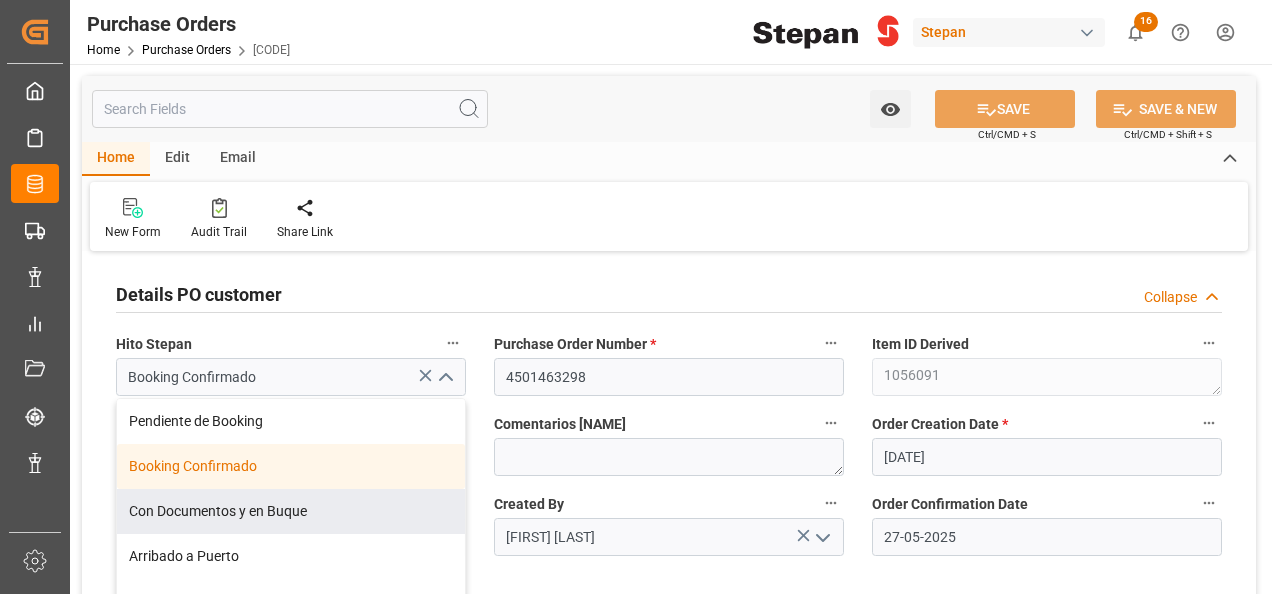 type on "Con Documentos y en Buque" 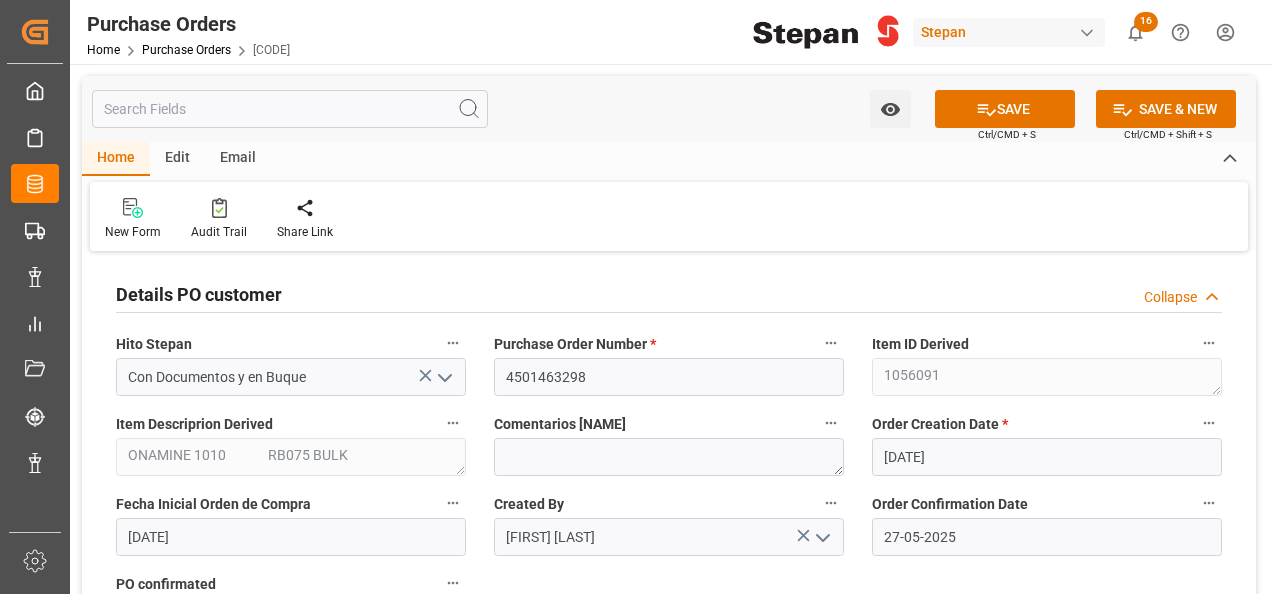 click on "Details PO customer Collapse" at bounding box center [669, 293] 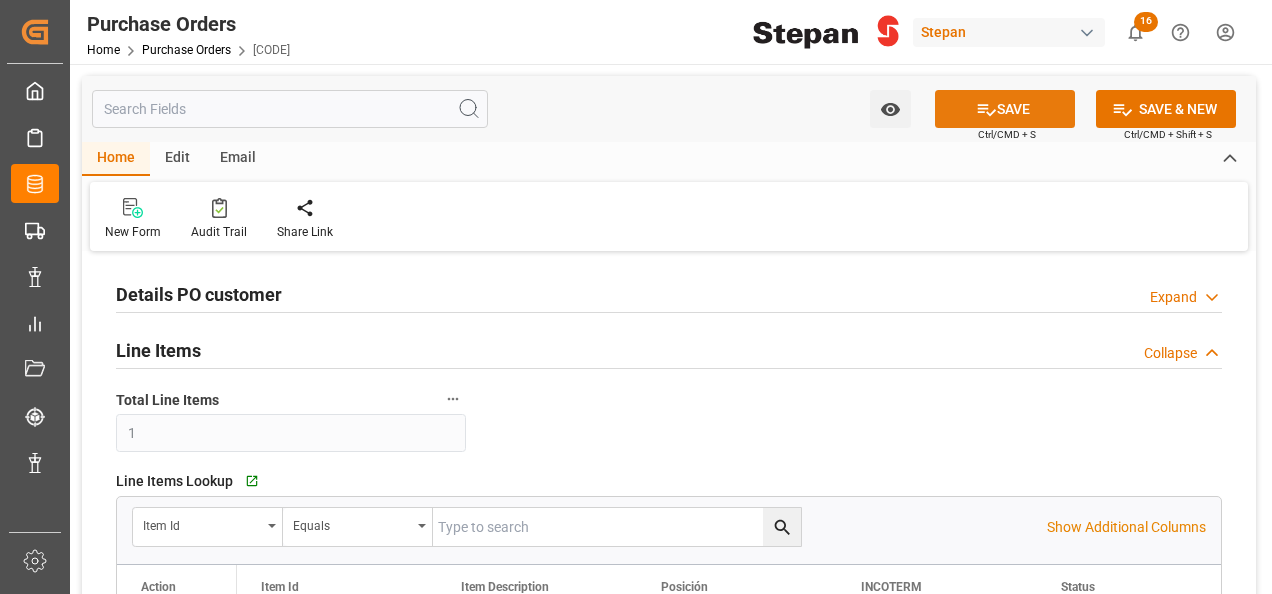 click on "SAVE" at bounding box center [1005, 109] 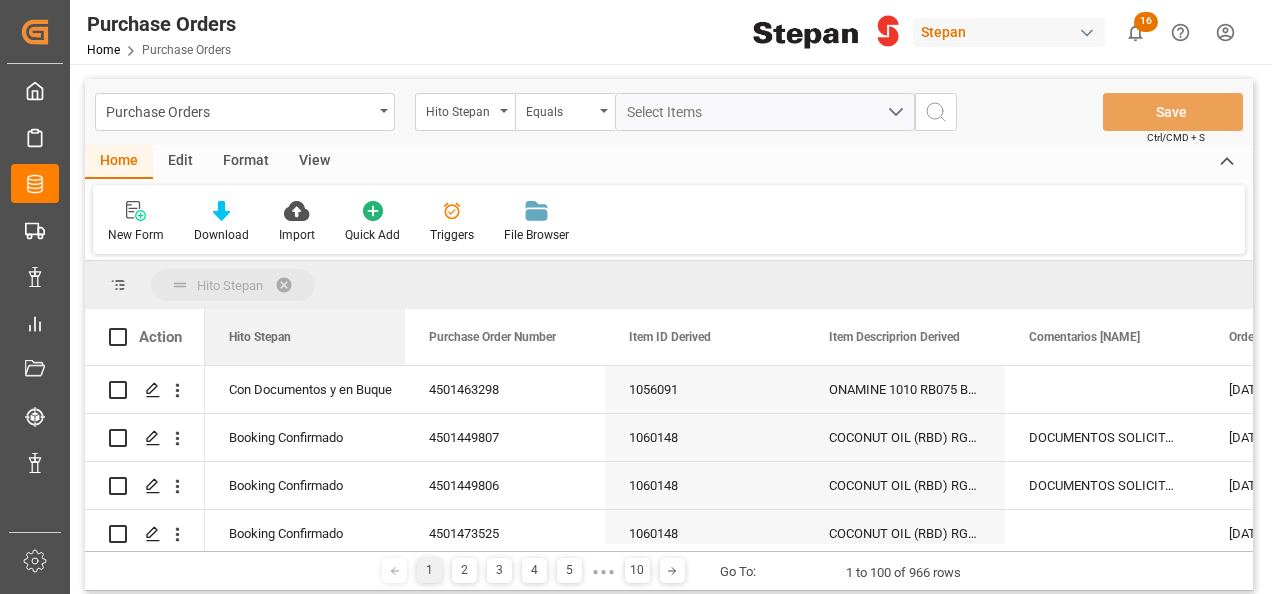 drag, startPoint x: 285, startPoint y: 340, endPoint x: 236, endPoint y: 288, distance: 71.44928 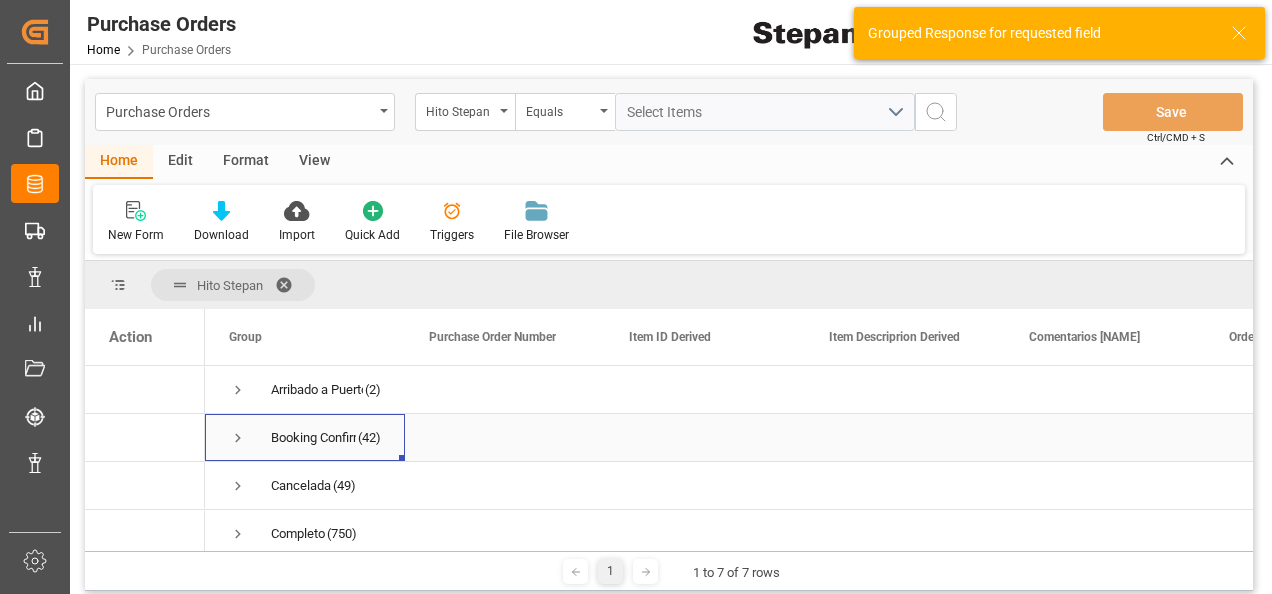 click at bounding box center [238, 438] 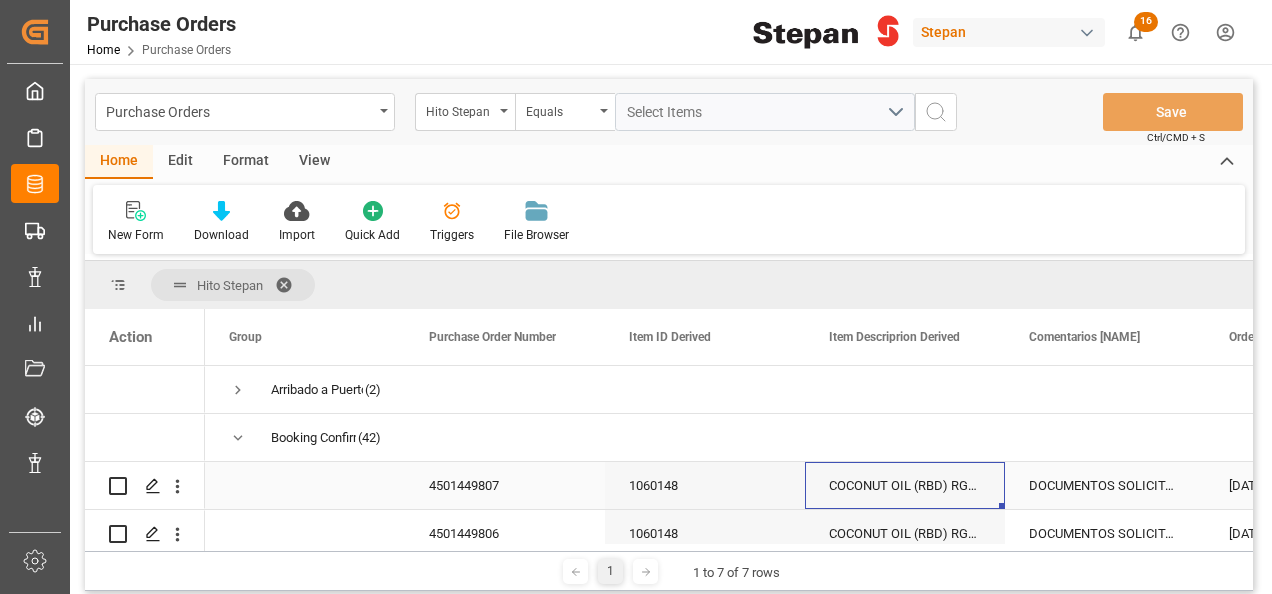 click on "COCONUT OIL (RBD)        RG001 BULK" at bounding box center [905, 485] 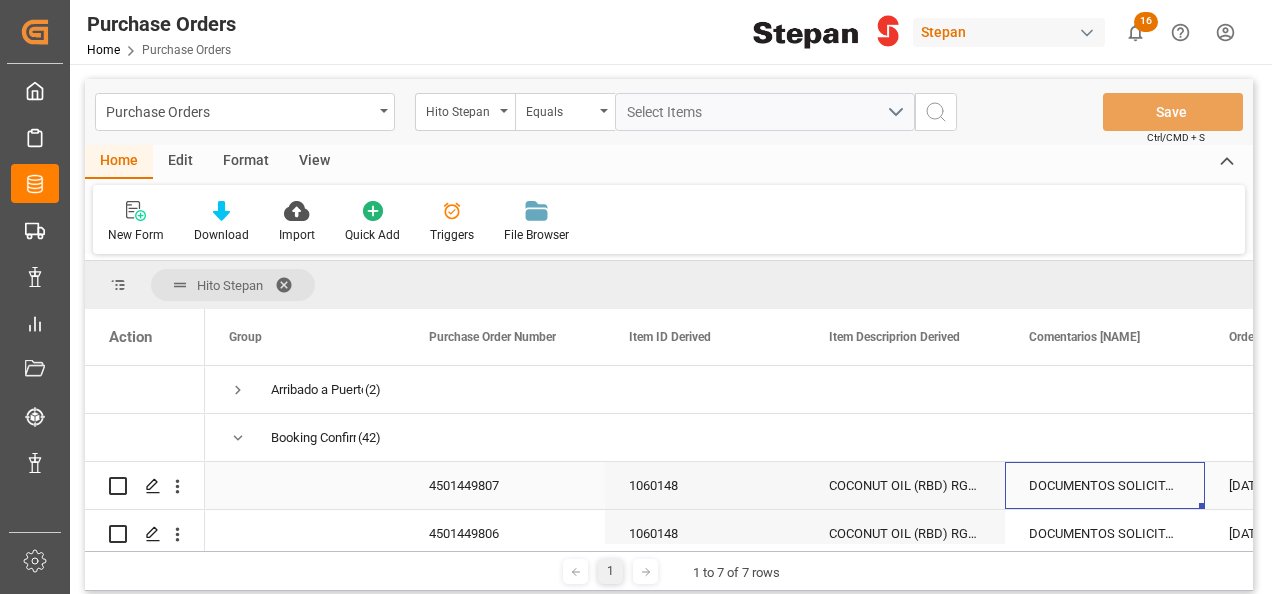 scroll, scrollTop: 0, scrollLeft: 158, axis: horizontal 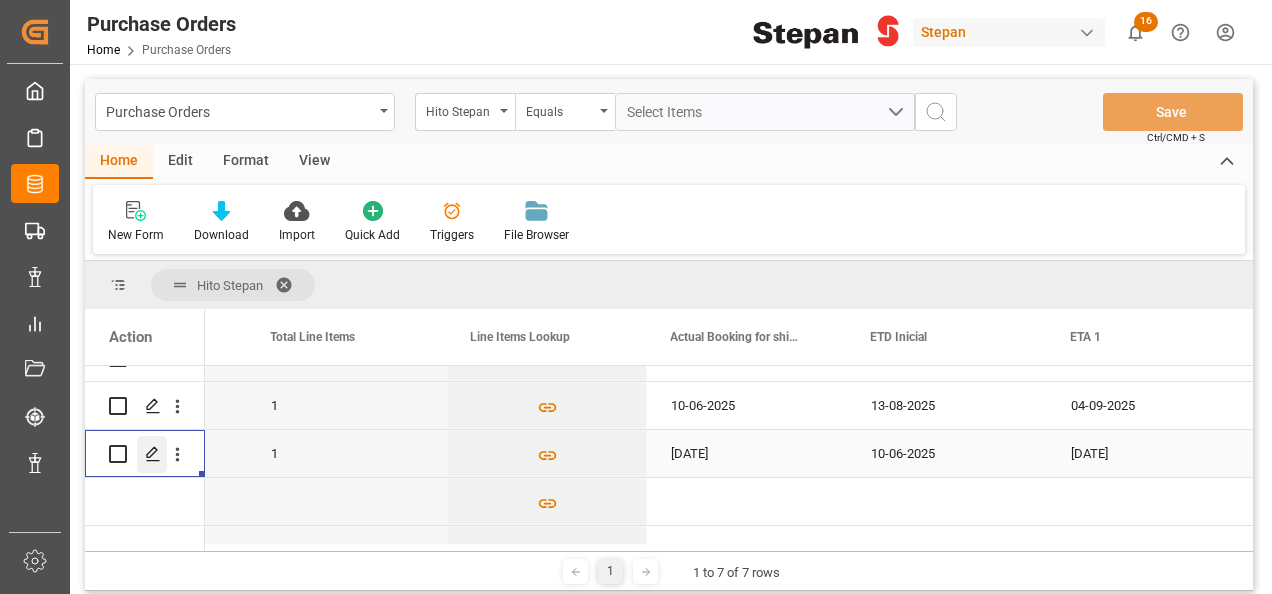 click 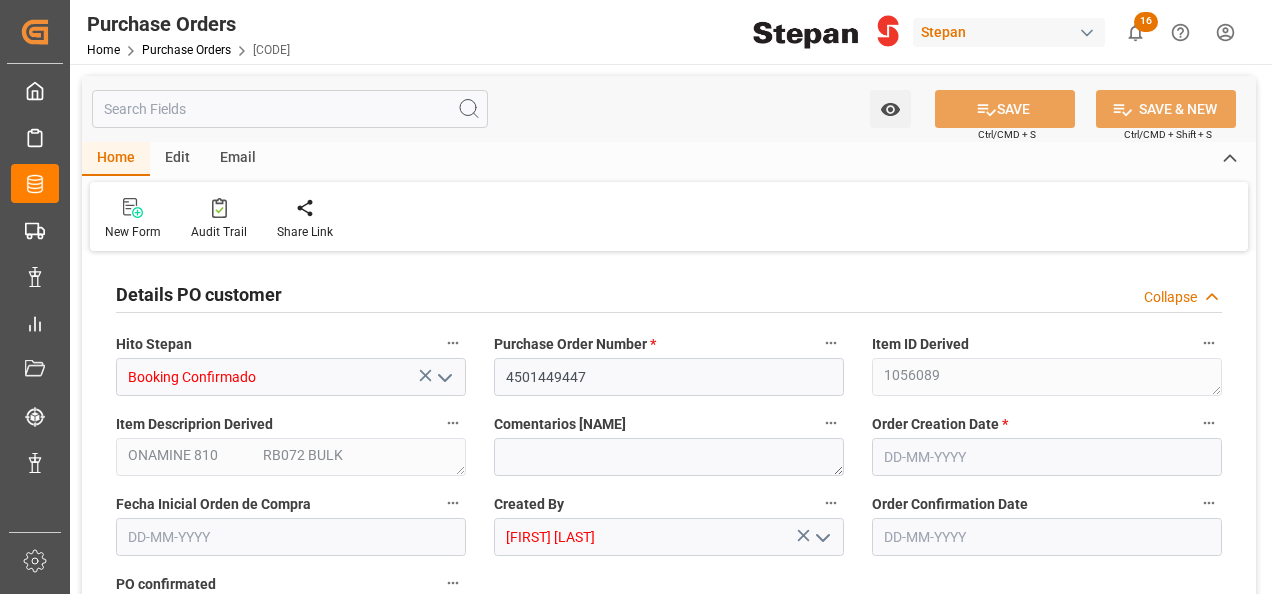 type on "1" 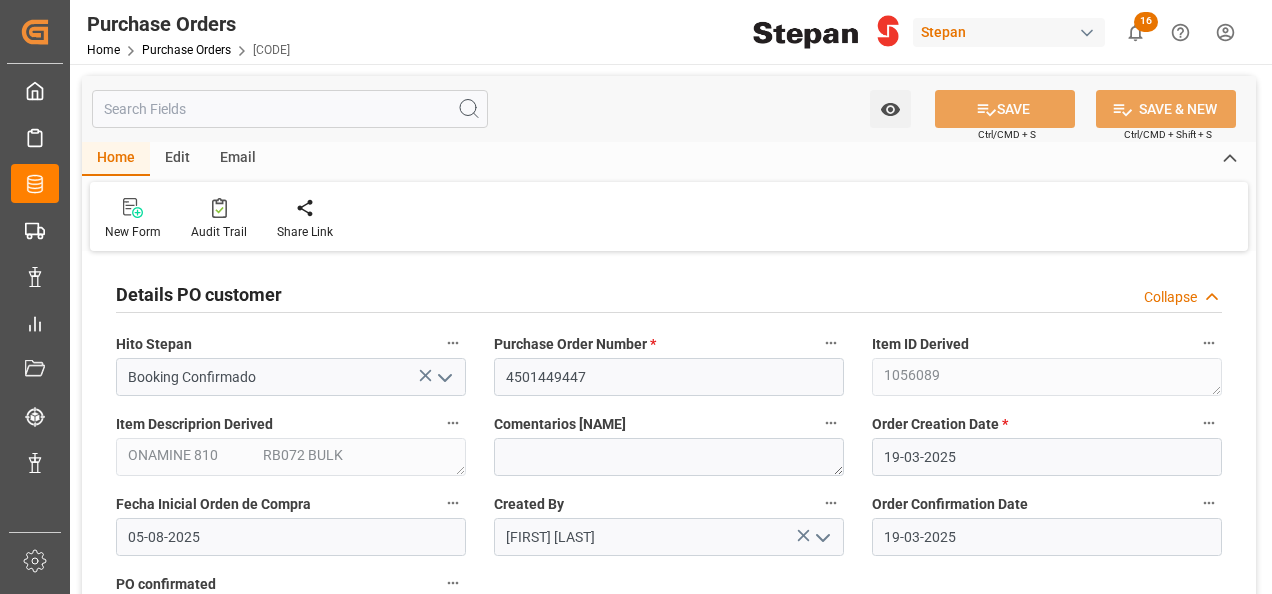 click 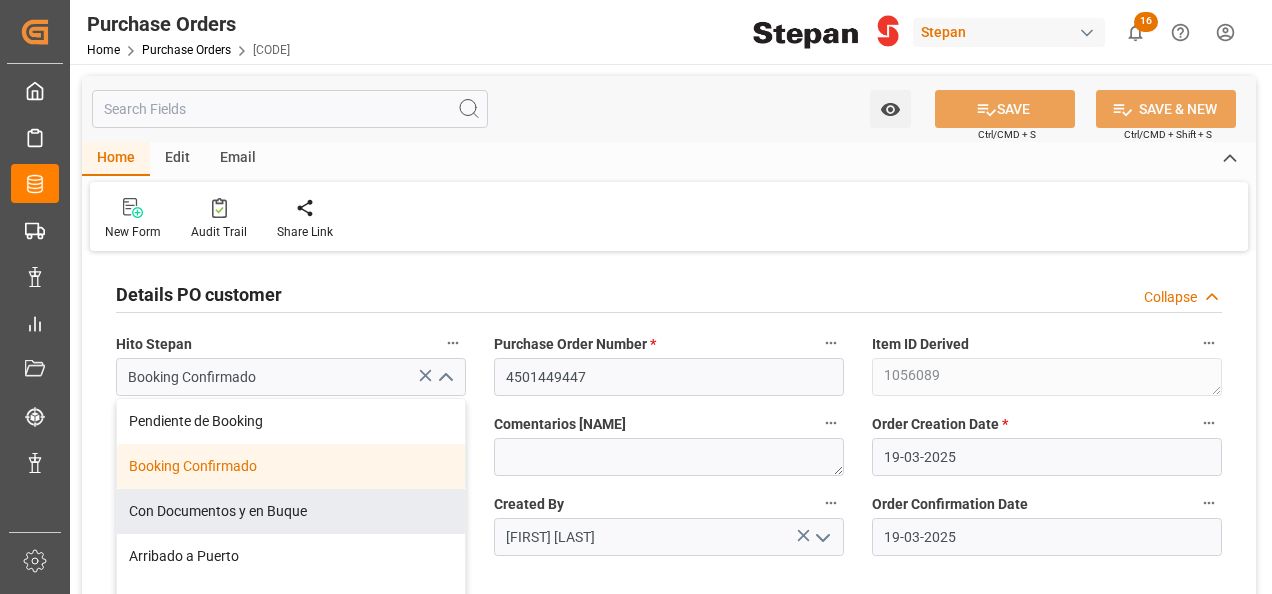 click on "Con Documentos y en Buque" at bounding box center (291, 511) 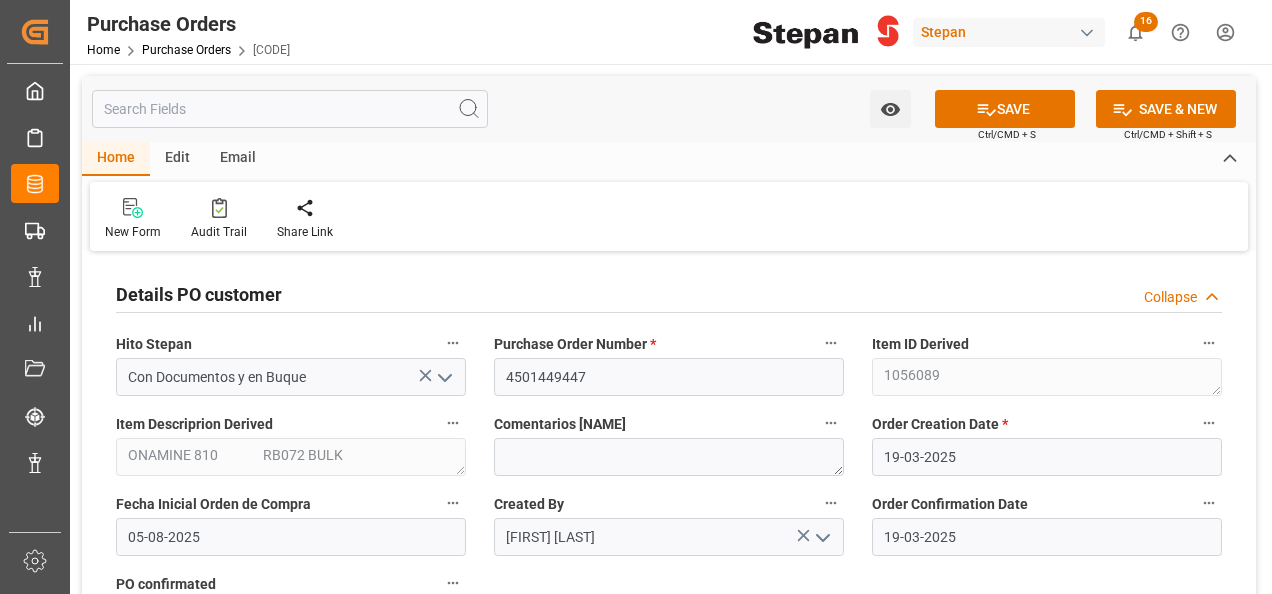 click on "Details PO customer Collapse" at bounding box center [669, 293] 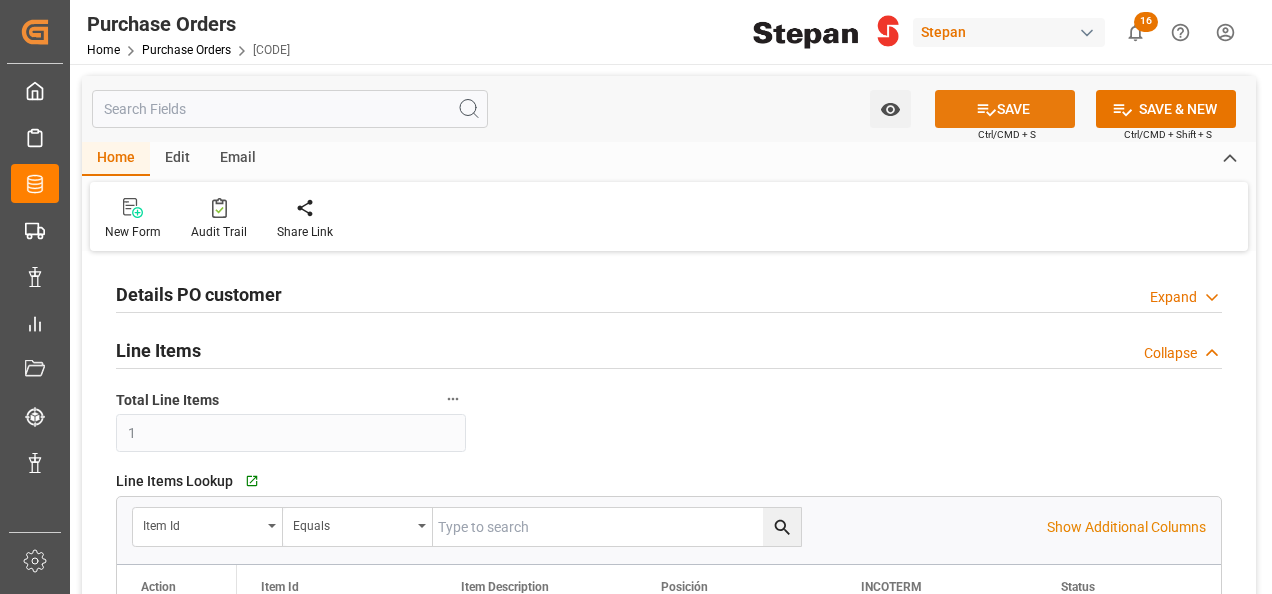 click on "SAVE" at bounding box center (1005, 109) 